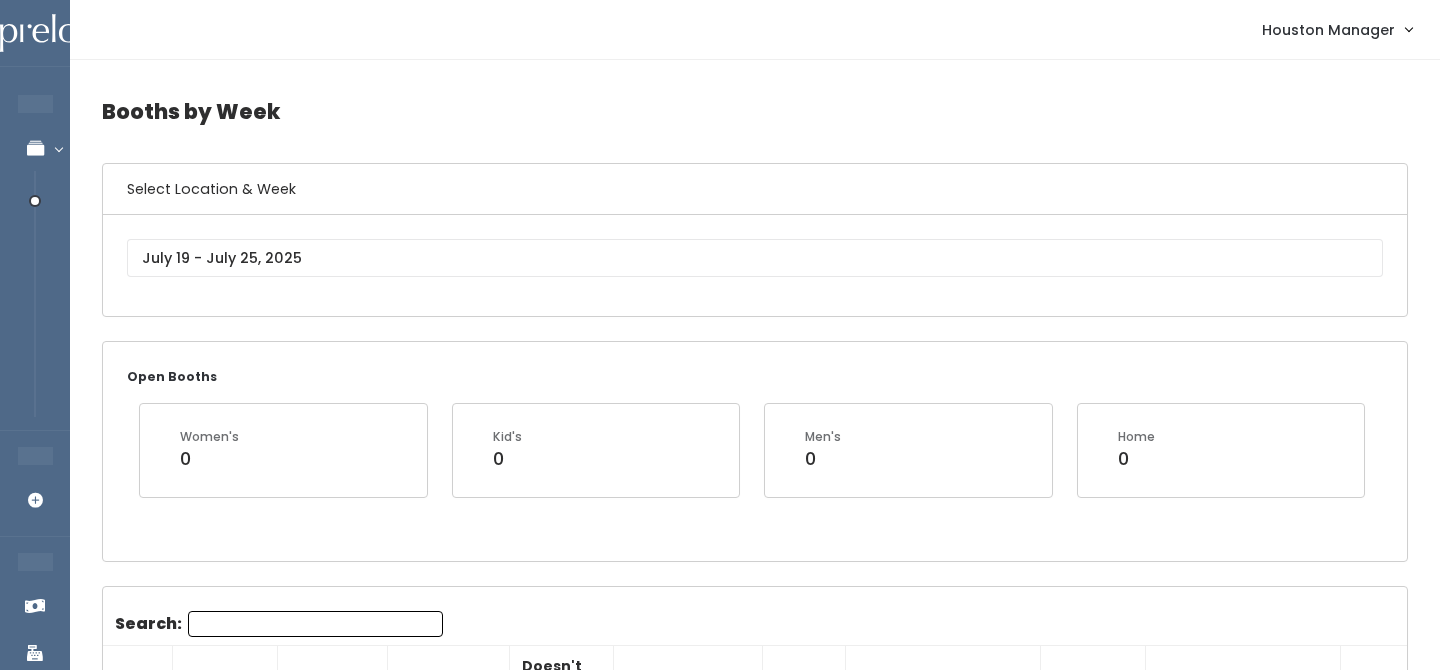 scroll, scrollTop: 0, scrollLeft: 0, axis: both 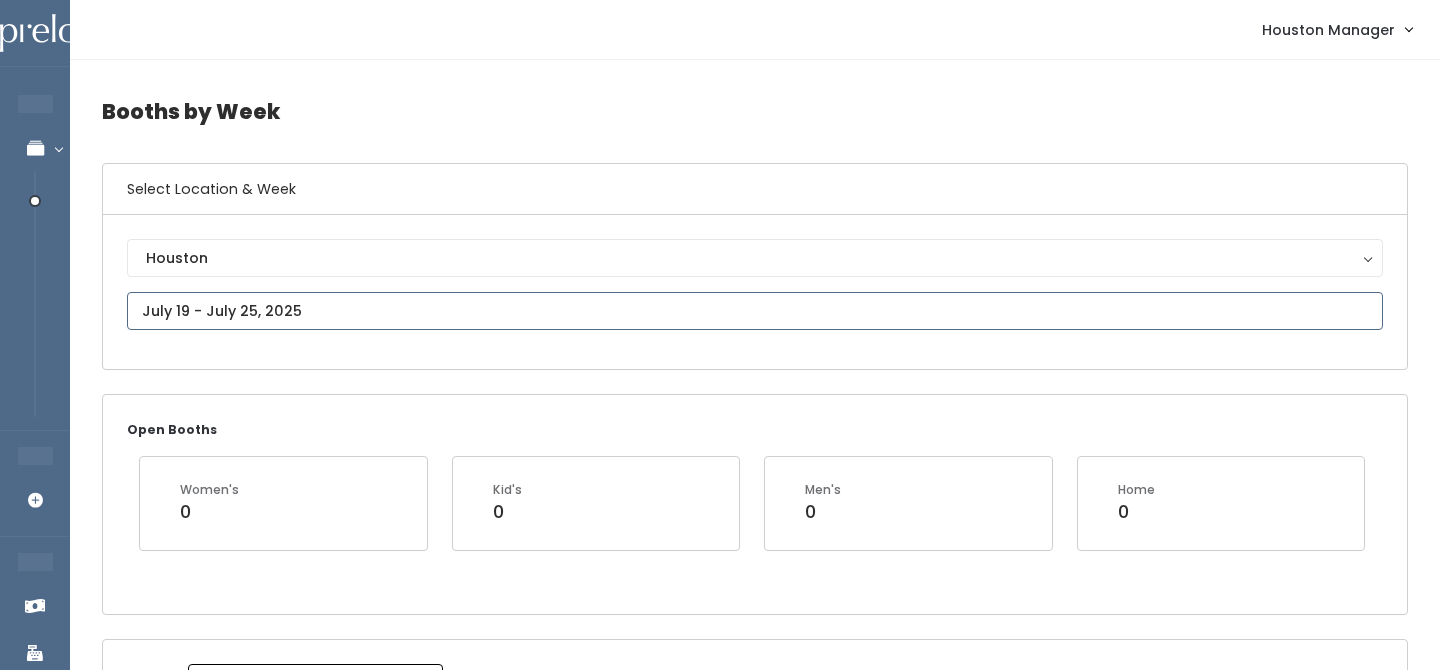 click at bounding box center (755, 311) 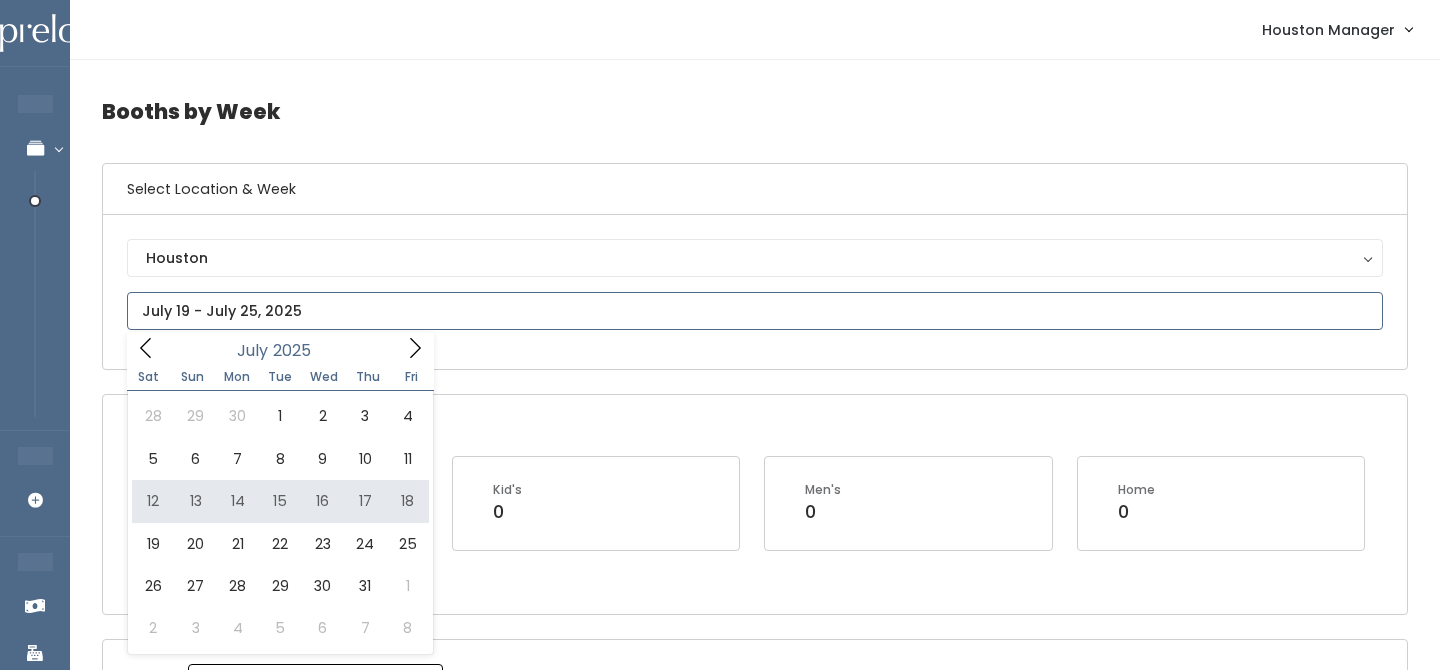 type on "July 12 to July 18" 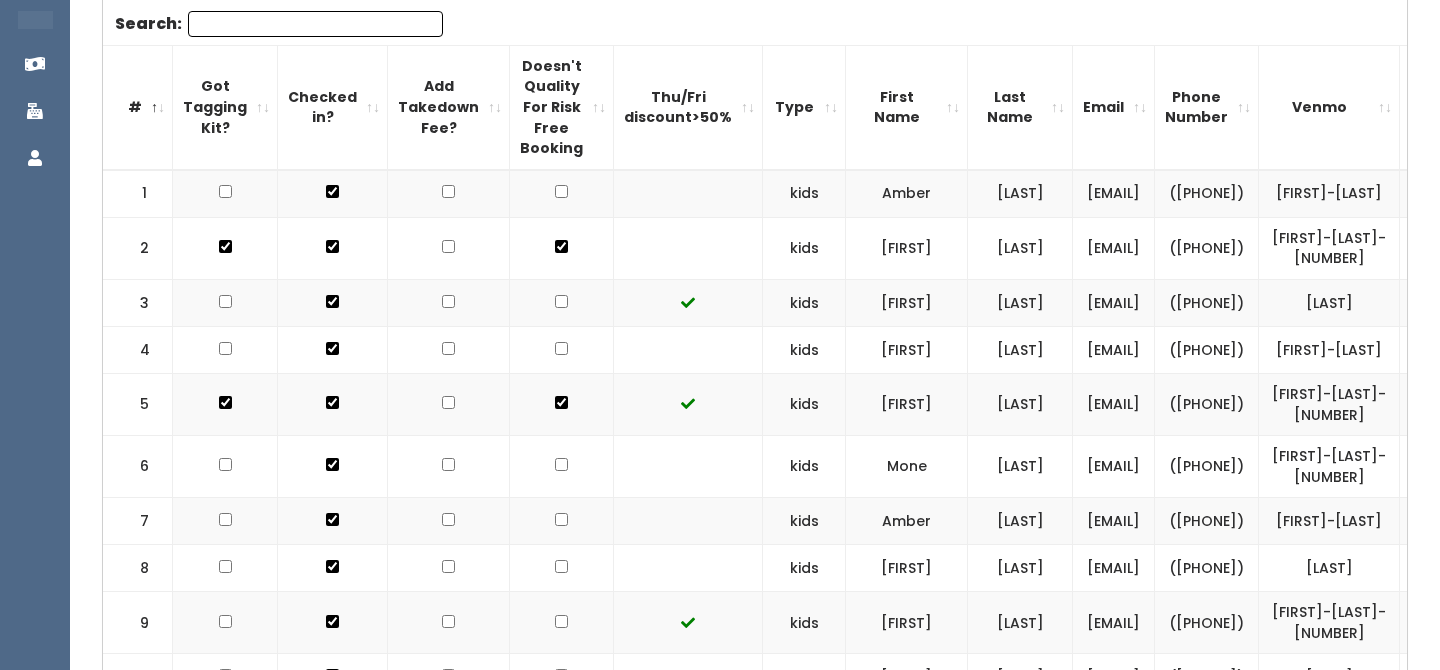 scroll, scrollTop: 0, scrollLeft: 0, axis: both 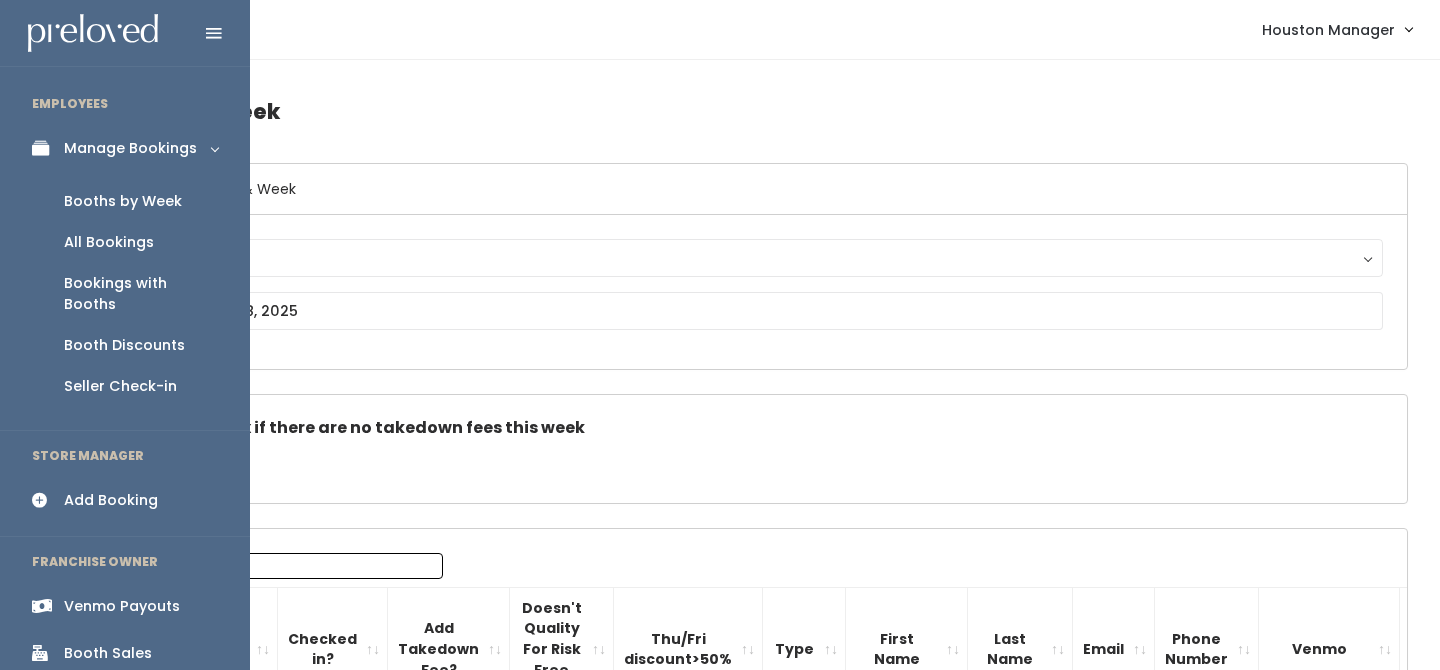 click on "Booths by Week" at bounding box center [123, 201] 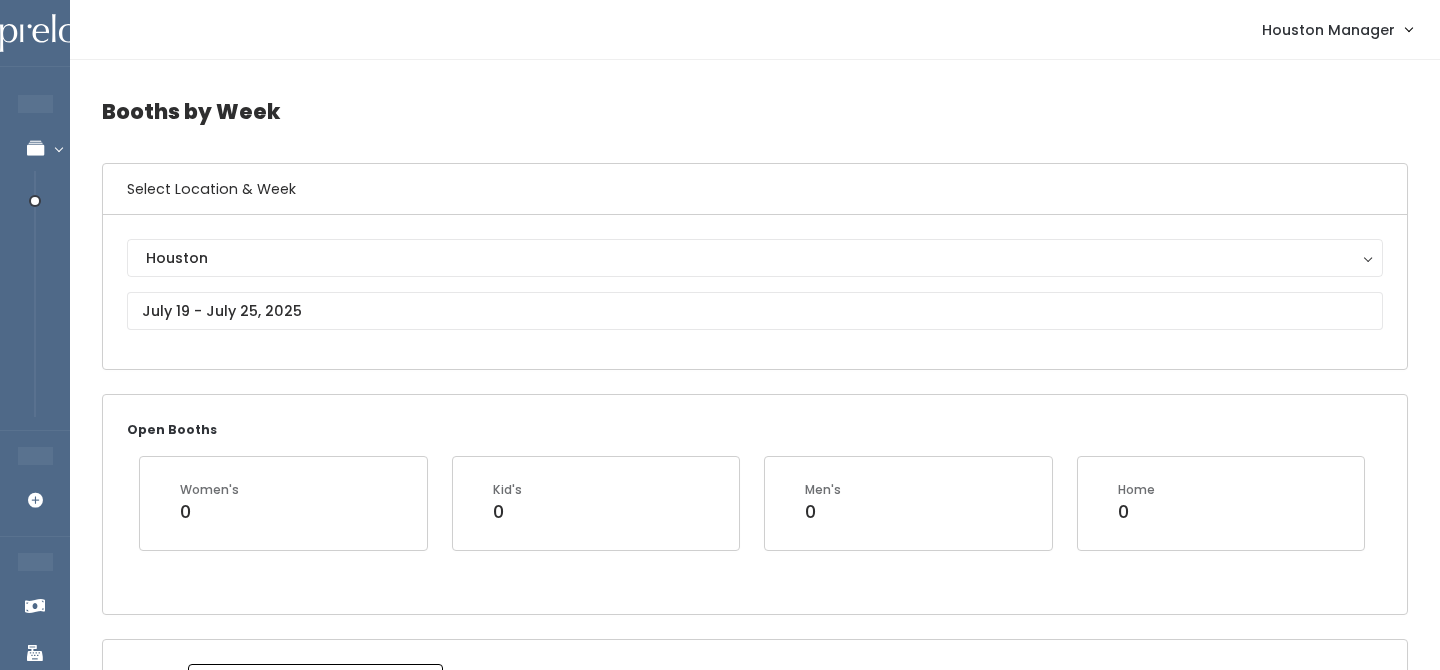 scroll, scrollTop: 0, scrollLeft: 0, axis: both 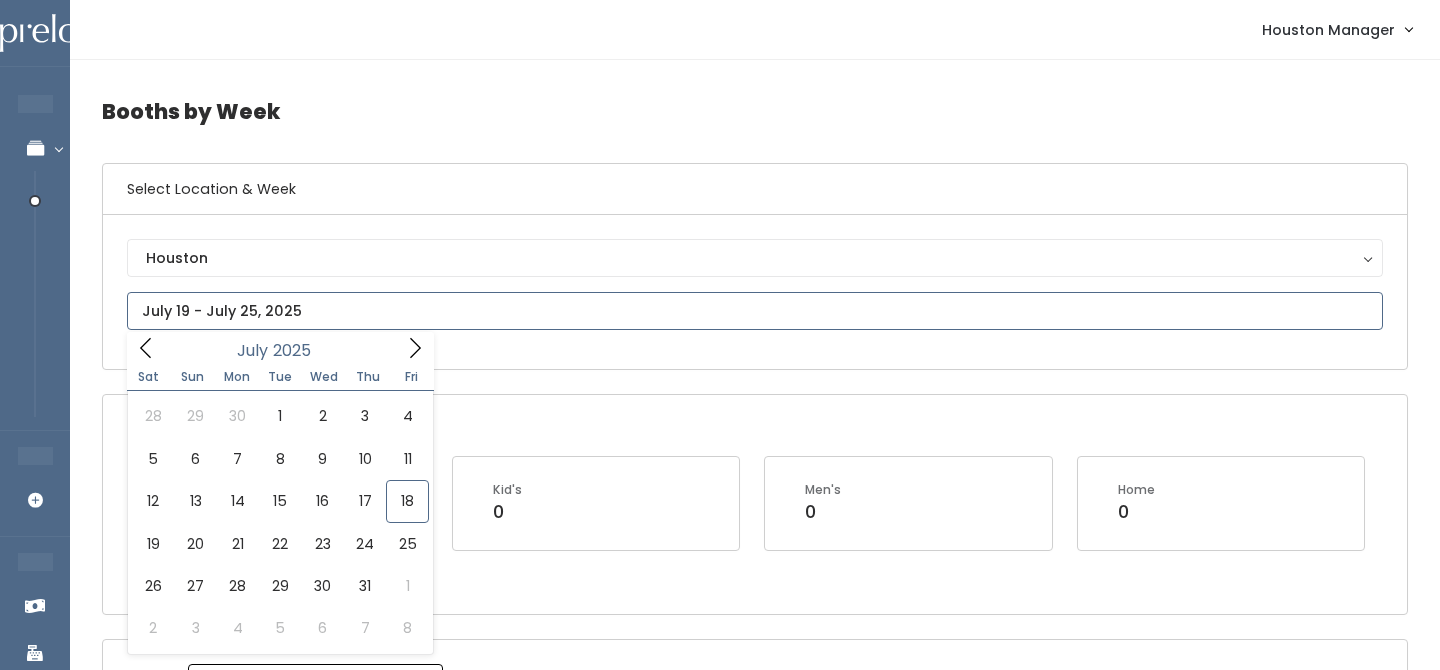 click at bounding box center (755, 311) 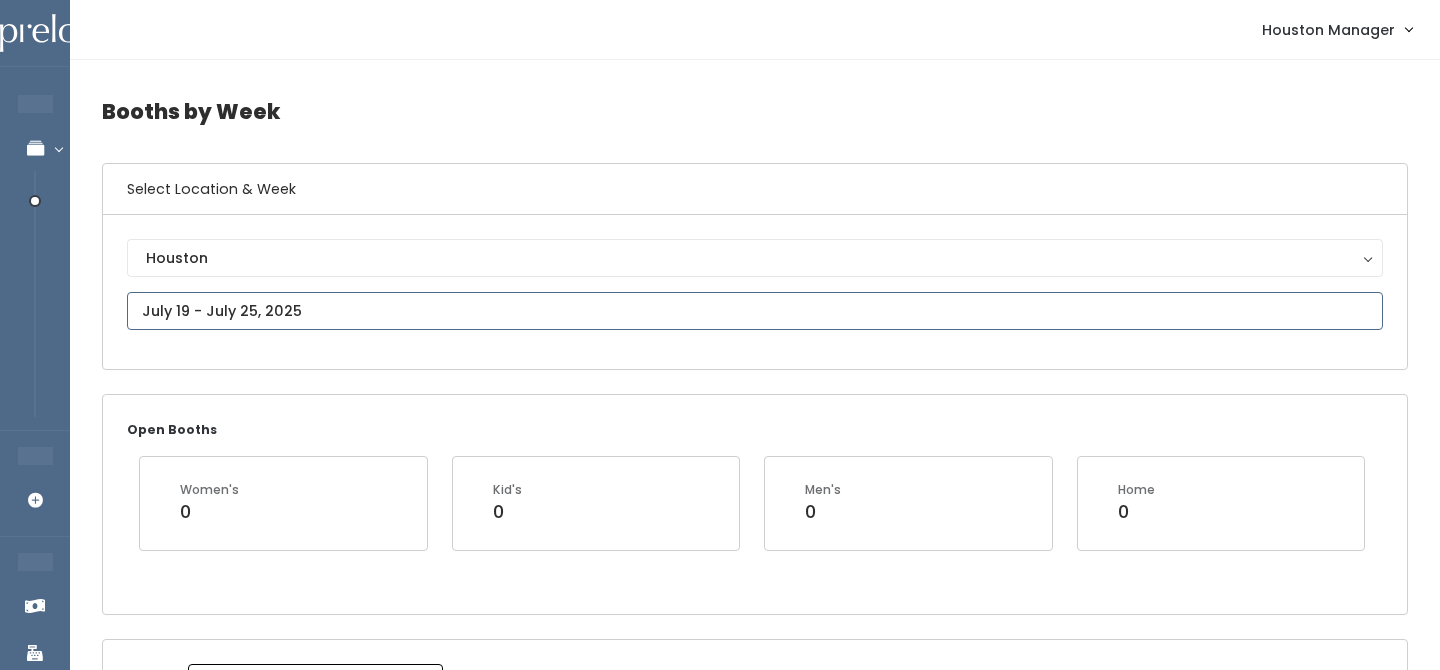 type on "July 19 to July 25" 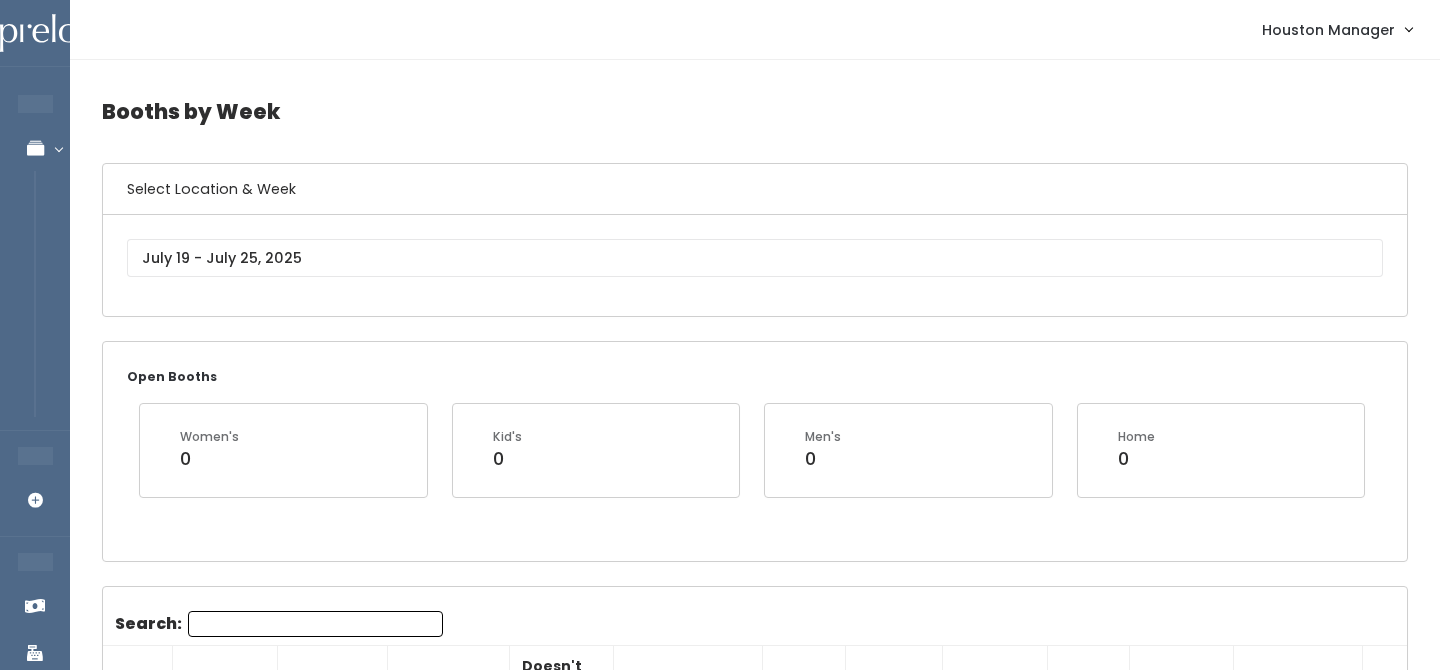 scroll, scrollTop: 891, scrollLeft: 0, axis: vertical 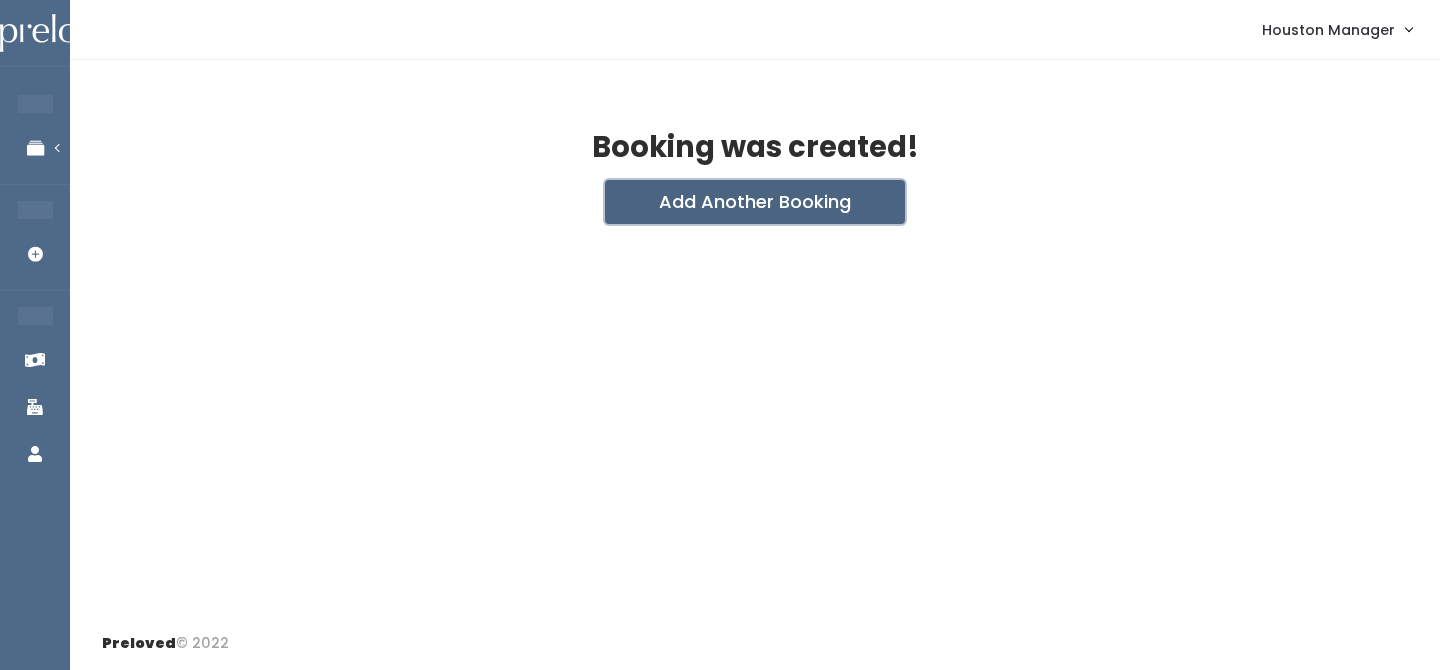 click on "Add Another Booking" at bounding box center (755, 202) 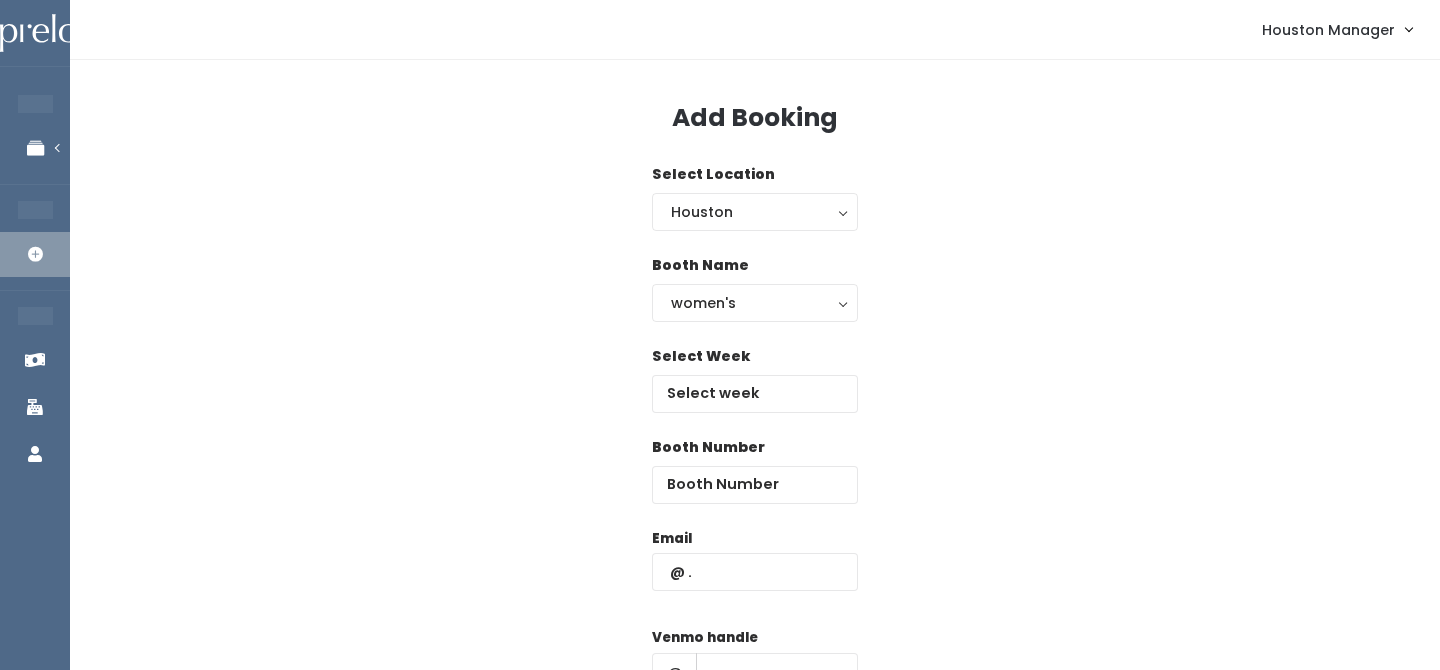 scroll, scrollTop: 0, scrollLeft: 0, axis: both 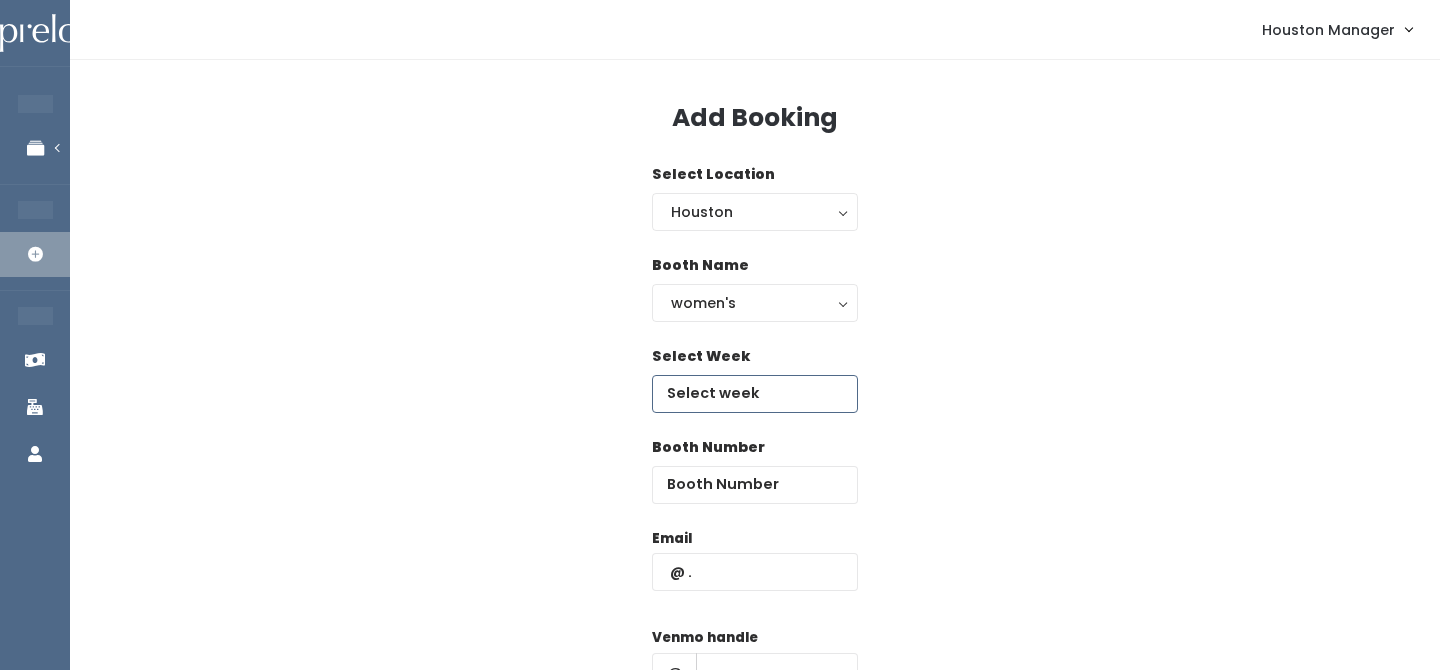 click at bounding box center [755, 394] 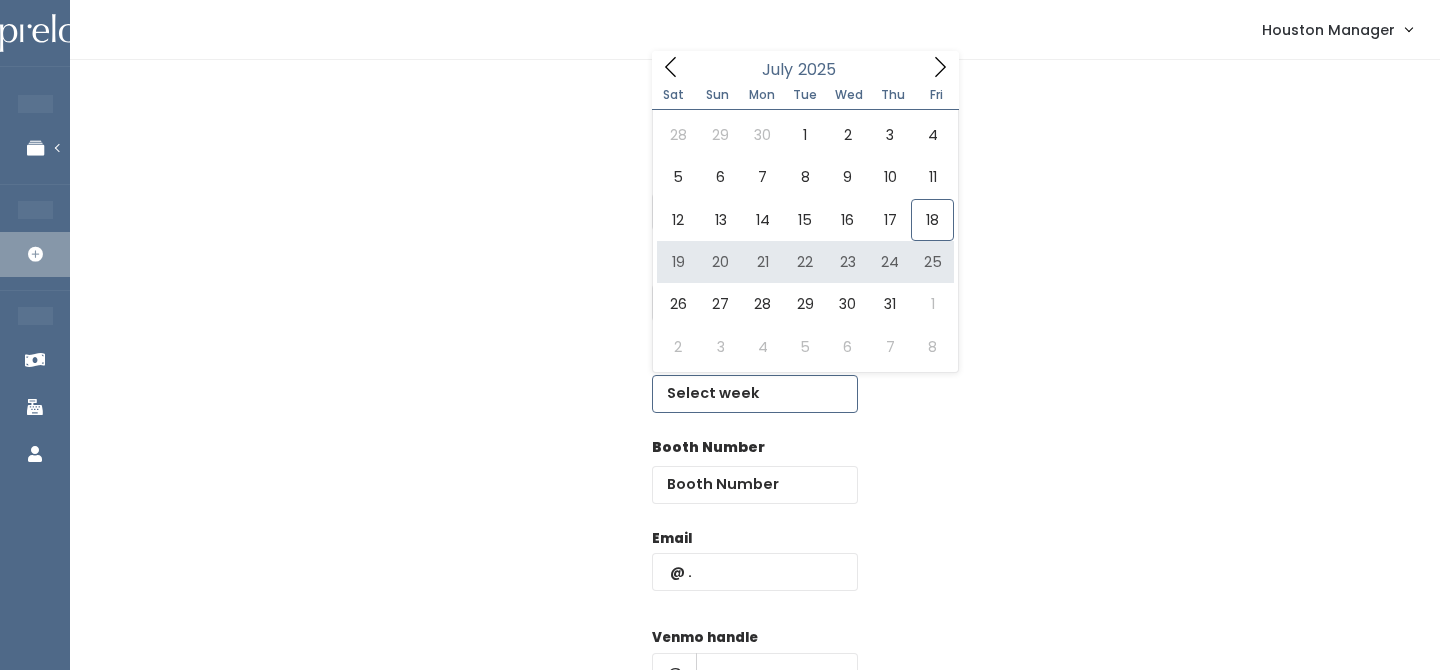 type on "July 19 to July 25" 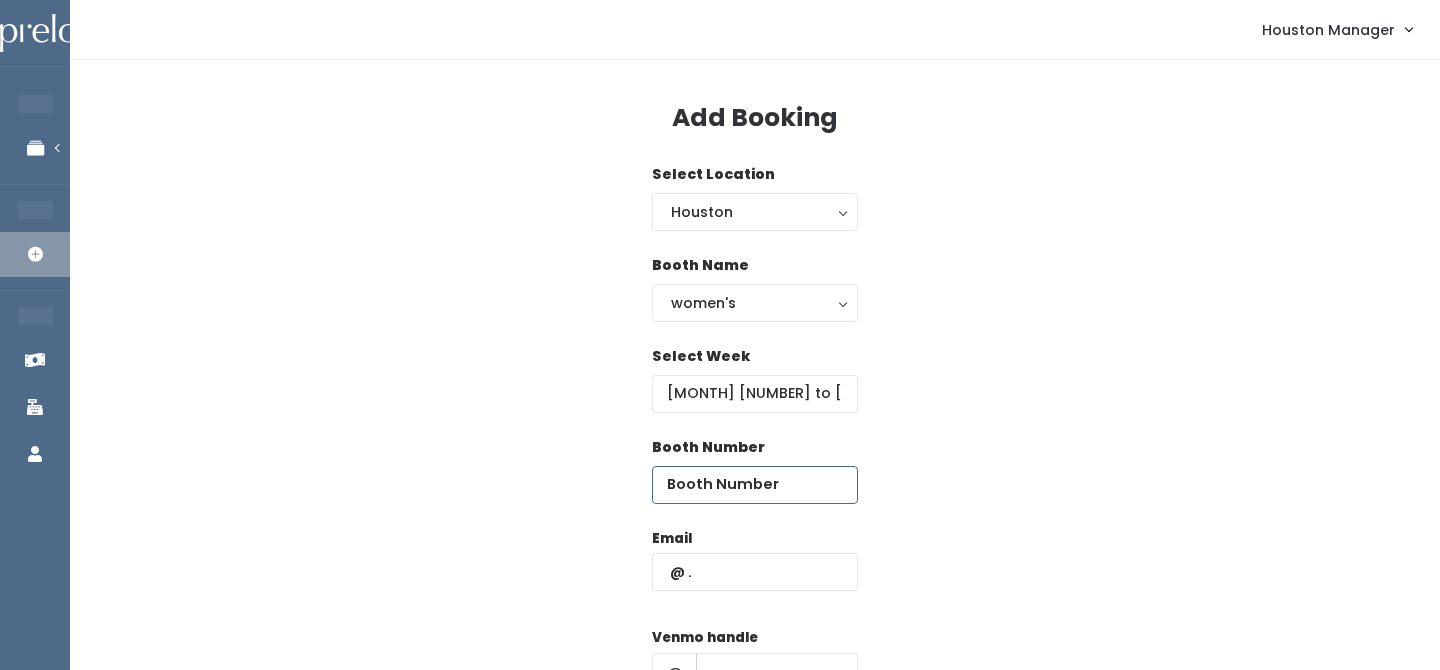 click at bounding box center [755, 485] 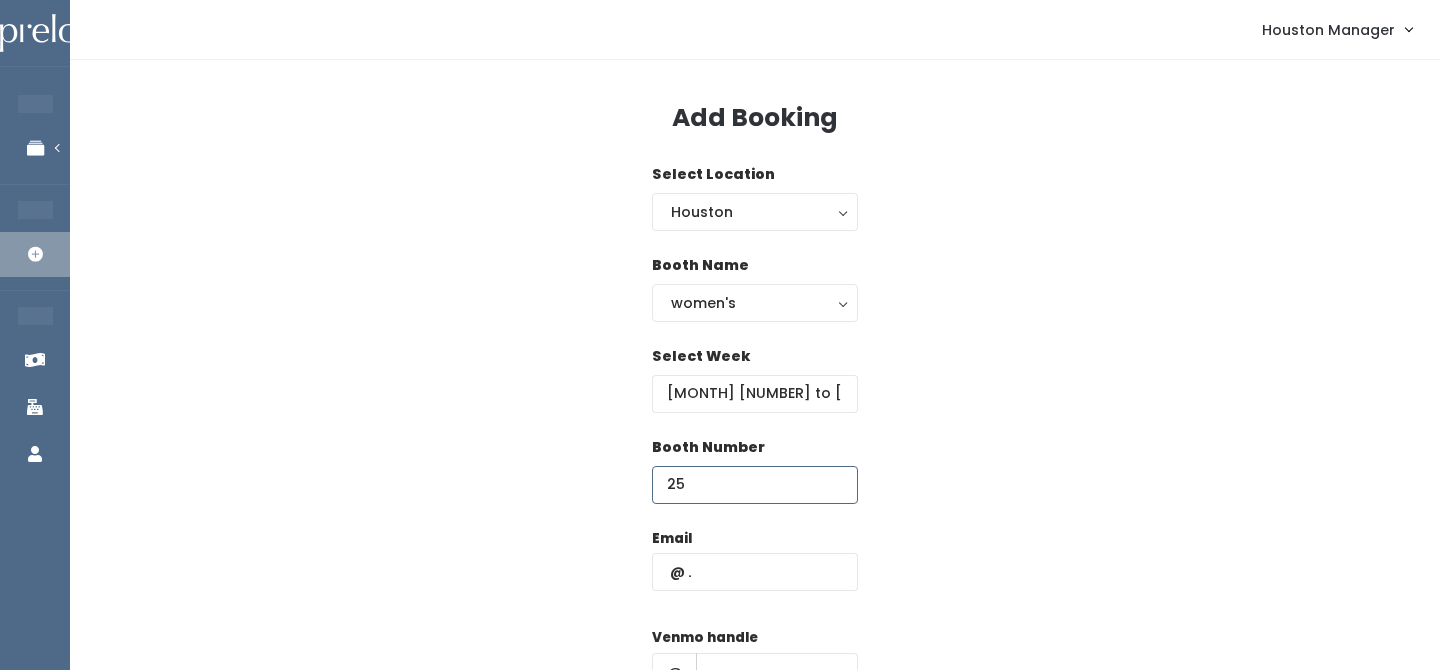 type on "25" 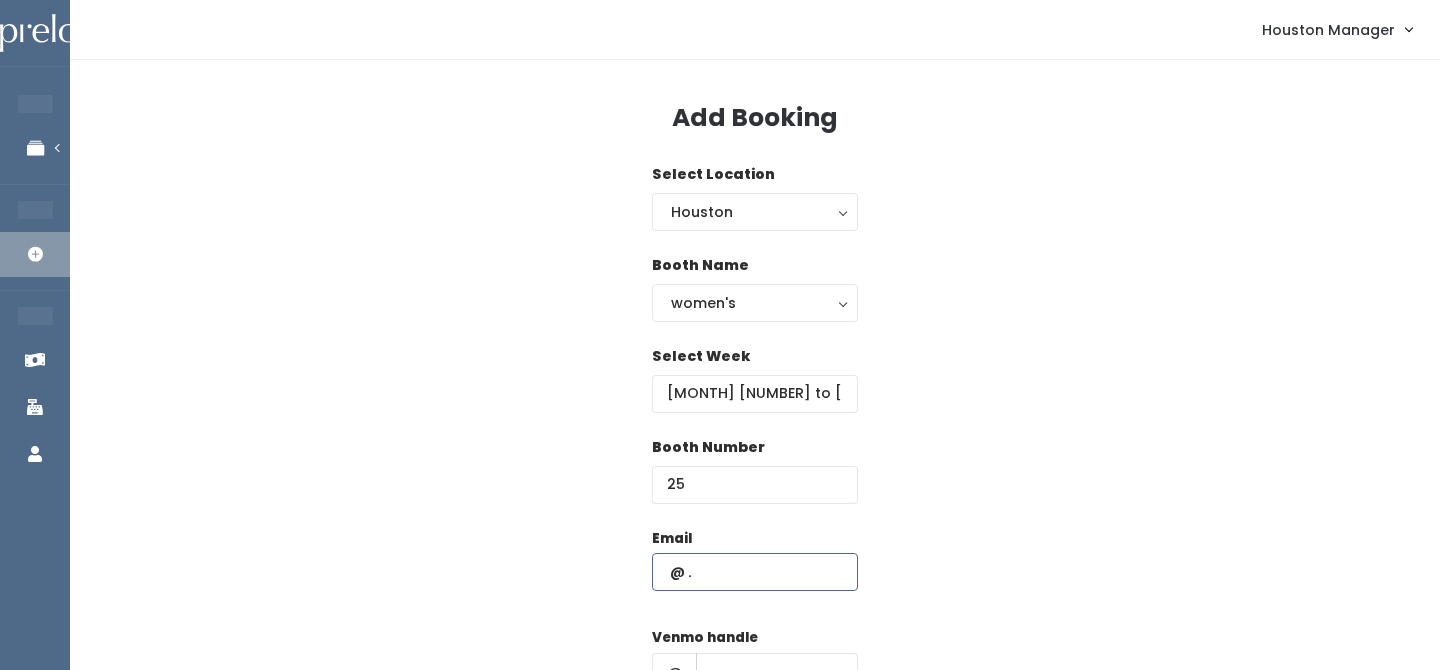 paste on "[EMAIL]" 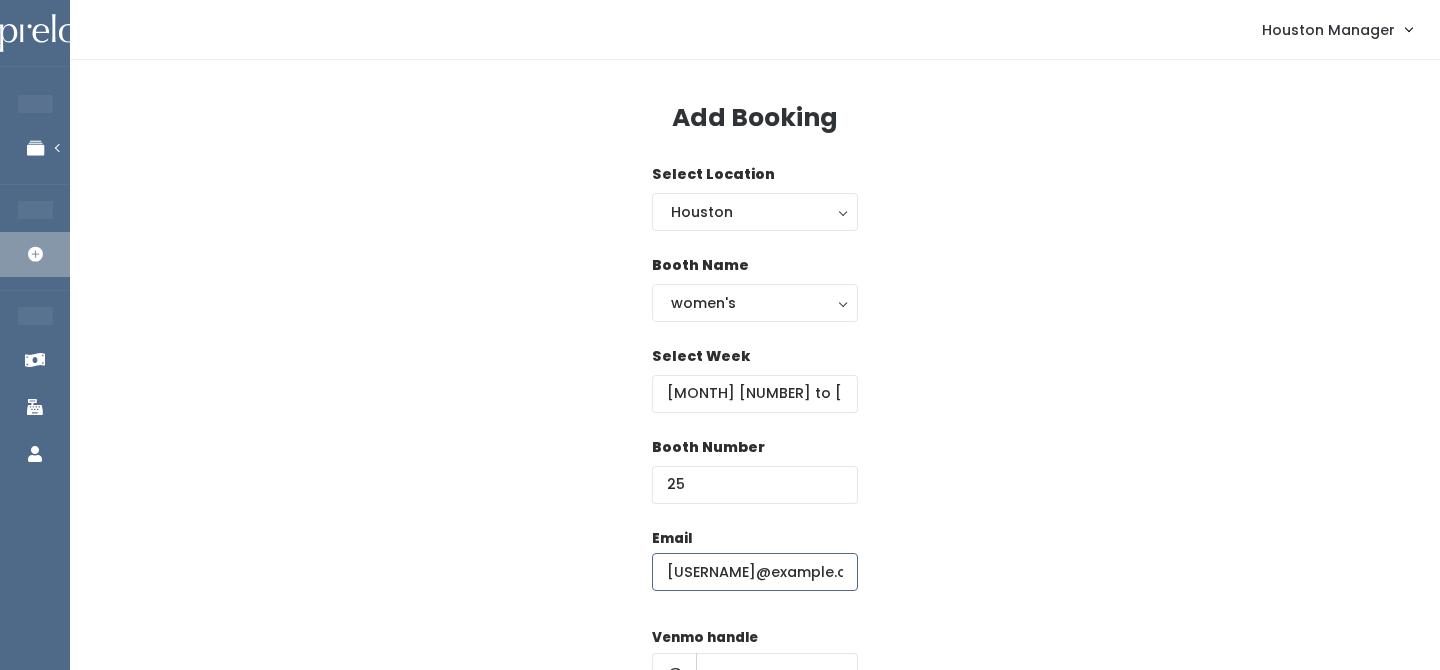 scroll, scrollTop: 0, scrollLeft: 44, axis: horizontal 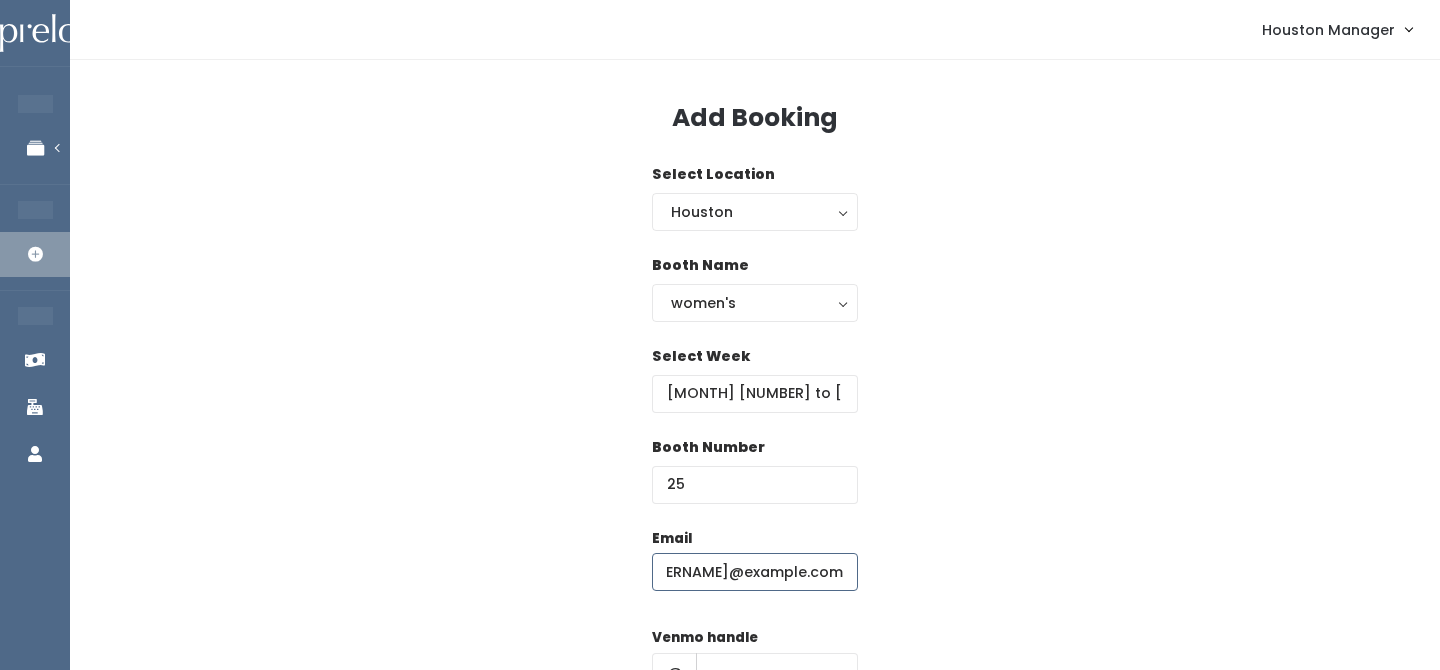 type on "[EMAIL]" 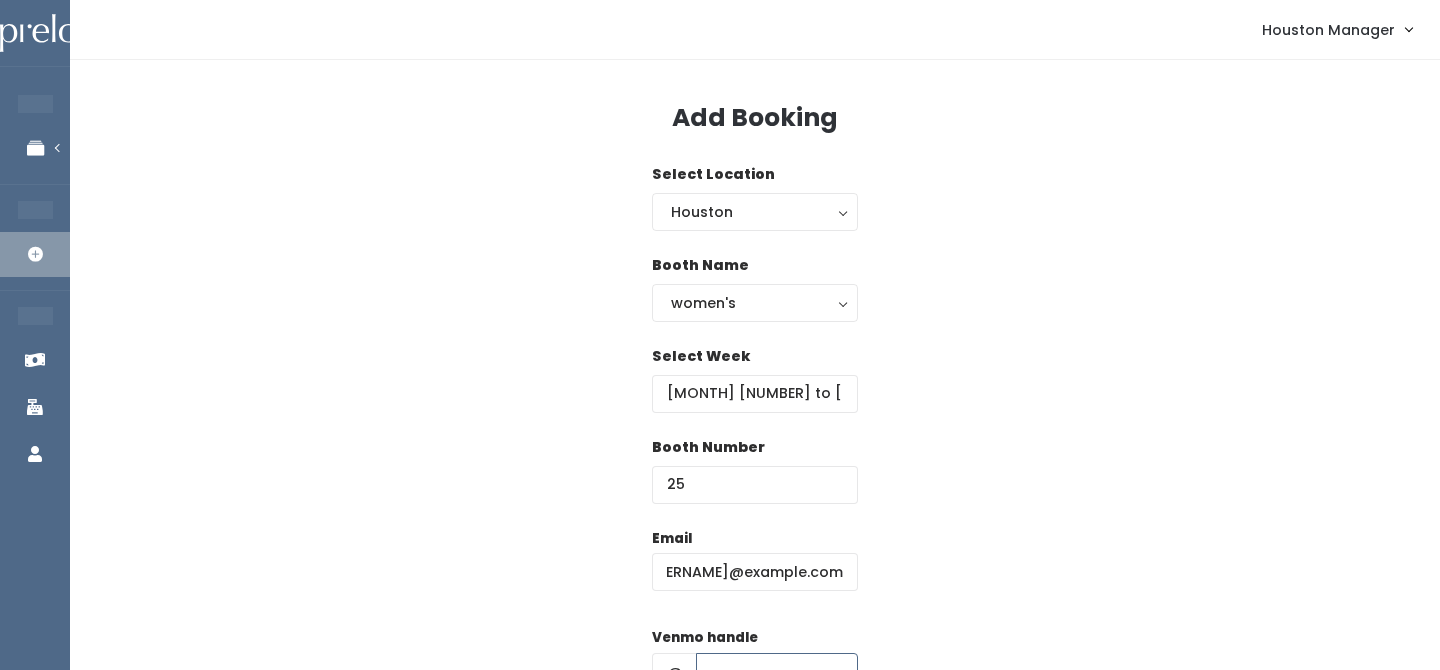 scroll, scrollTop: 0, scrollLeft: 0, axis: both 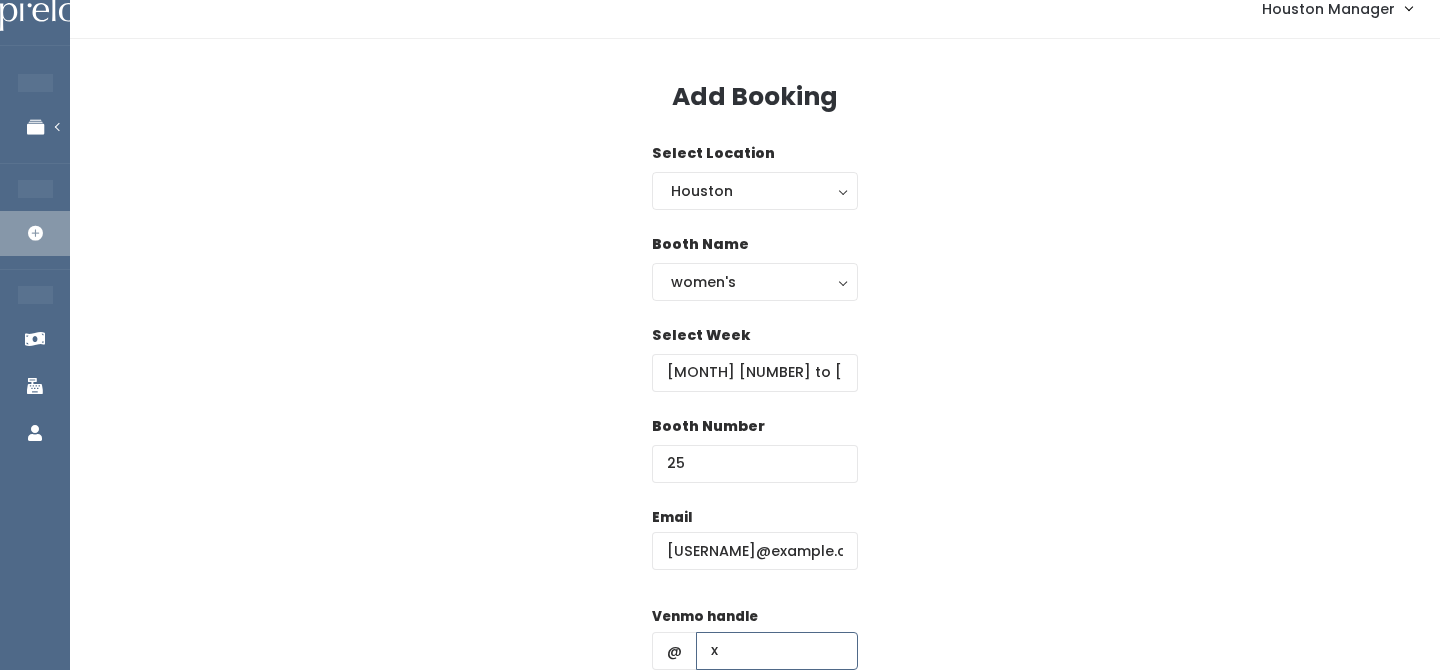 type on "x" 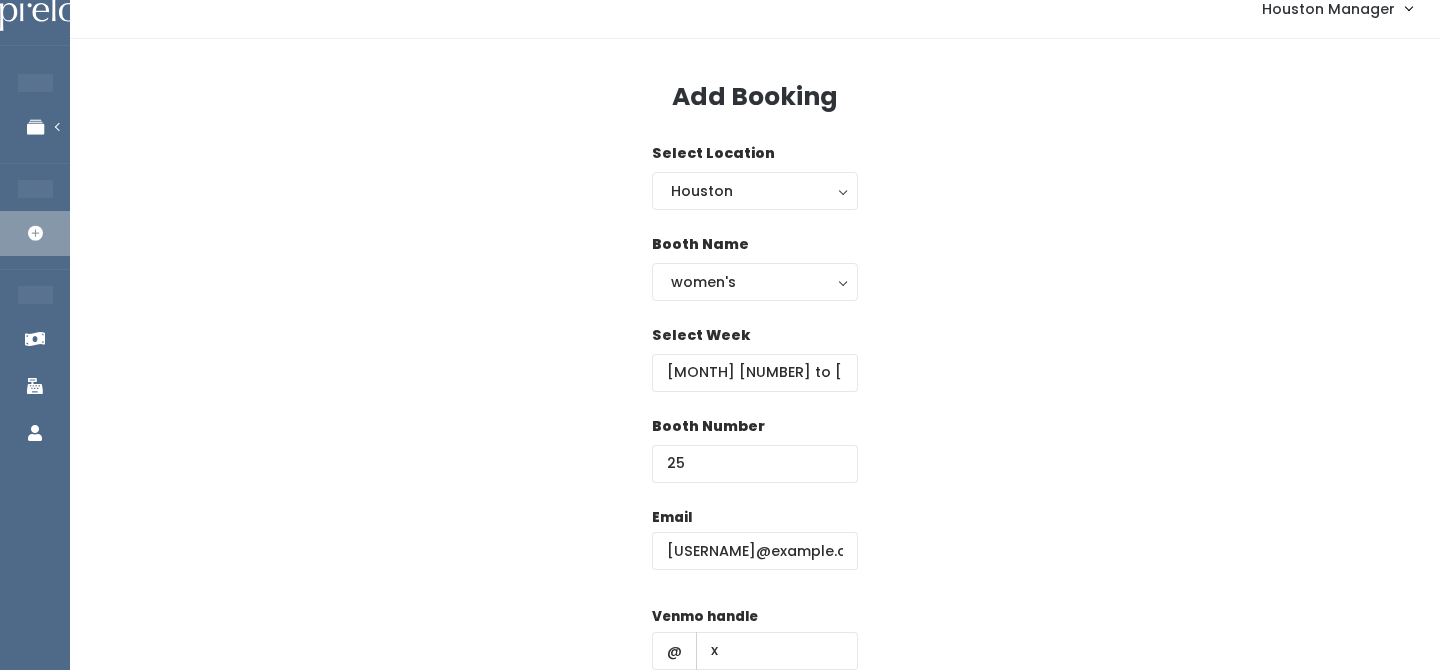 scroll, scrollTop: 287, scrollLeft: 0, axis: vertical 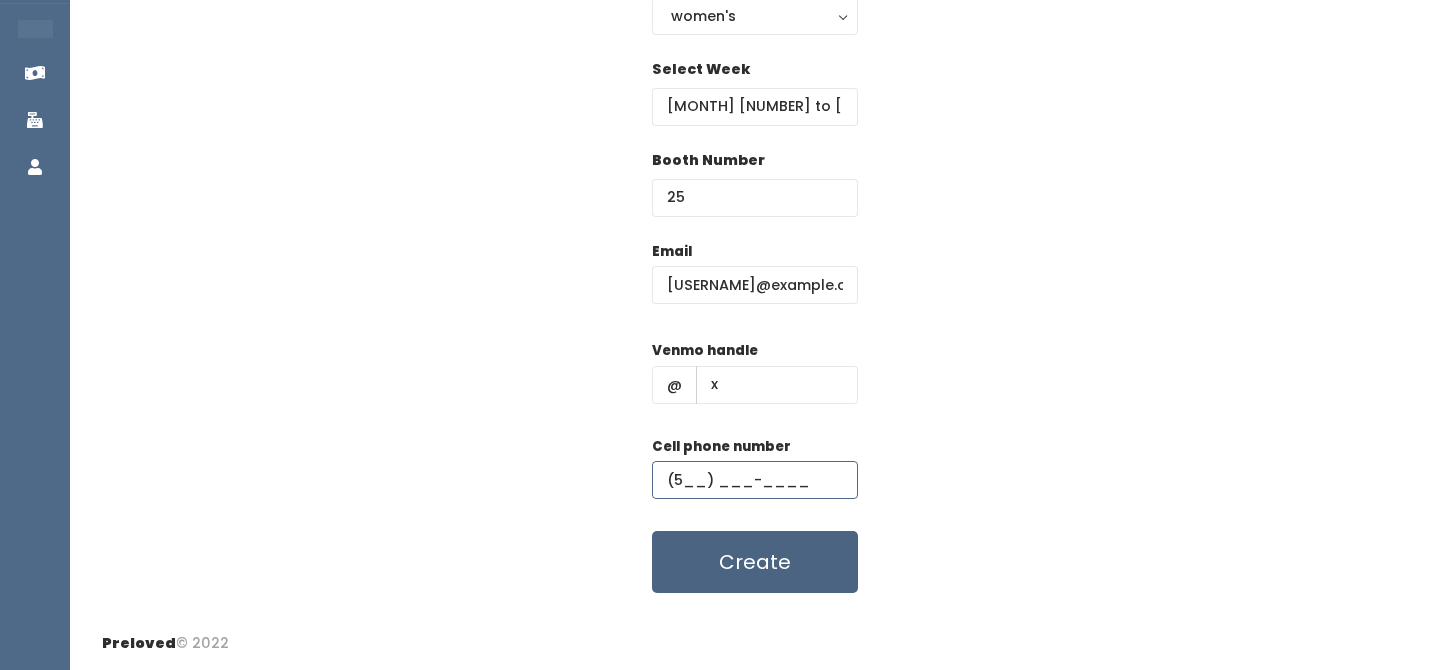type on "(5__) ___-____" 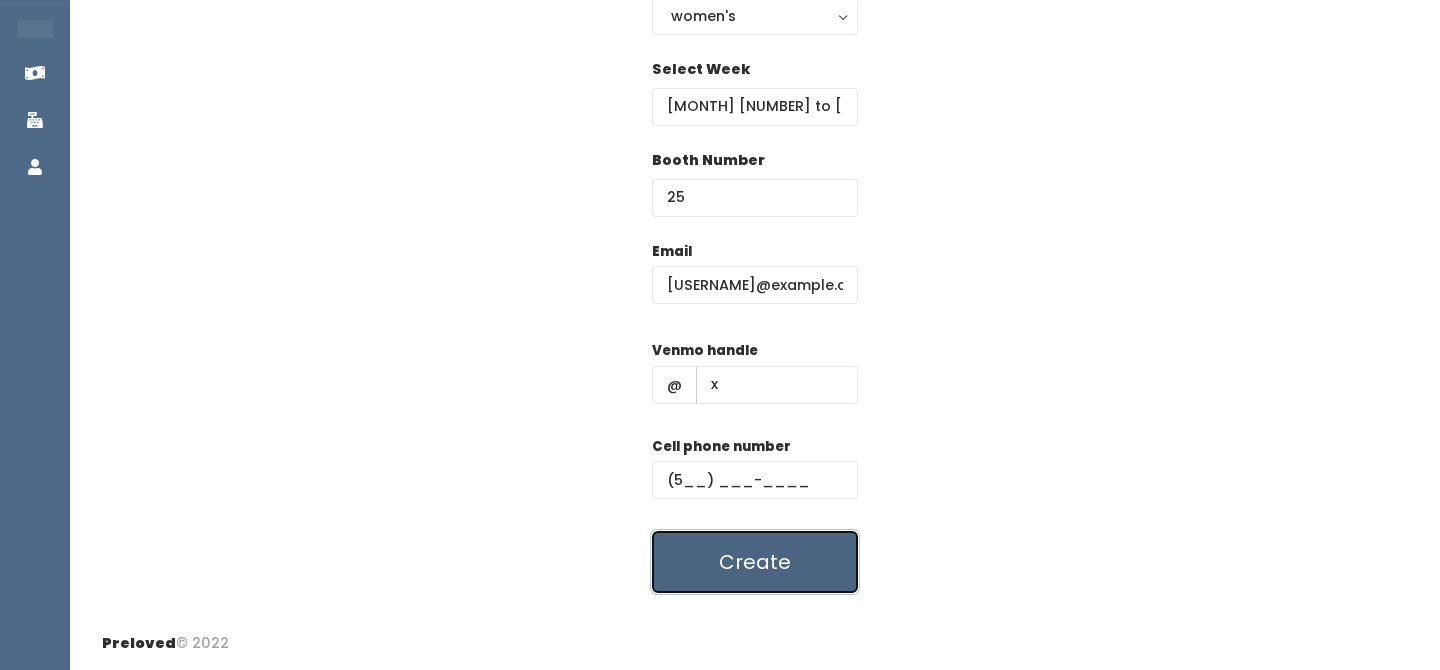 click on "Create" at bounding box center [755, 562] 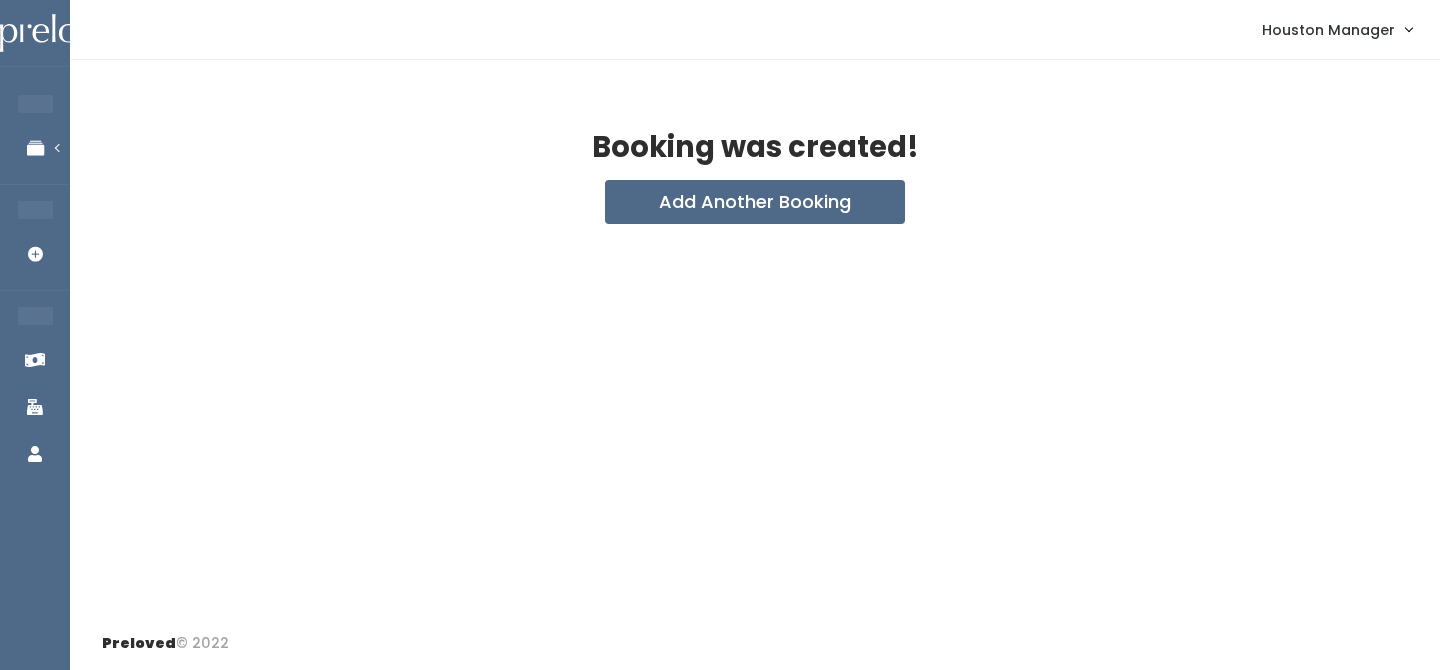 scroll, scrollTop: 0, scrollLeft: 0, axis: both 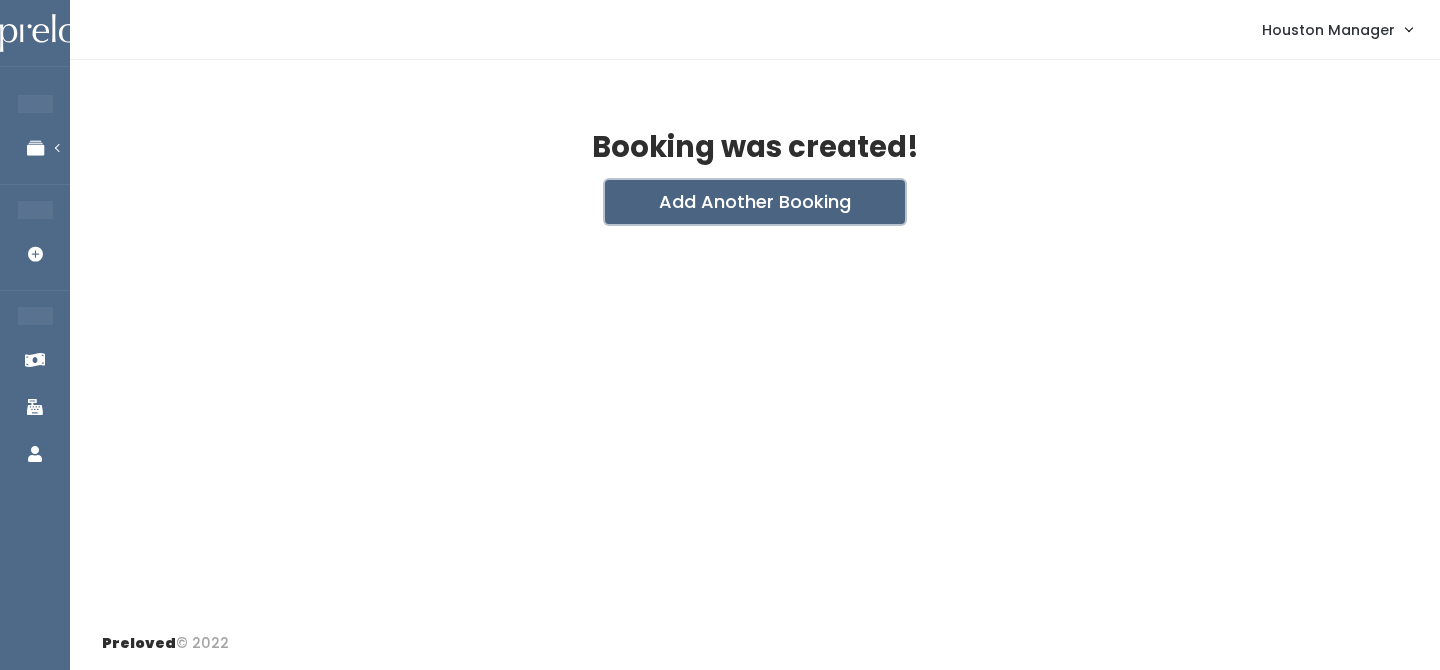 click on "Add Another Booking" at bounding box center [755, 202] 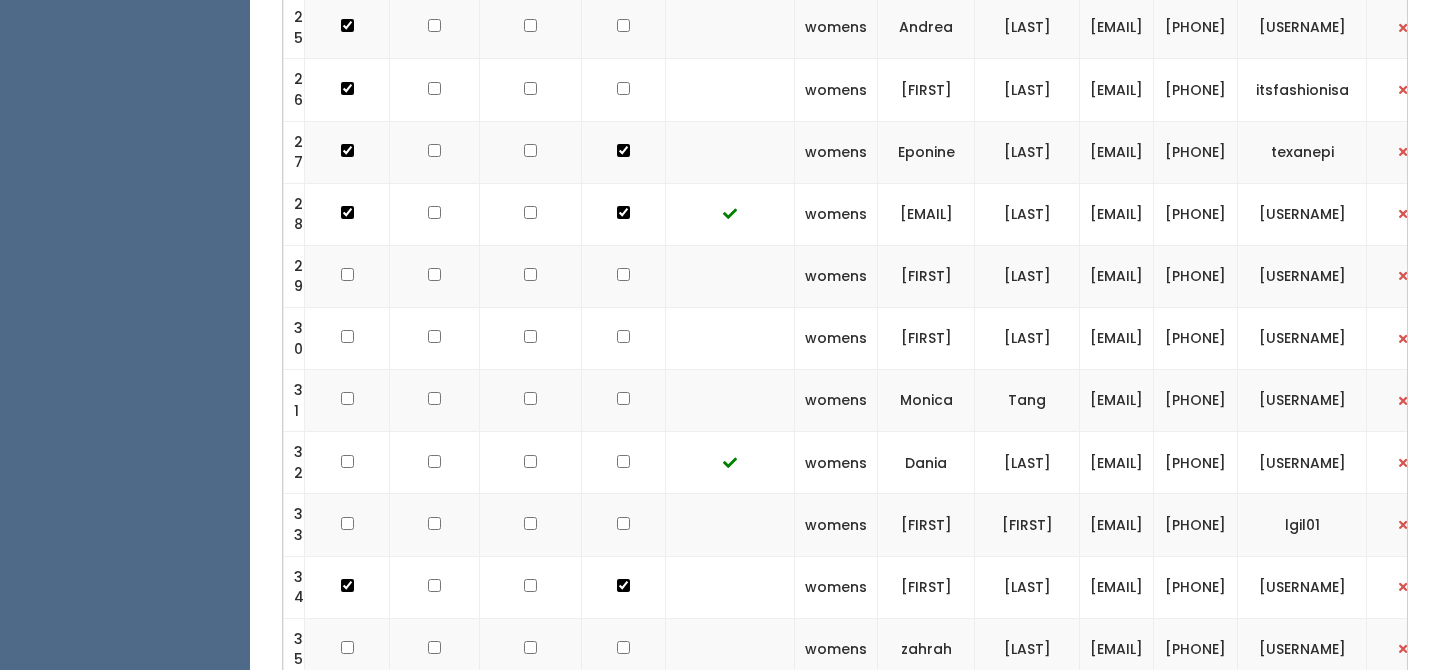 scroll, scrollTop: 0, scrollLeft: 0, axis: both 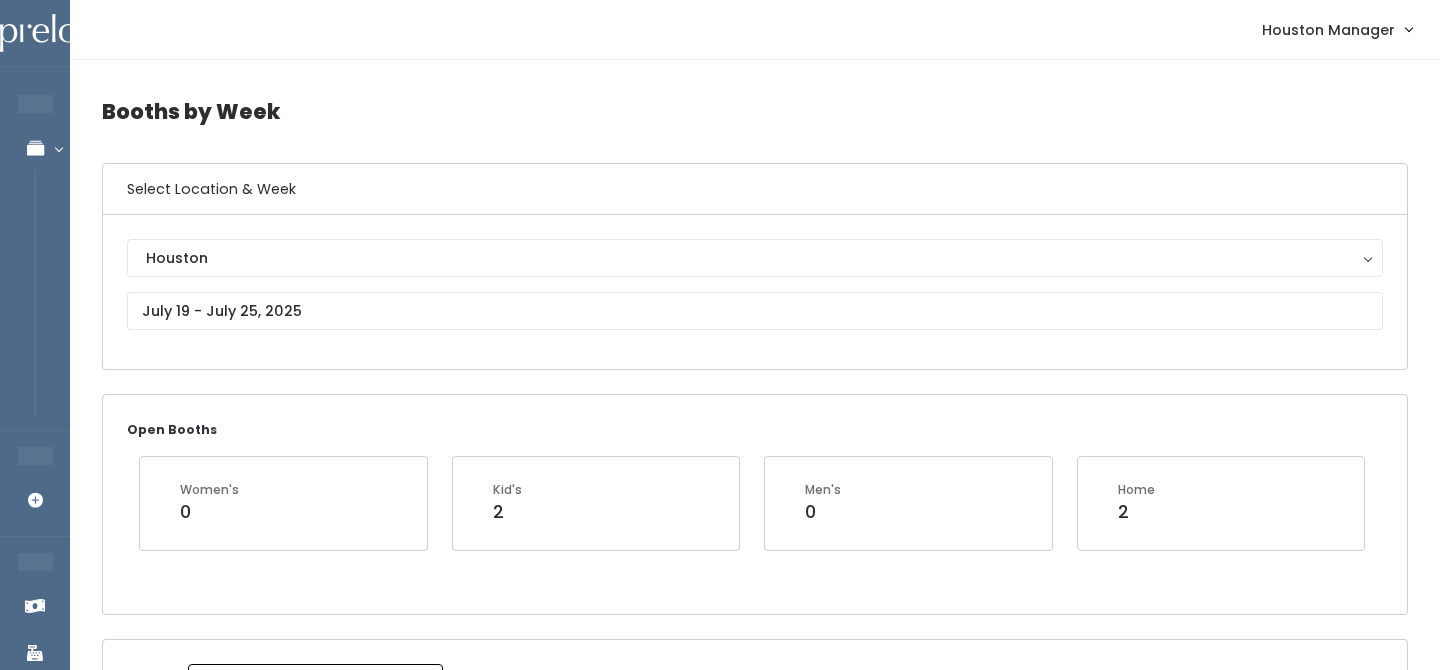 click on "Houston
Houston" at bounding box center (755, 292) 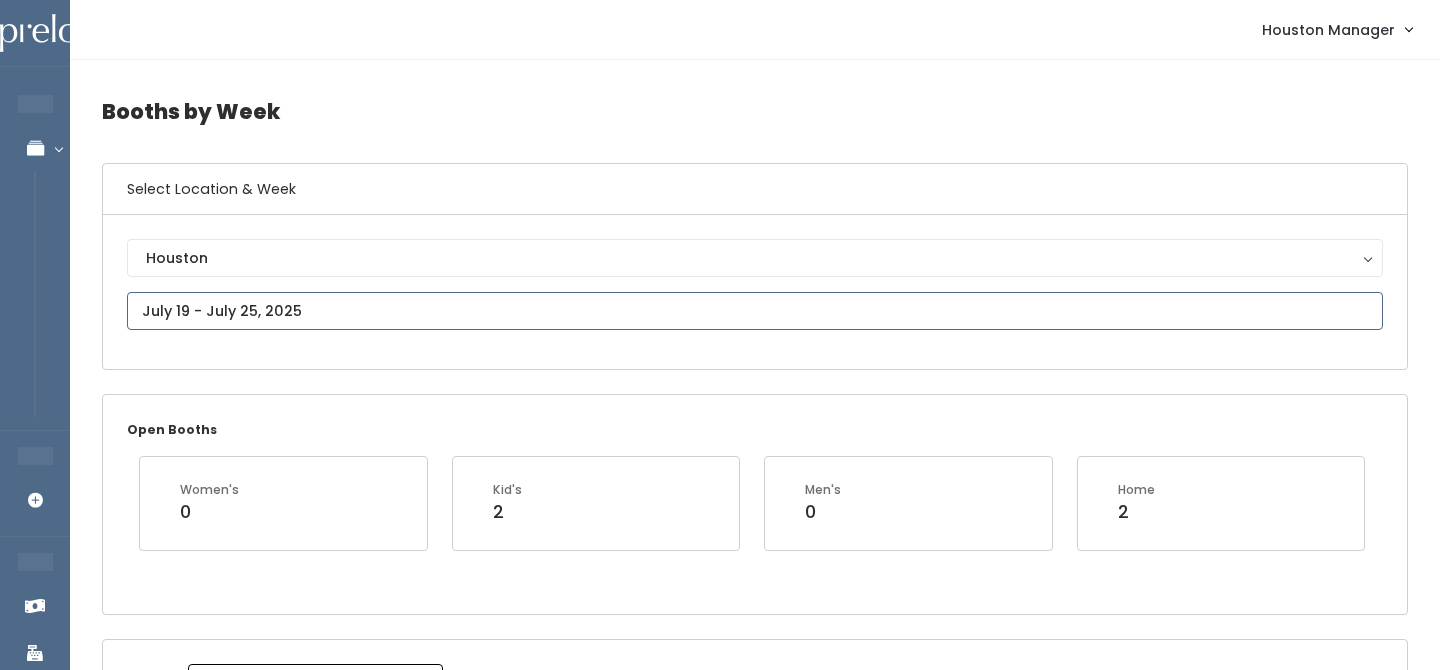 click on "EMPLOYEES
Manage Bookings
Booths by Week
All Bookings
Bookings with Booths
Booth Discounts
Seller Check-in
STORE MANAGER
Add Booking
FRANCHISE OWNER
Venmo Payouts
Booth Sales
Customers" at bounding box center (720, 2081) 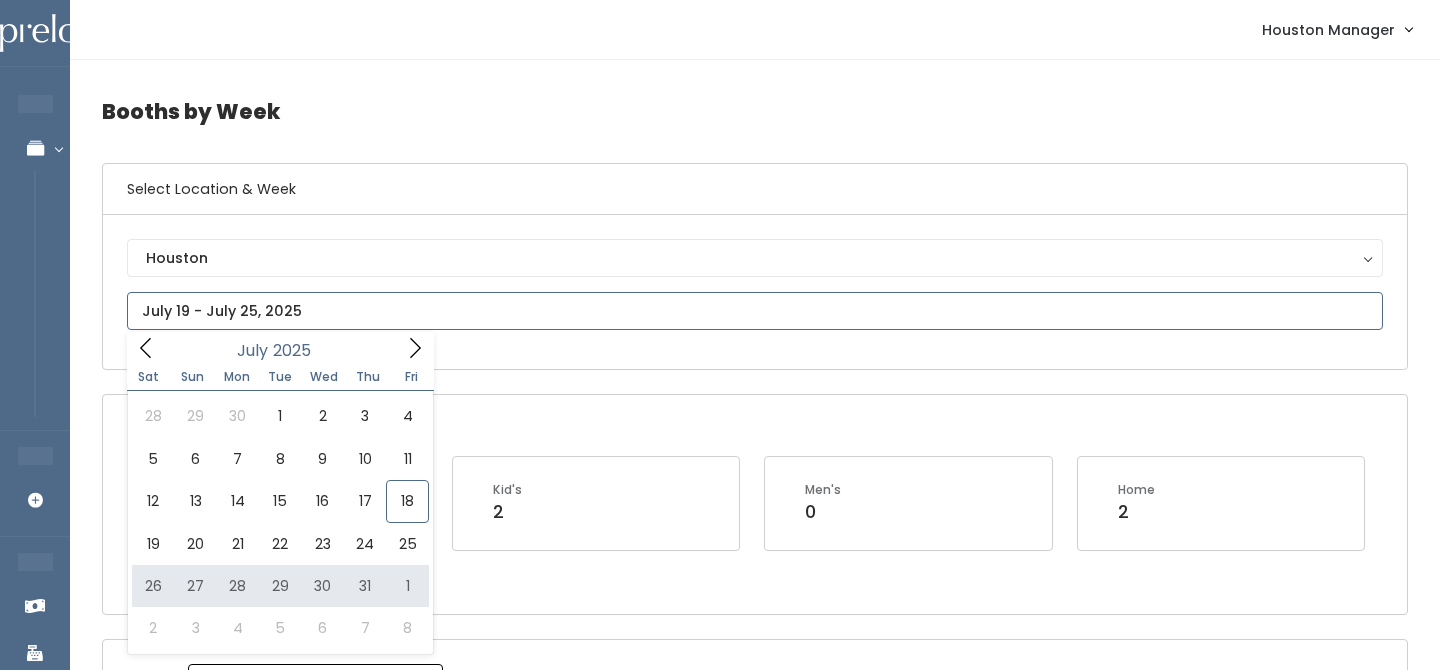 type on "July 26 to August 1" 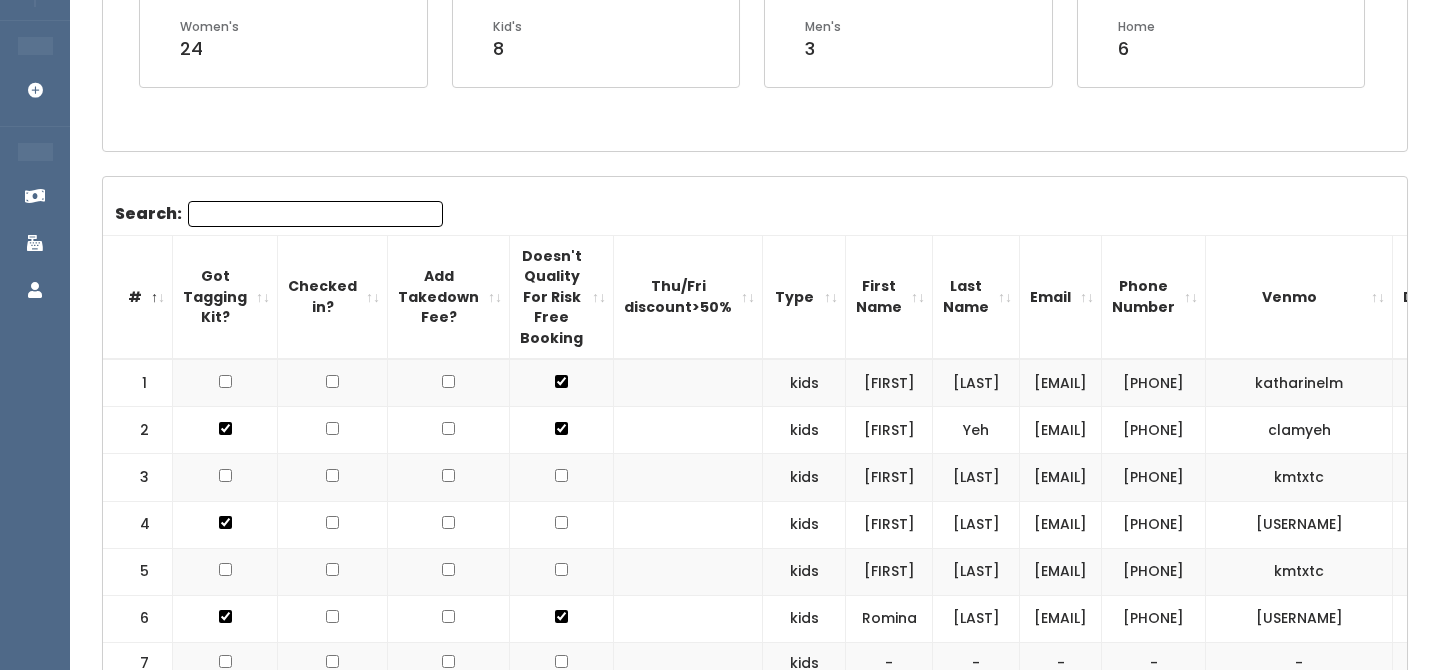 scroll, scrollTop: 0, scrollLeft: 0, axis: both 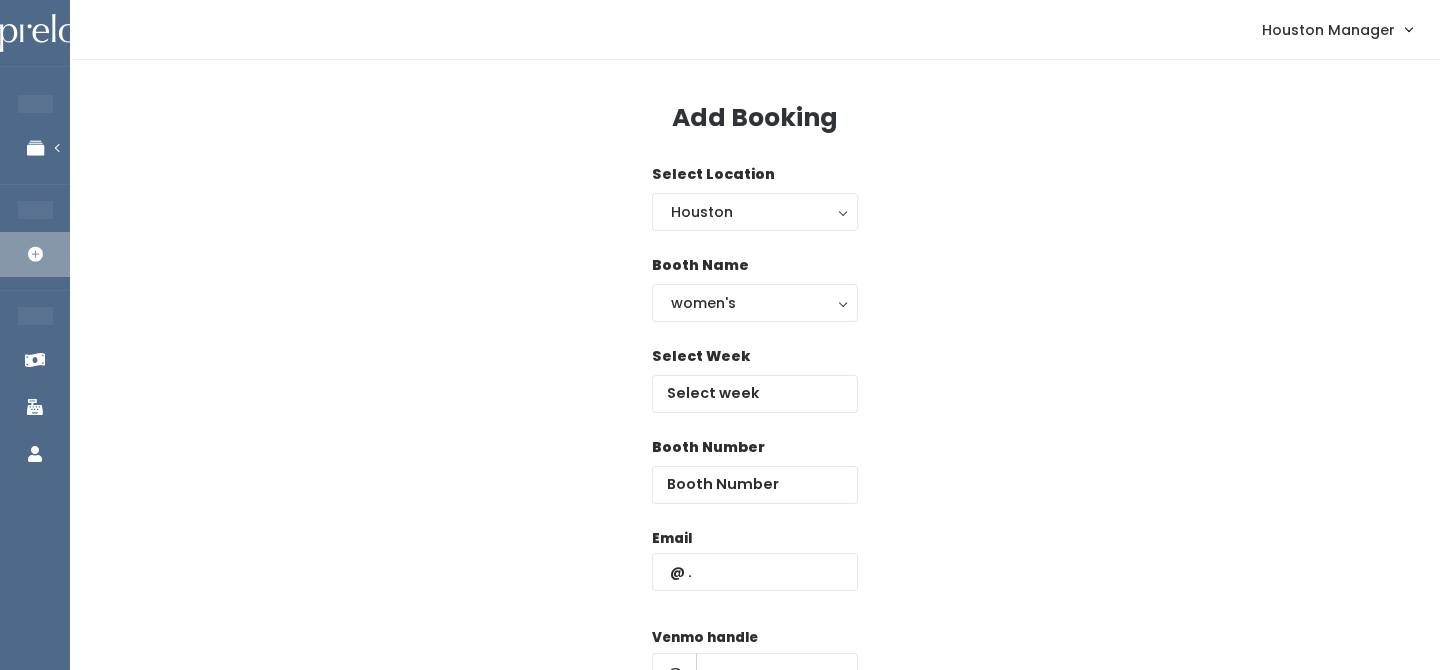 click on "Booth Name
women's
kid's
home
men's
women's" at bounding box center [755, 288] 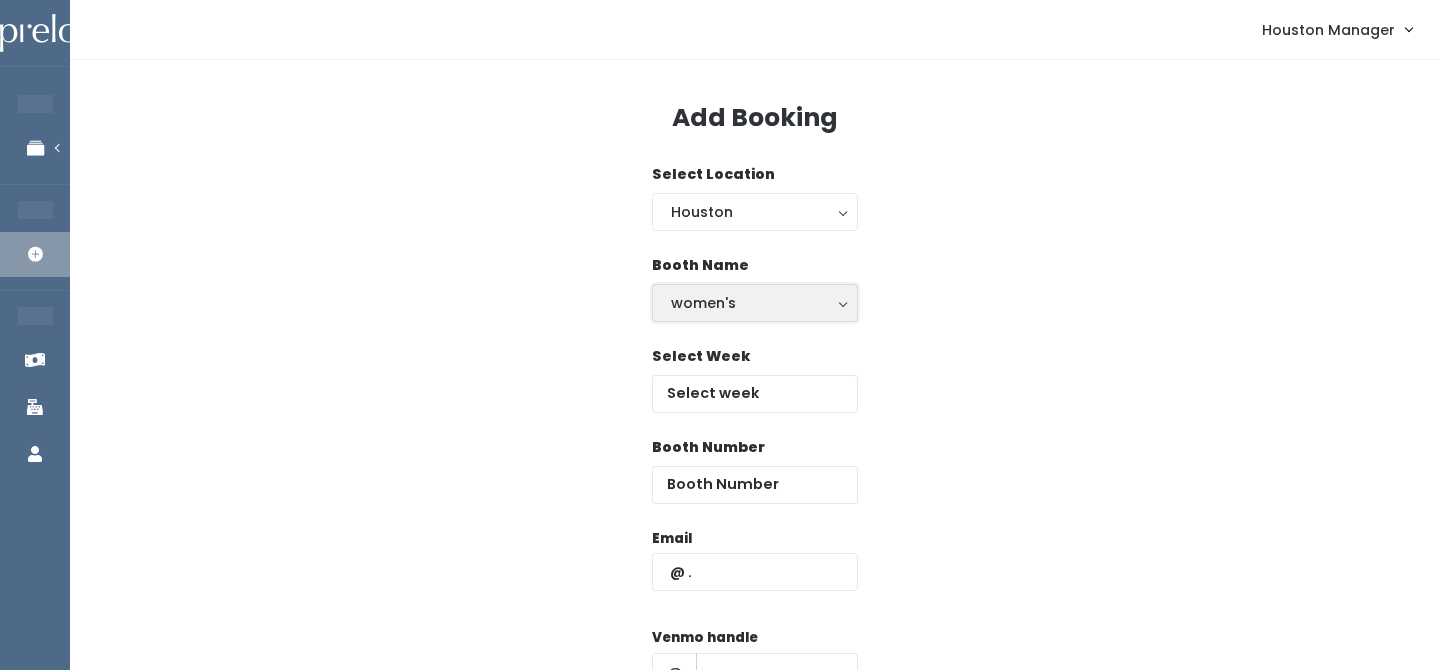 click on "women's" at bounding box center [755, 303] 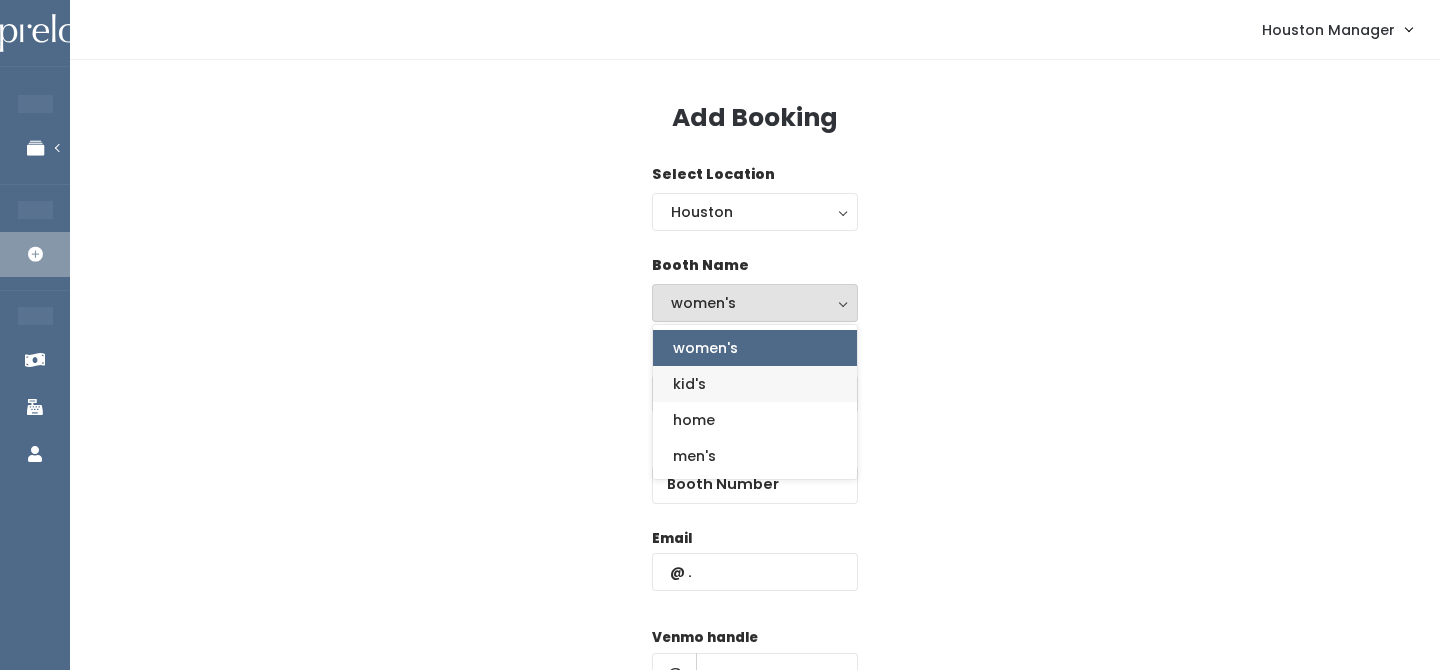 click on "kid's" at bounding box center (755, 384) 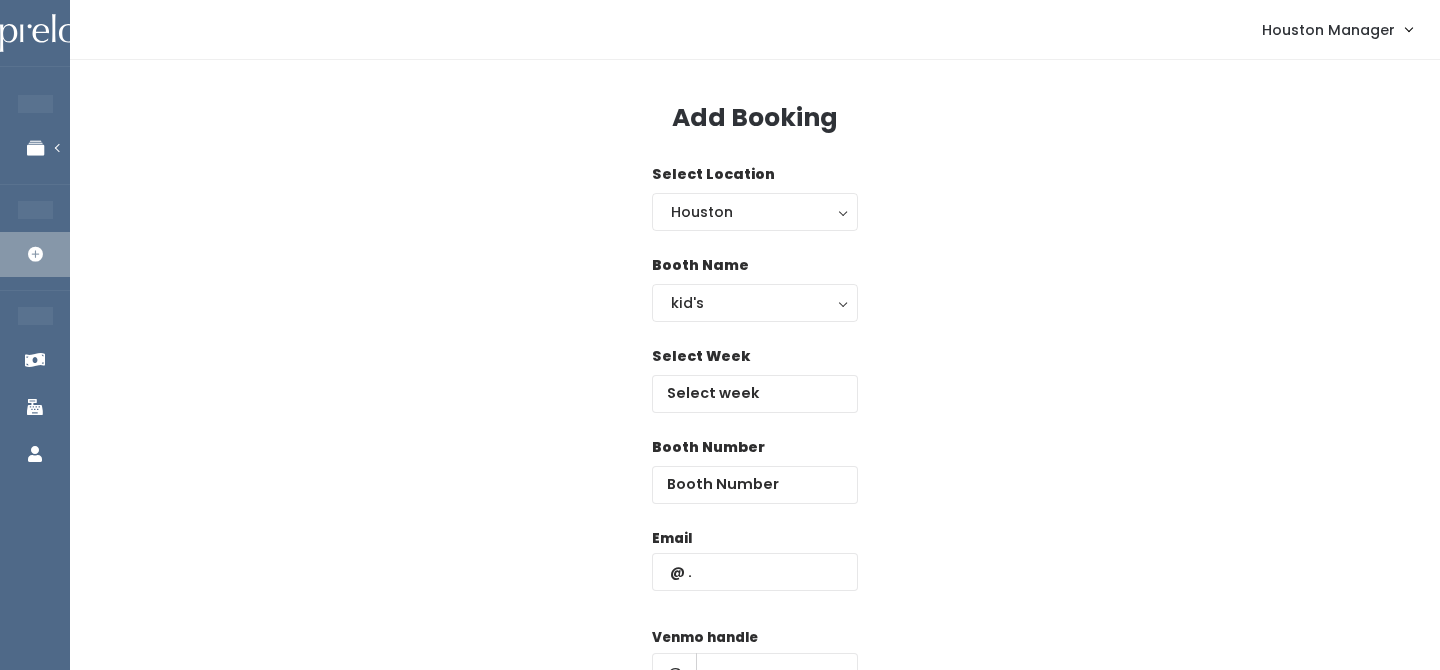 click on "Select Week" at bounding box center (701, 356) 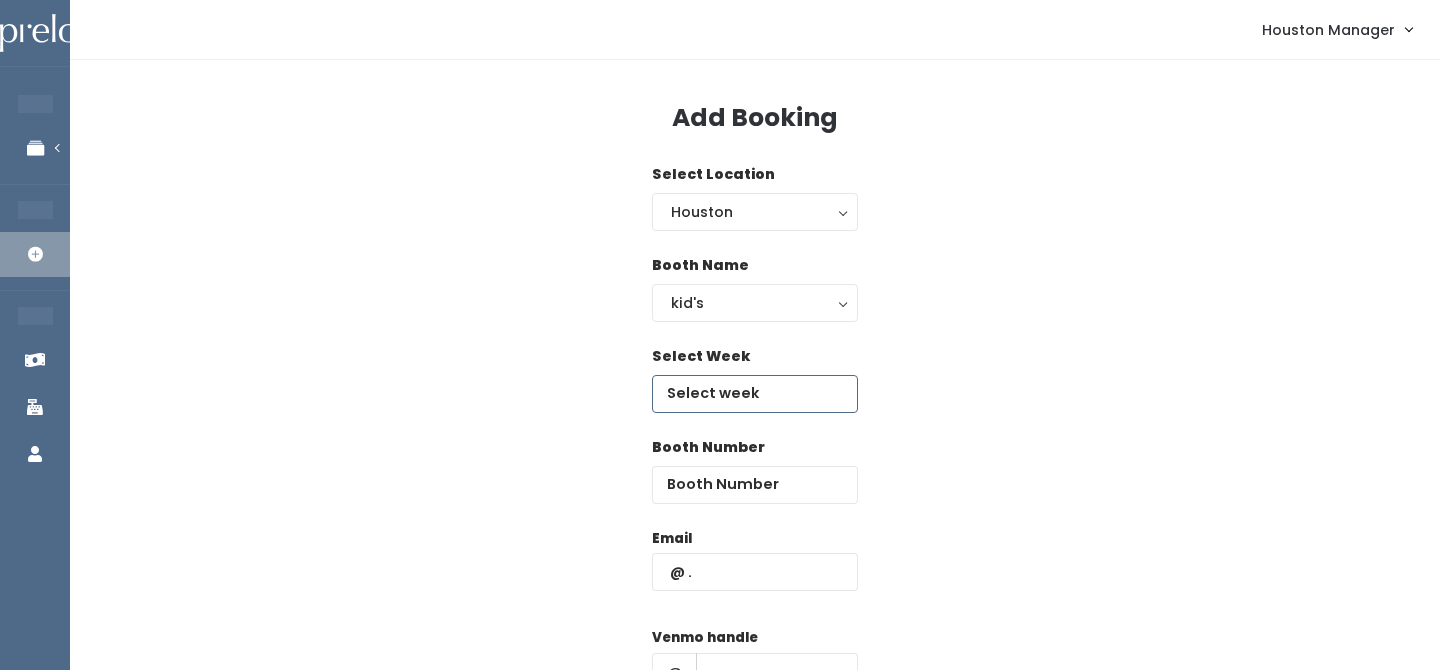 click at bounding box center (755, 394) 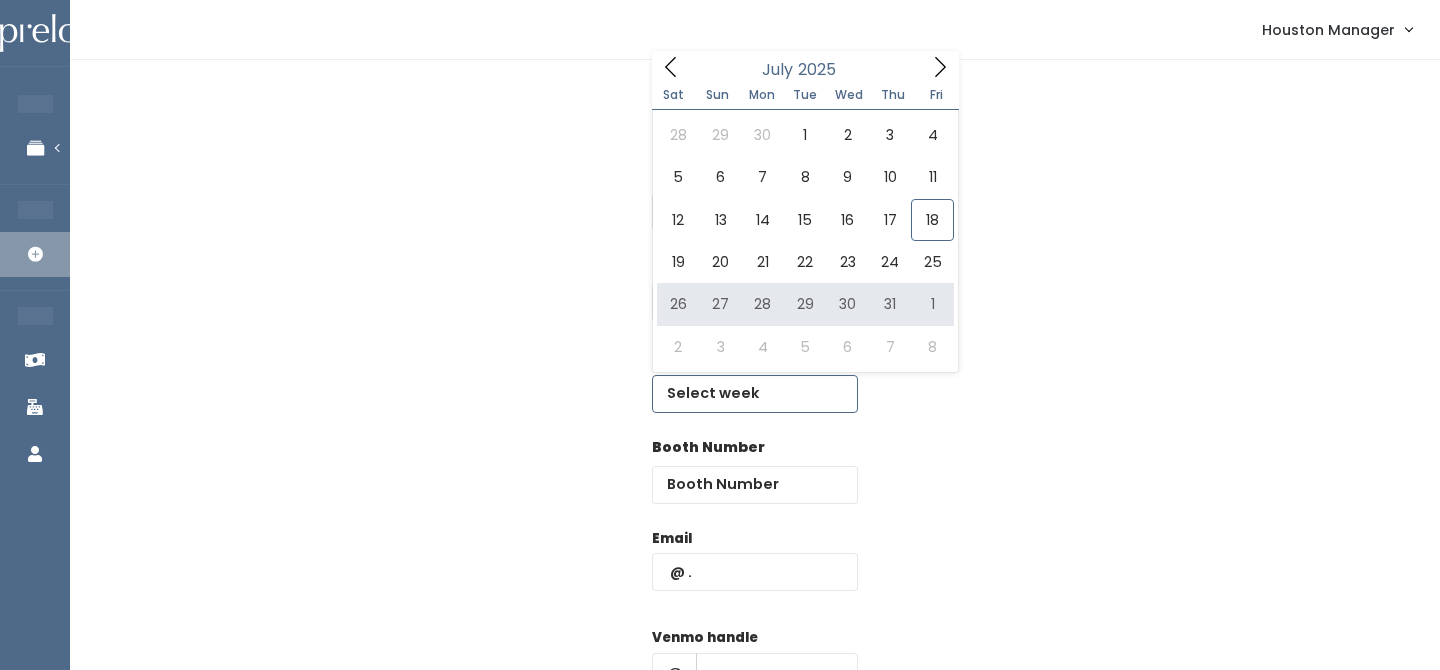type on "July 26 to August 1" 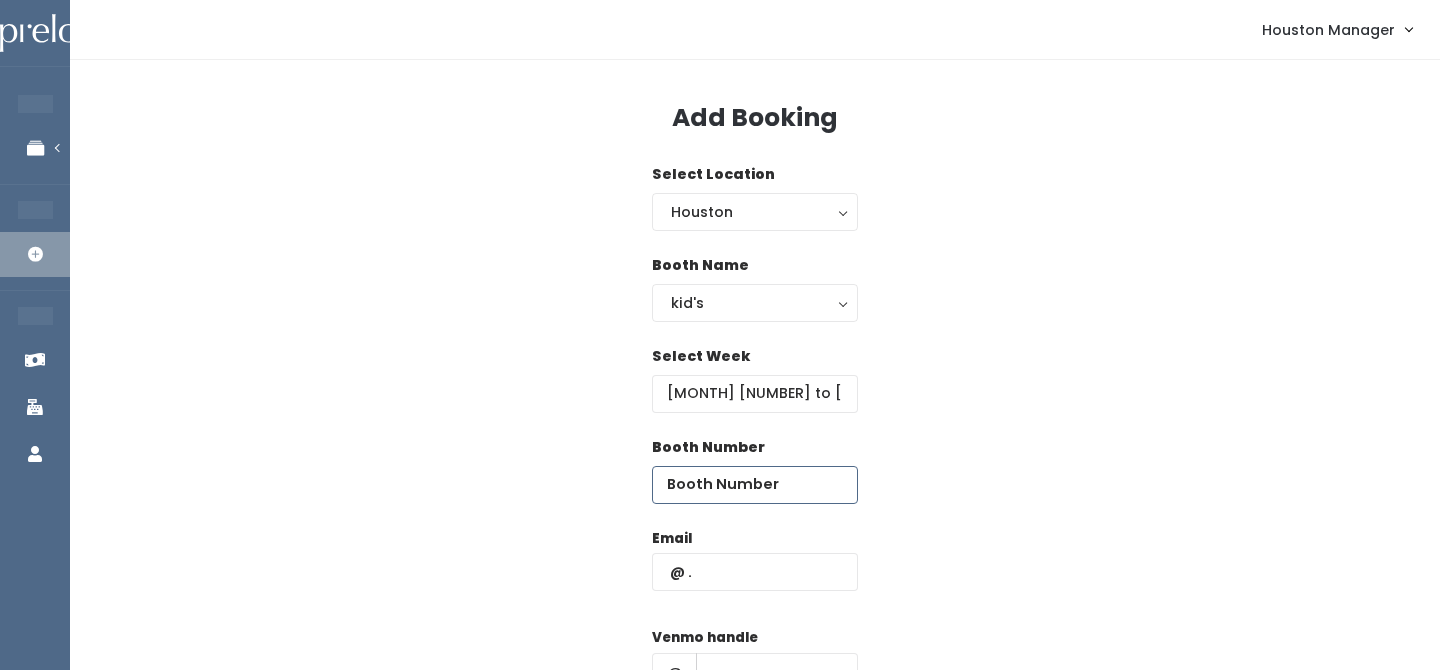 click at bounding box center [755, 485] 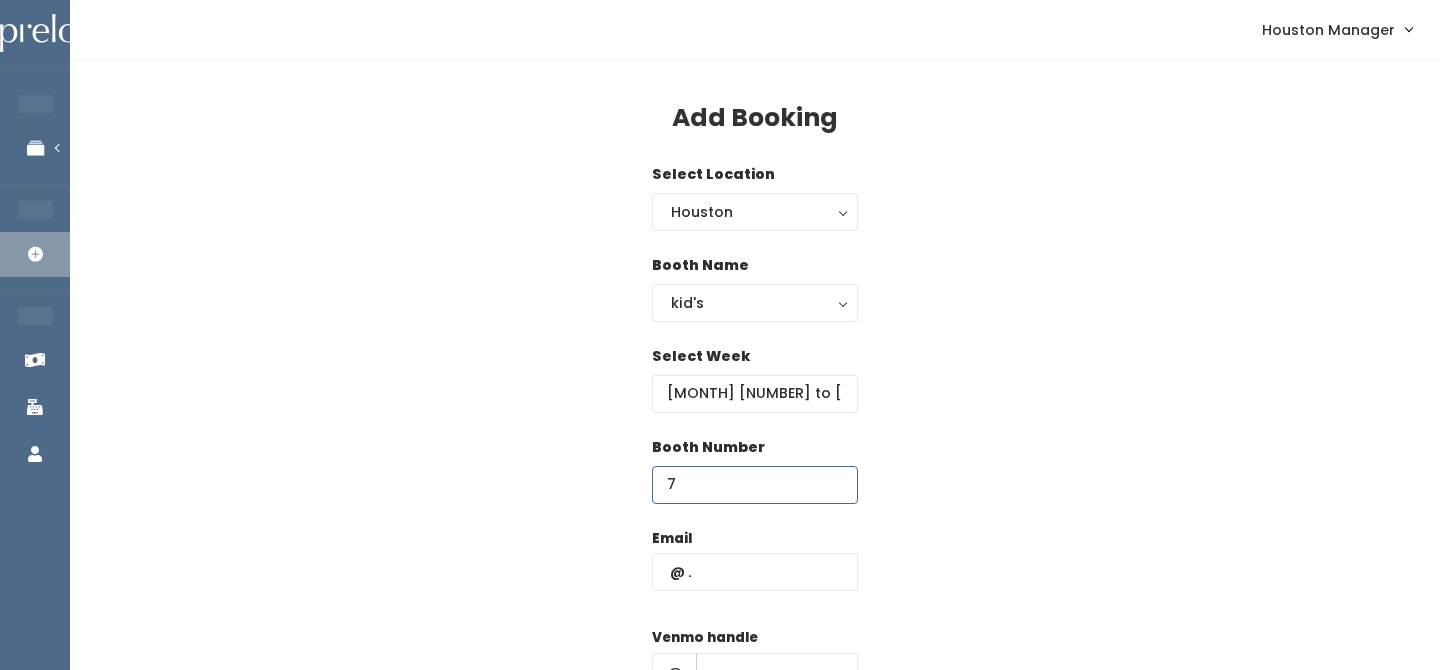 type on "7" 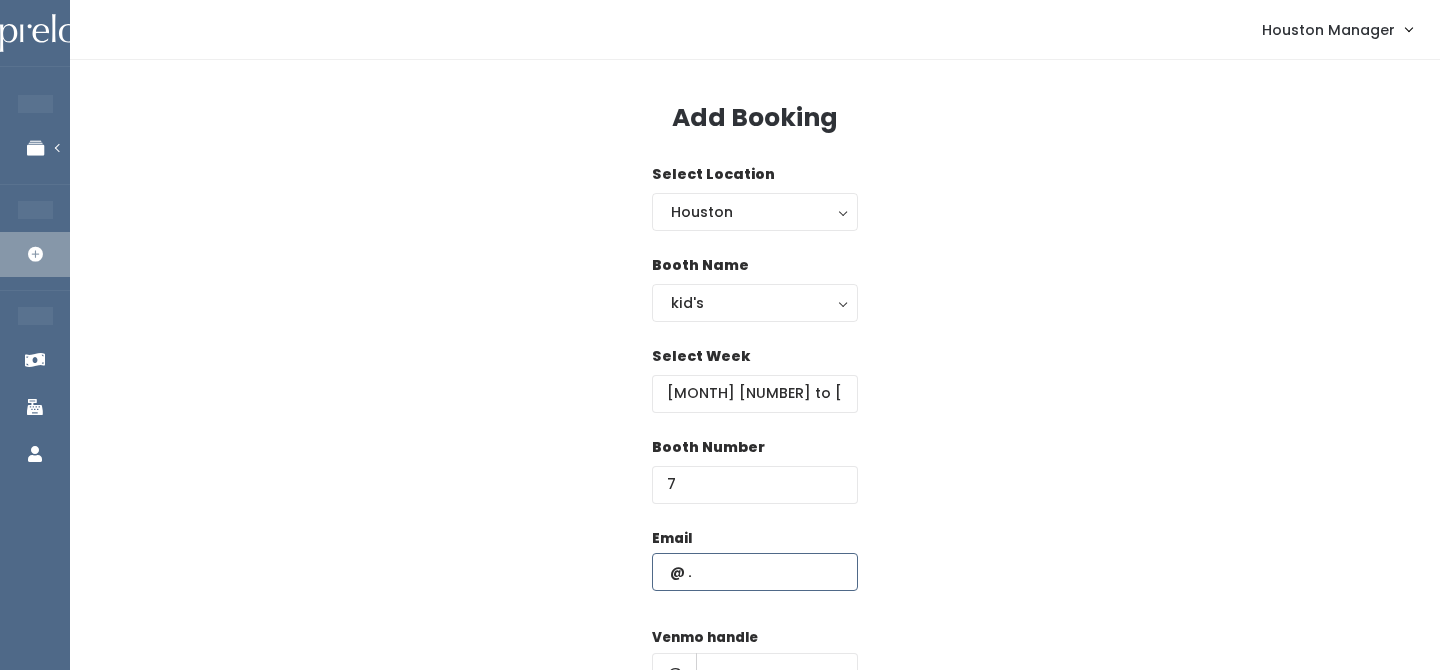 paste on "racheldziuba11@gmail.com" 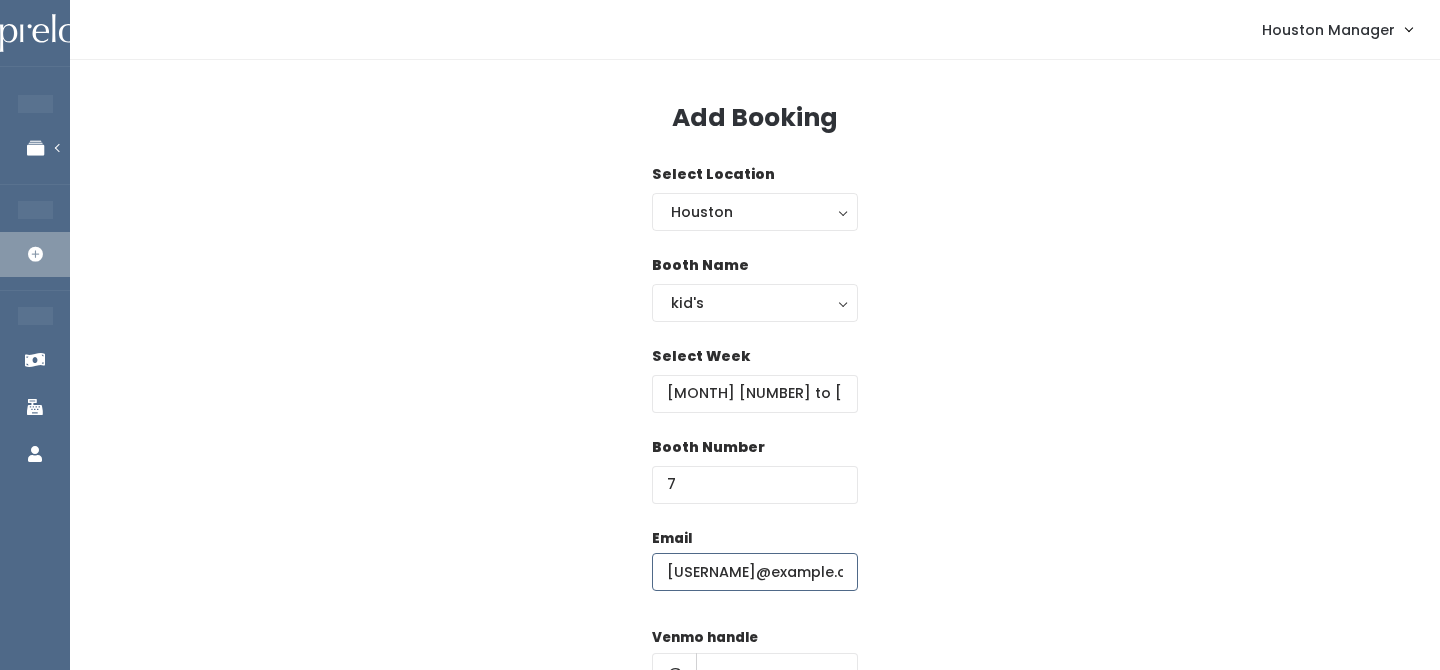 scroll, scrollTop: 0, scrollLeft: 21, axis: horizontal 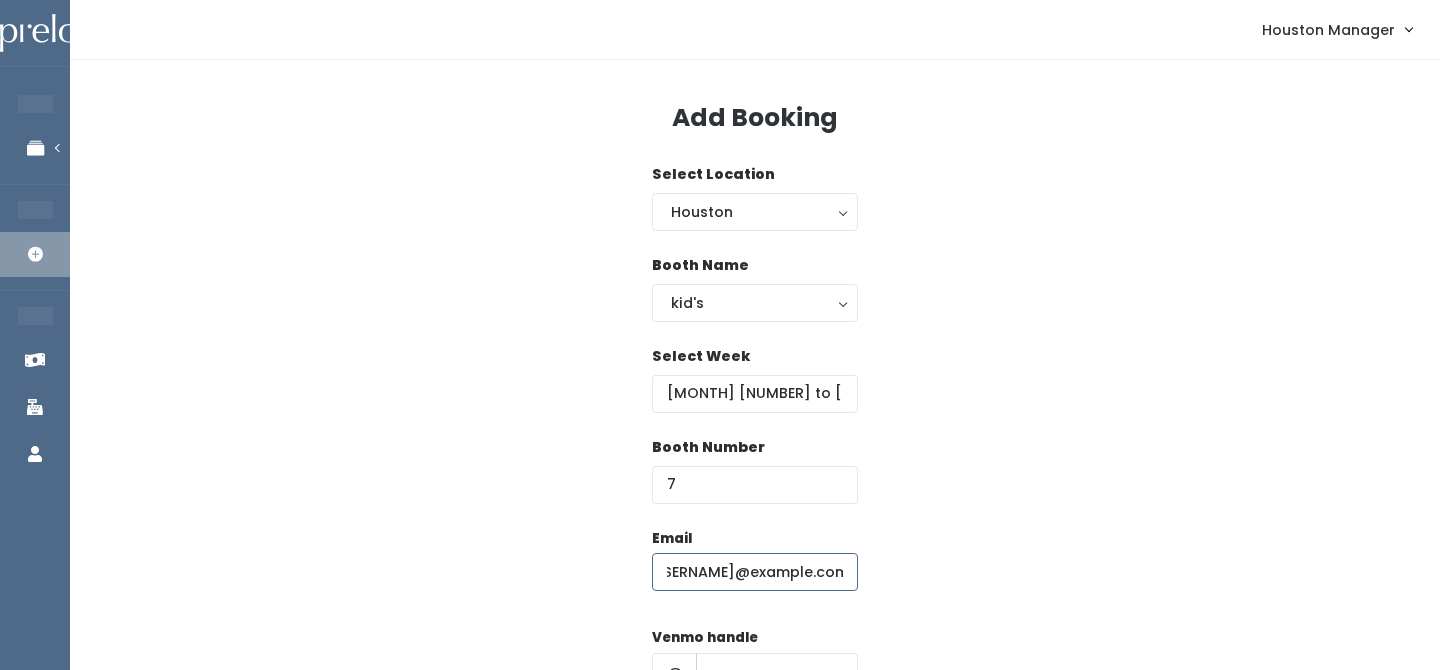 type on "racheldziuba11@[EMAIL]" 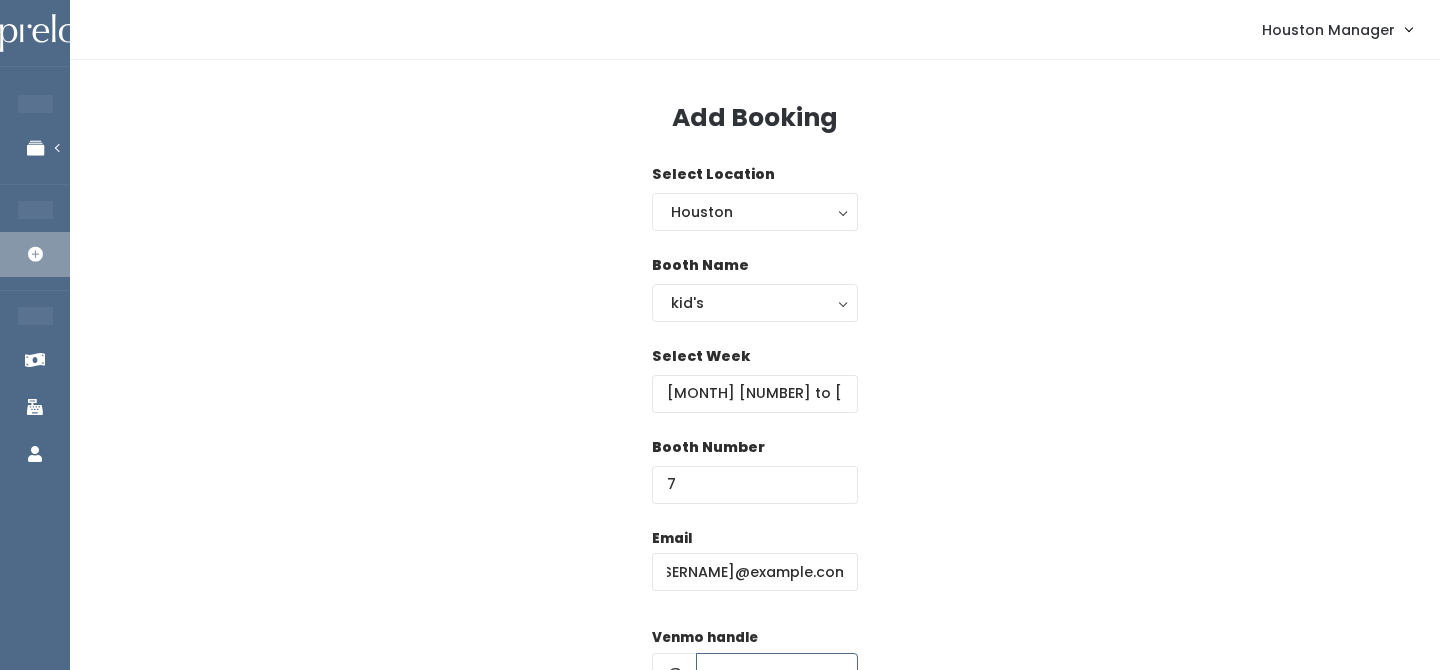 scroll, scrollTop: 21, scrollLeft: 0, axis: vertical 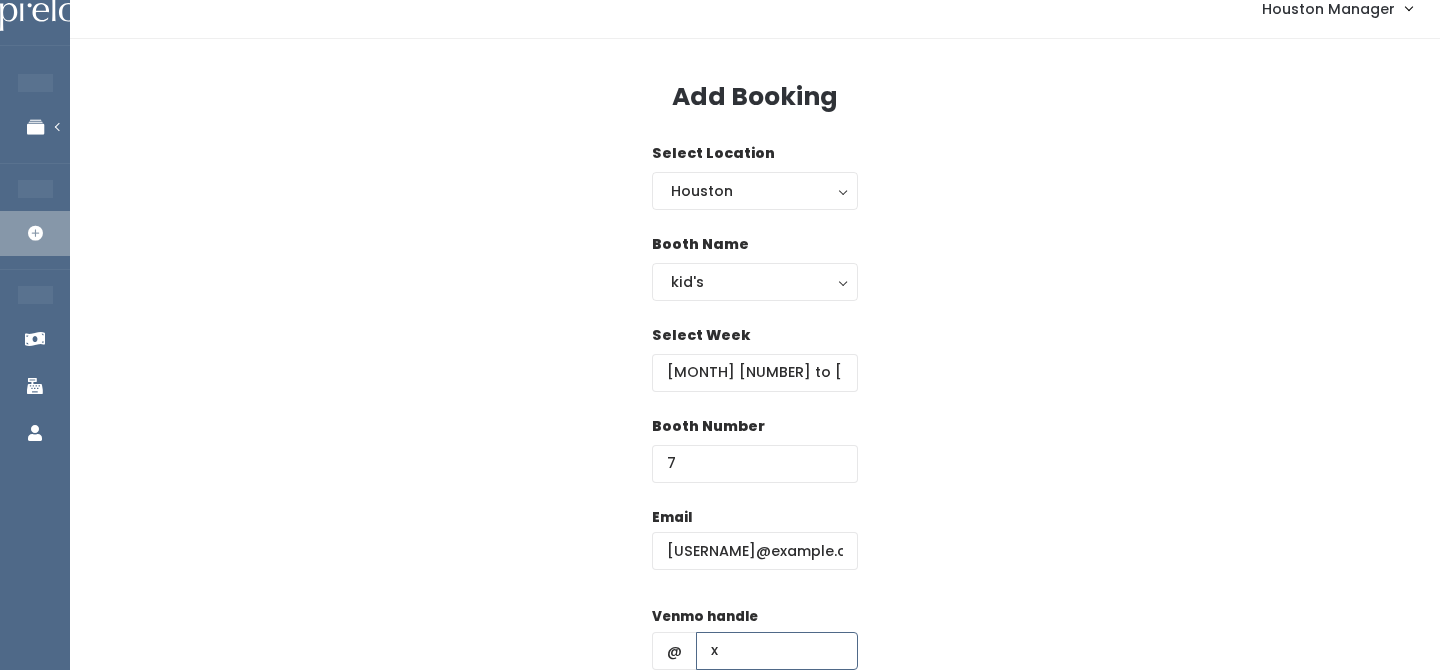 type on "x" 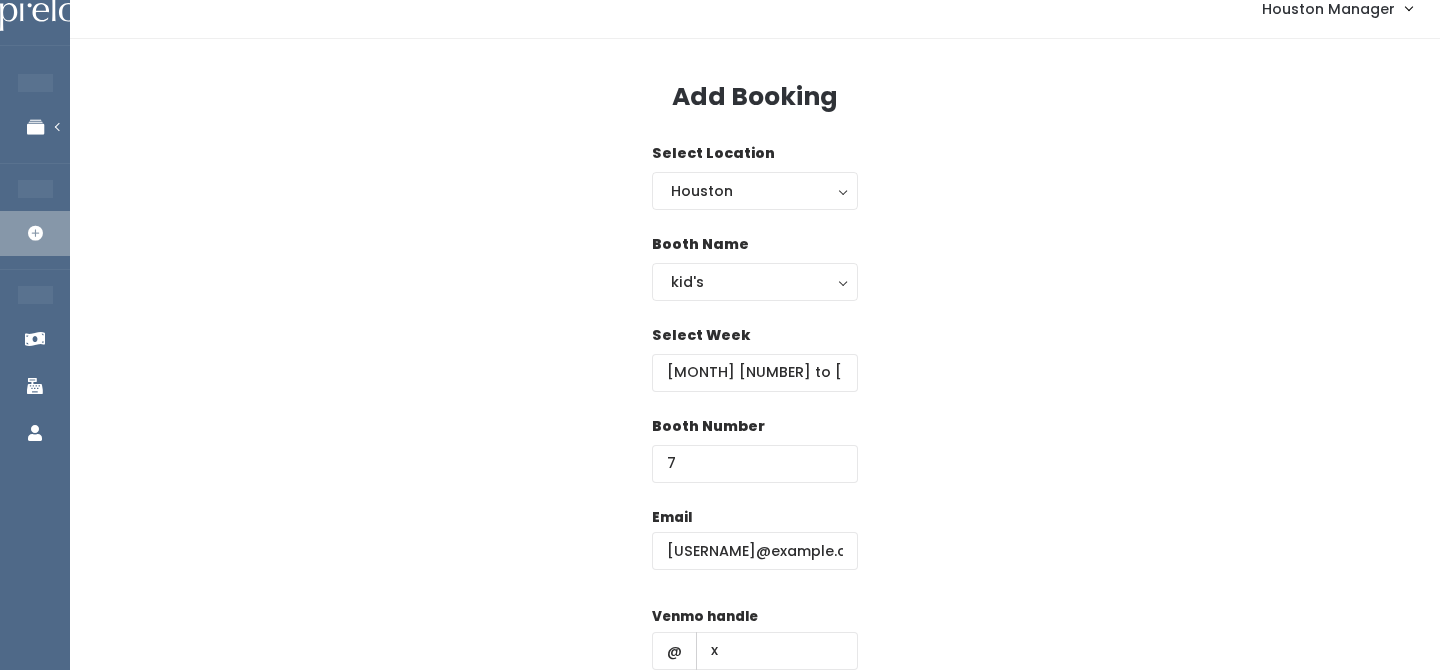 scroll, scrollTop: 287, scrollLeft: 0, axis: vertical 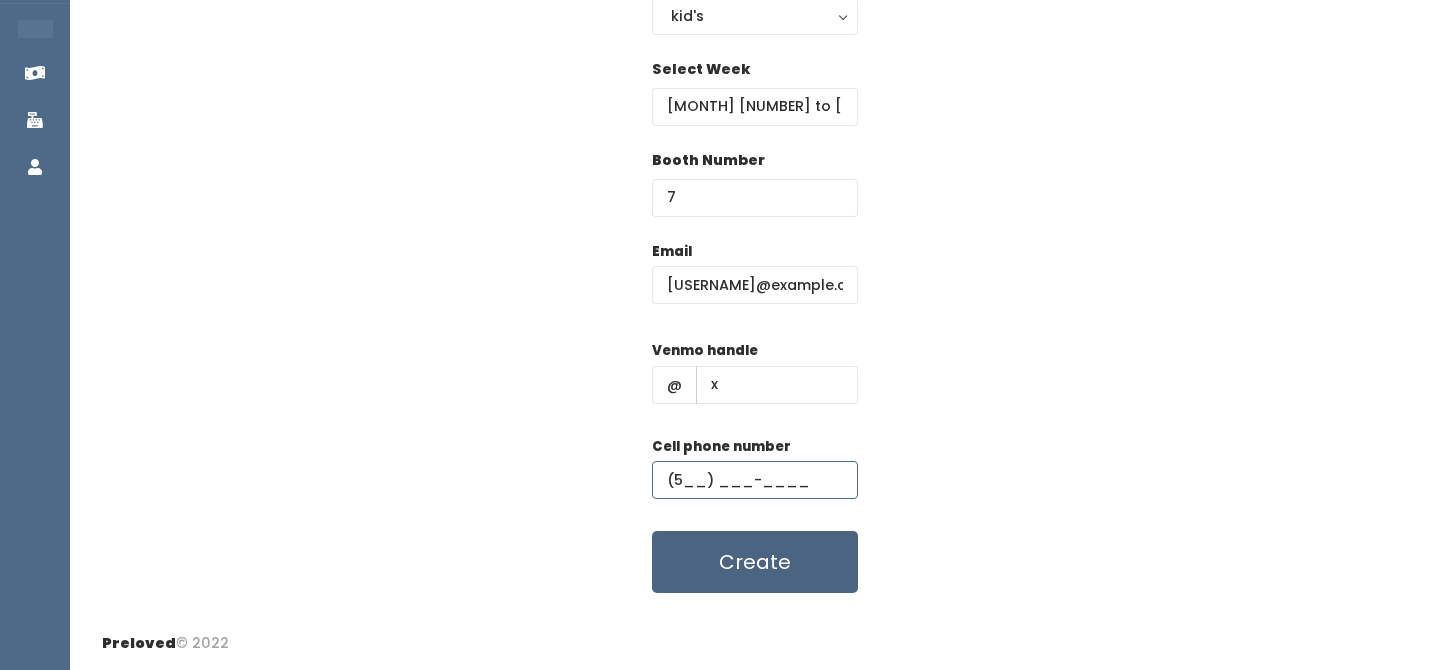 type on "(5__) ___-____" 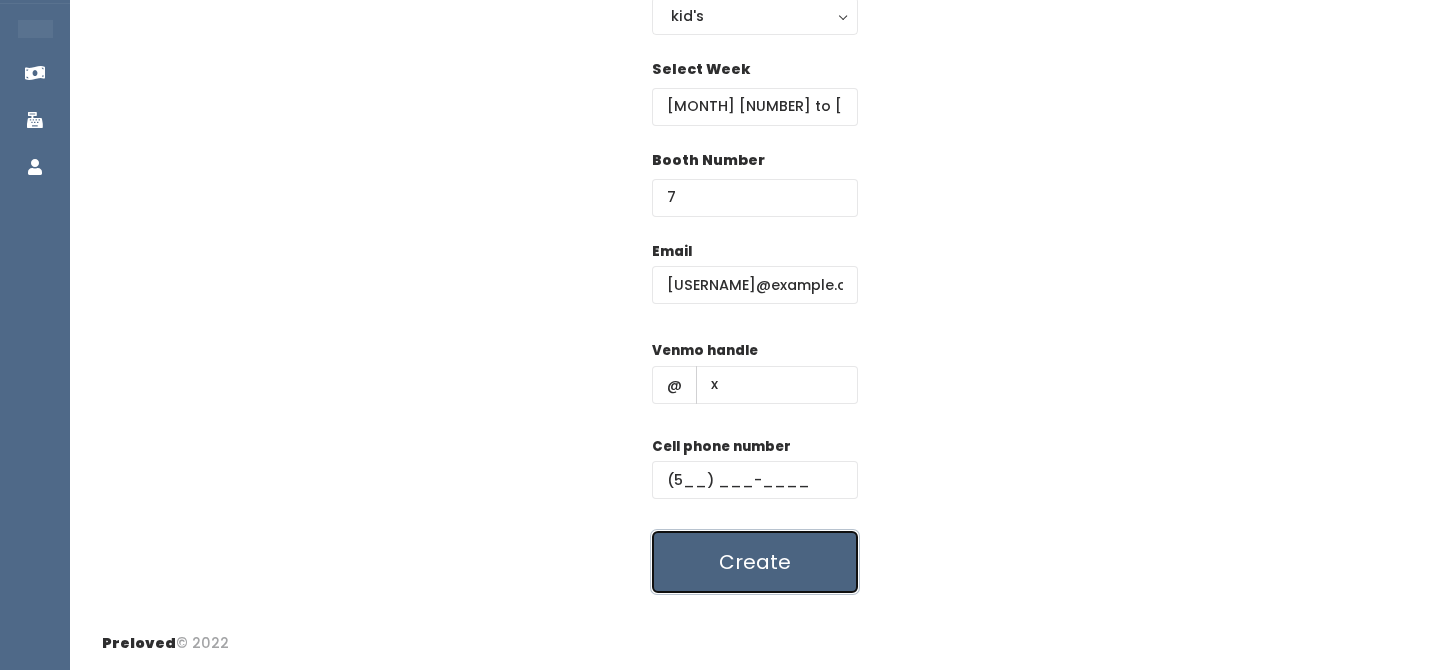 click on "Create" at bounding box center (755, 562) 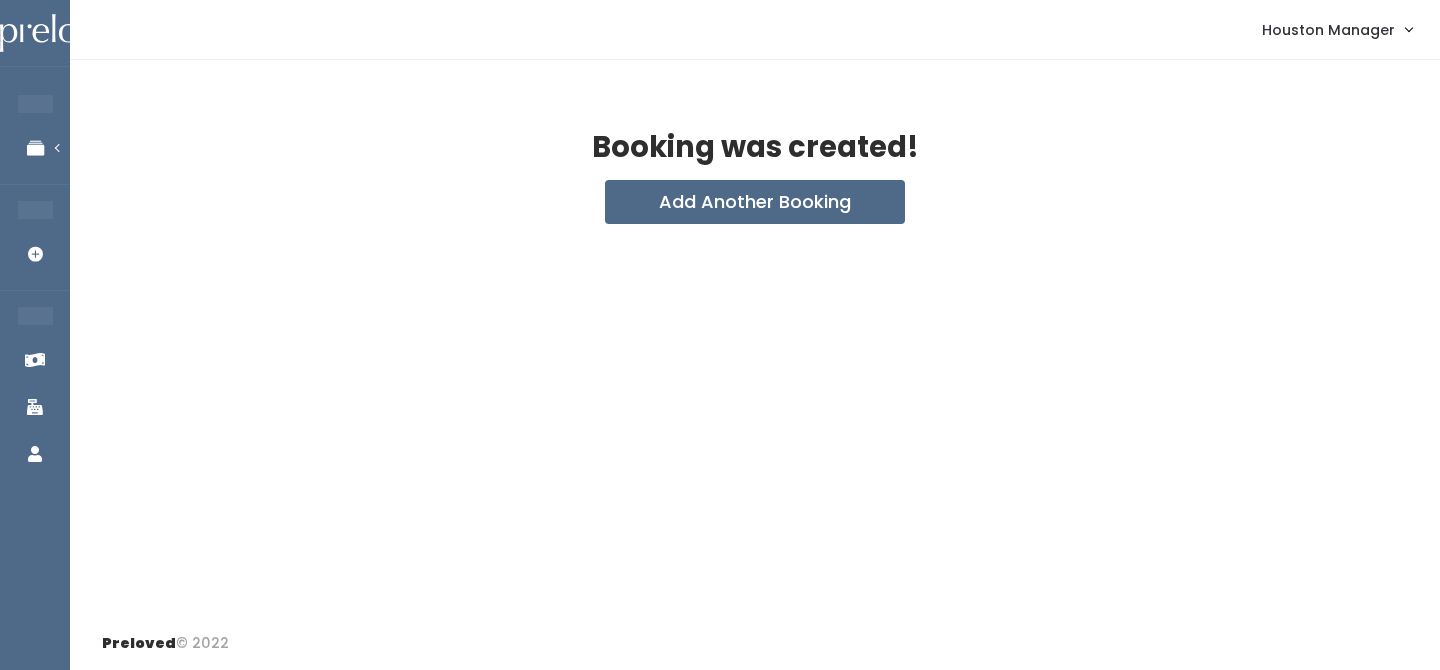 scroll, scrollTop: 0, scrollLeft: 0, axis: both 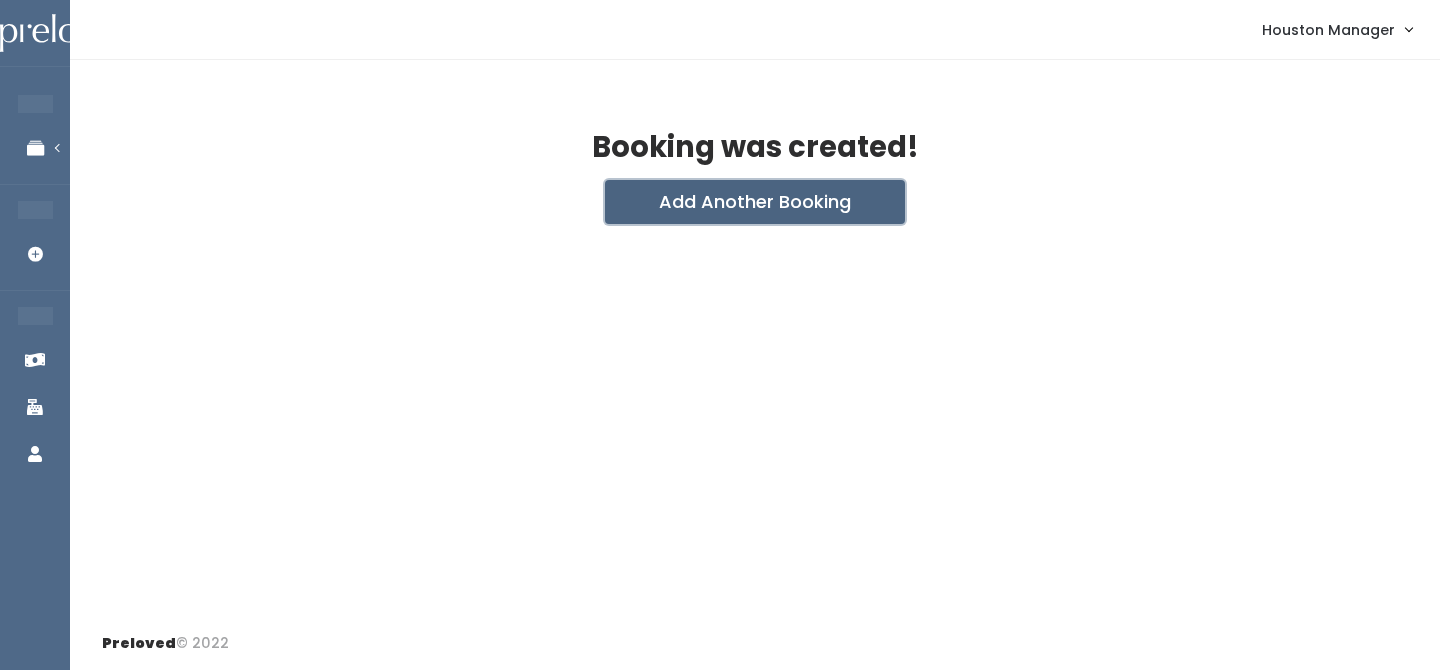 click on "Add Another Booking" at bounding box center [755, 202] 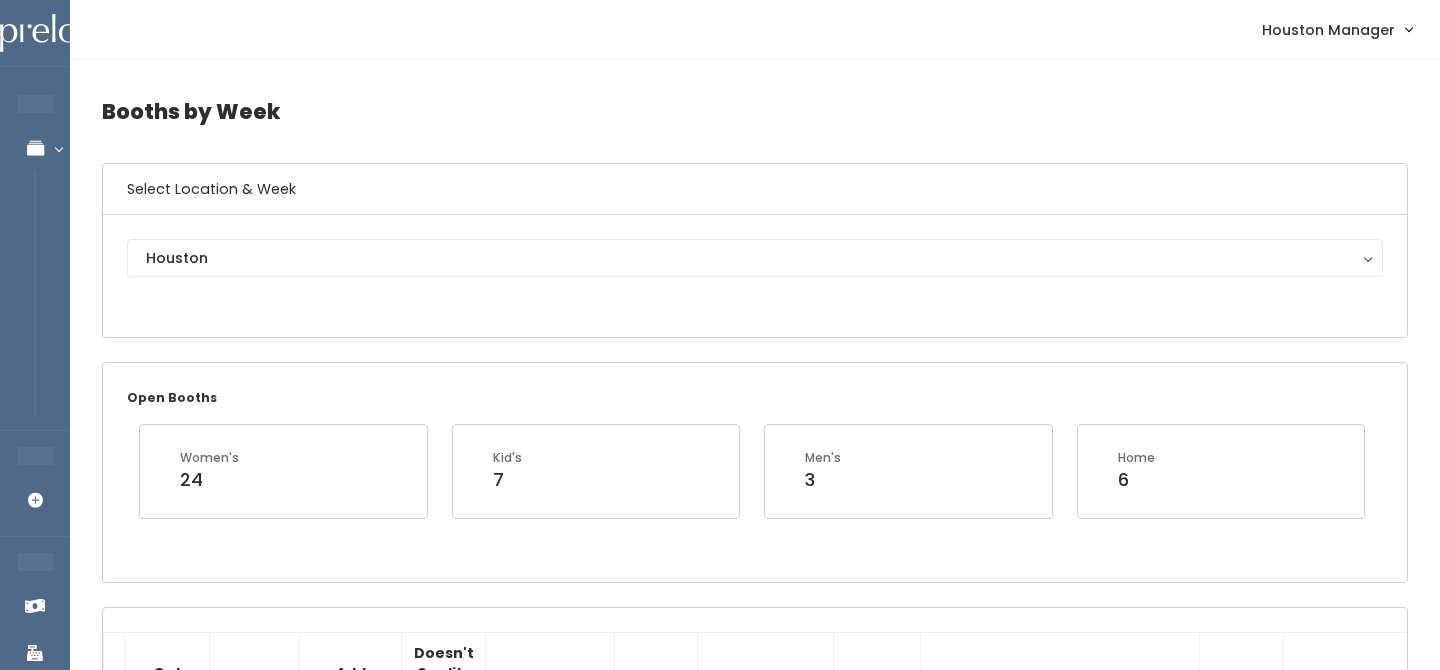 scroll, scrollTop: 831, scrollLeft: 0, axis: vertical 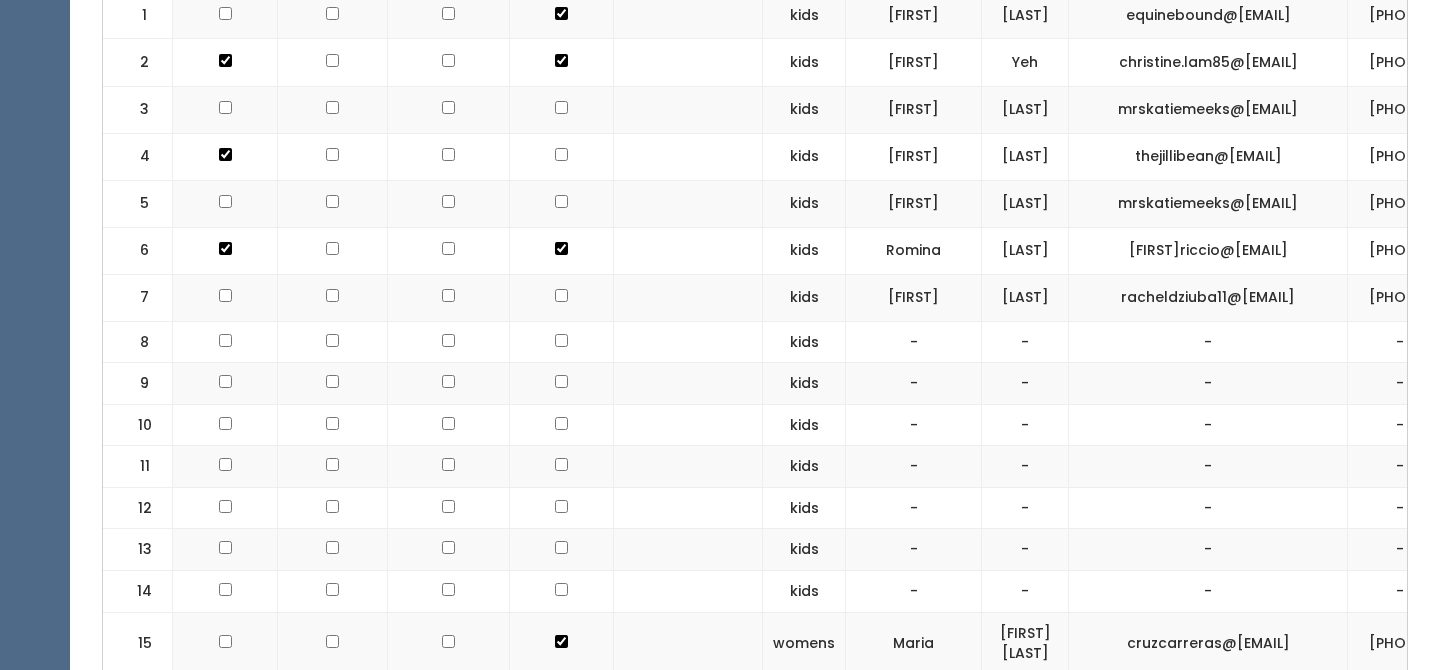 click at bounding box center (225, 13) 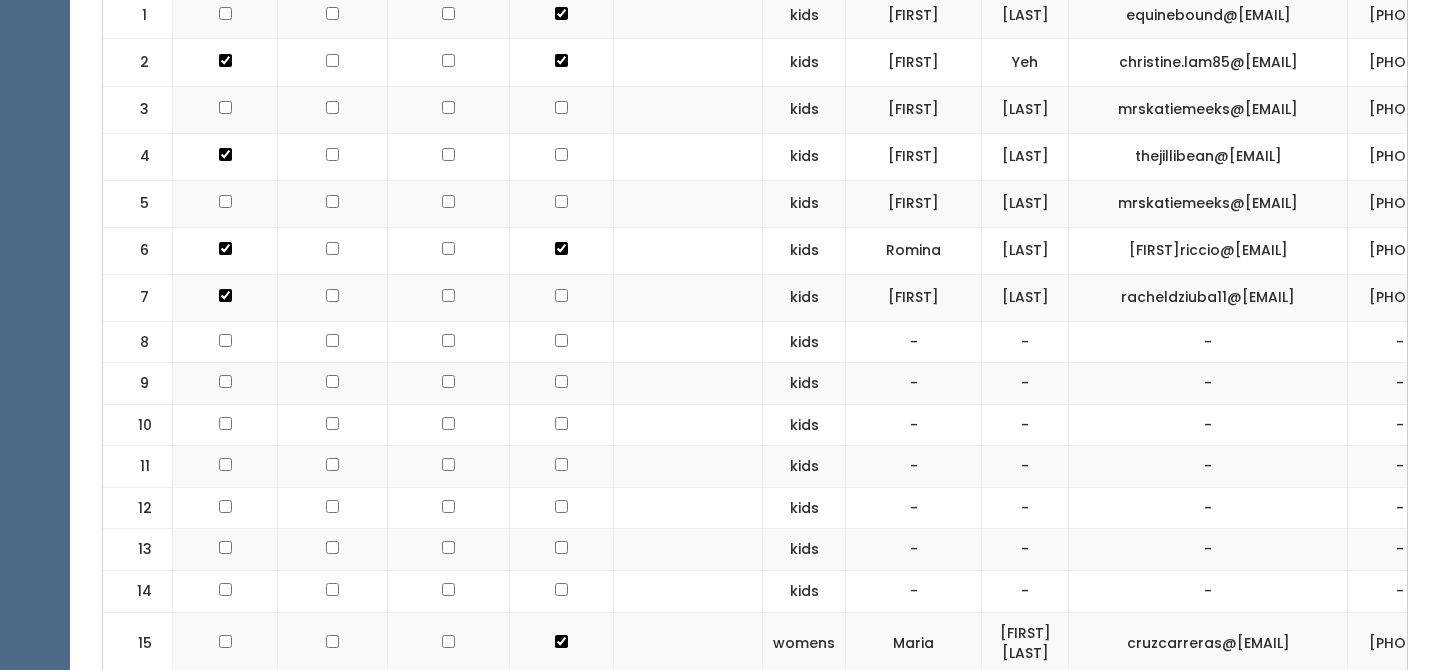 click at bounding box center [561, 13] 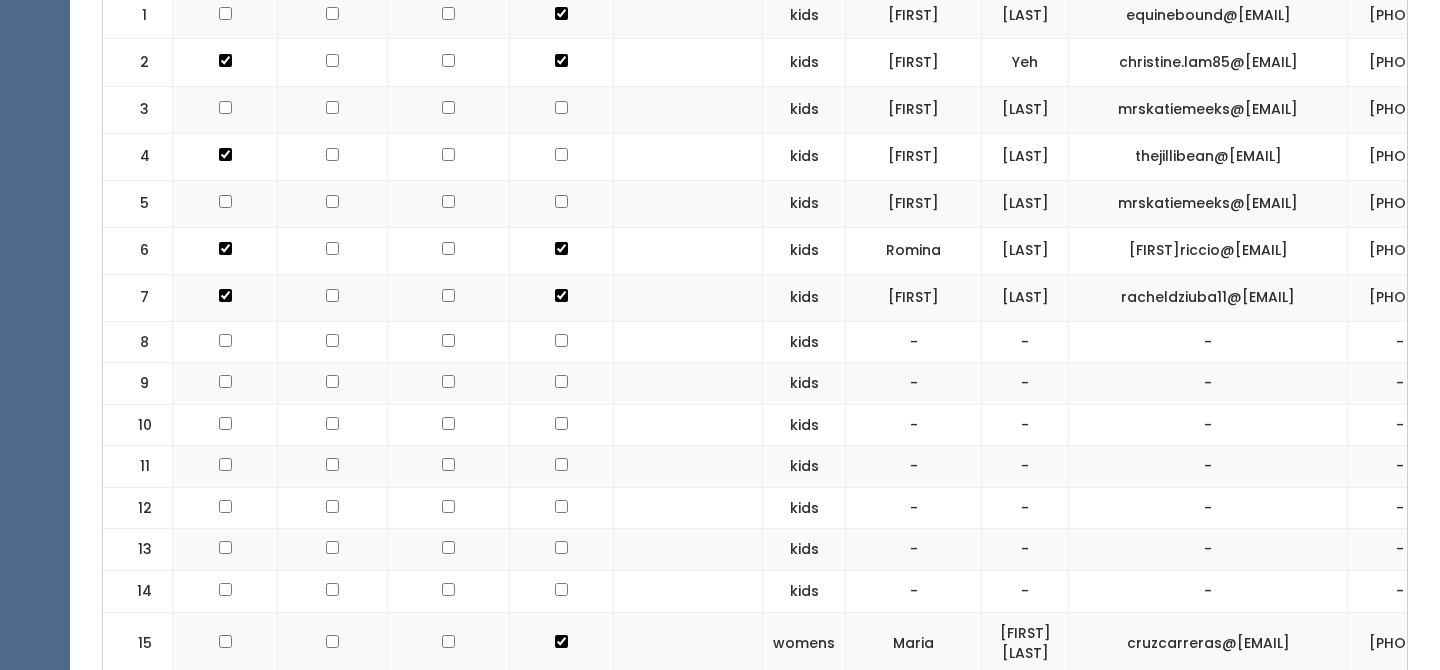scroll, scrollTop: 0, scrollLeft: 0, axis: both 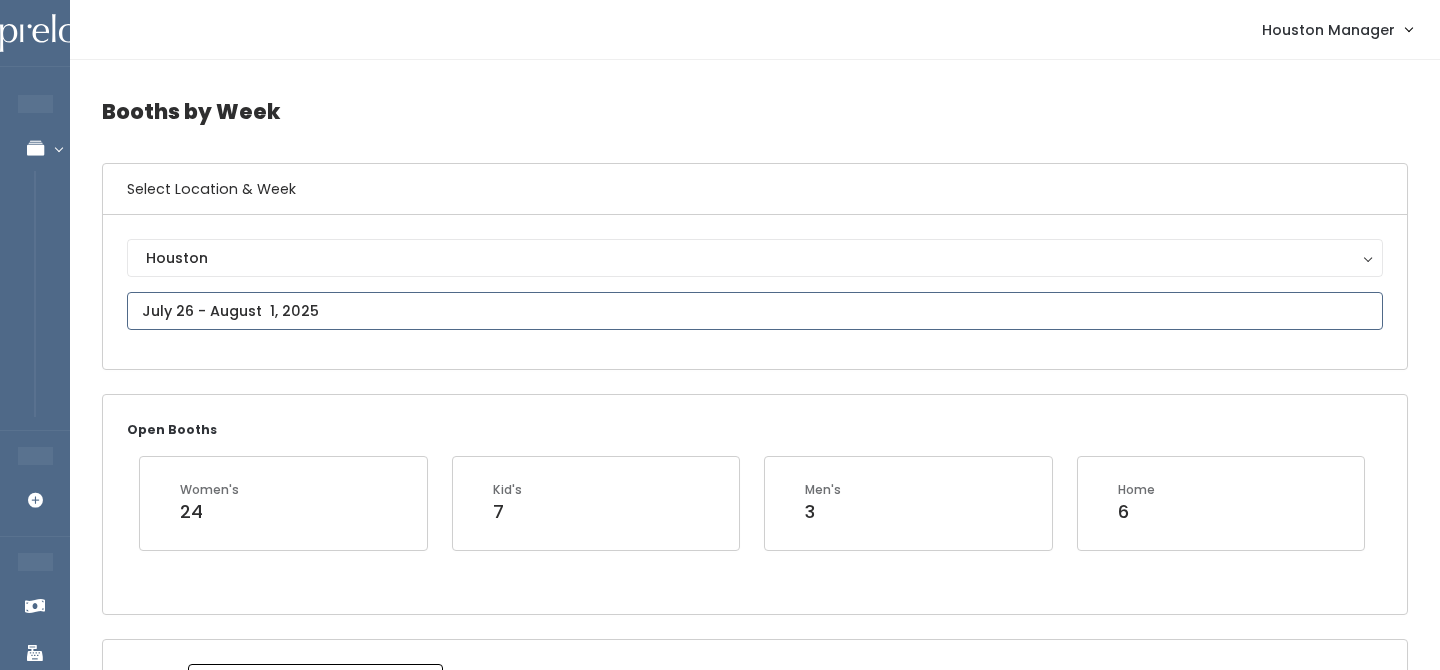 click at bounding box center [755, 311] 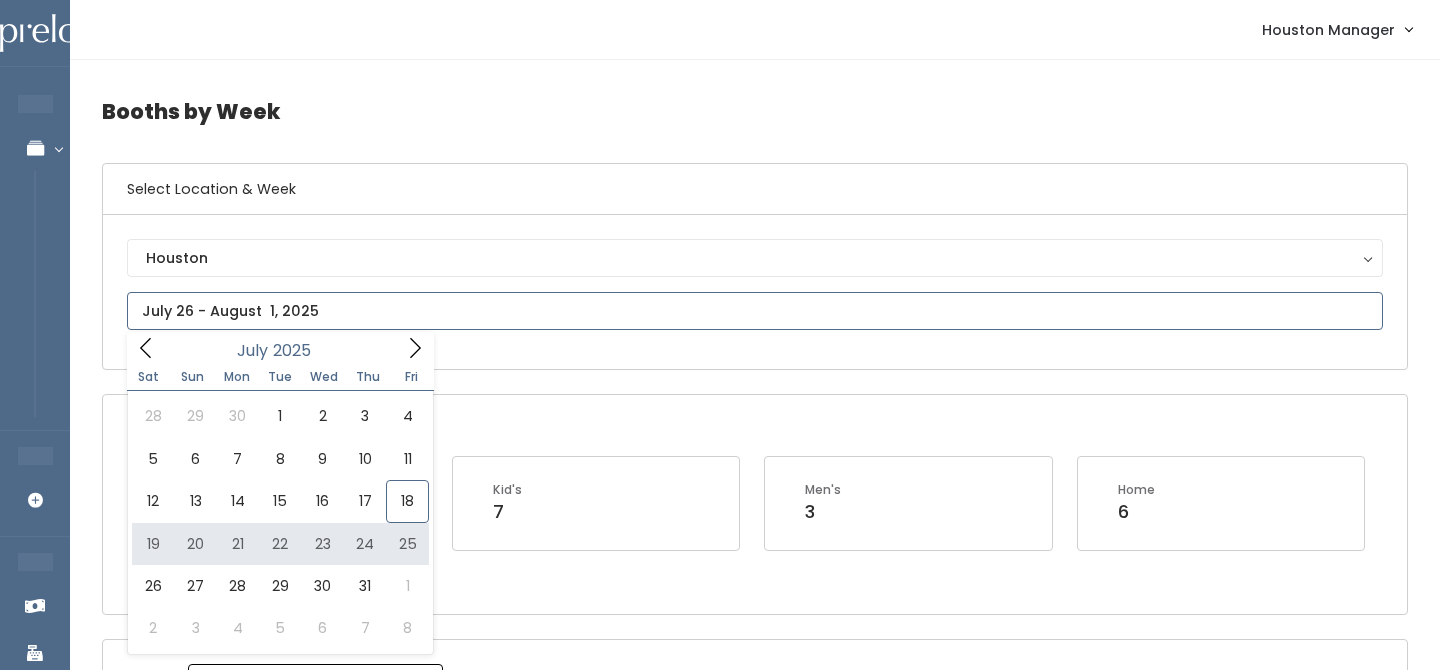 type on "July 19 to July 25" 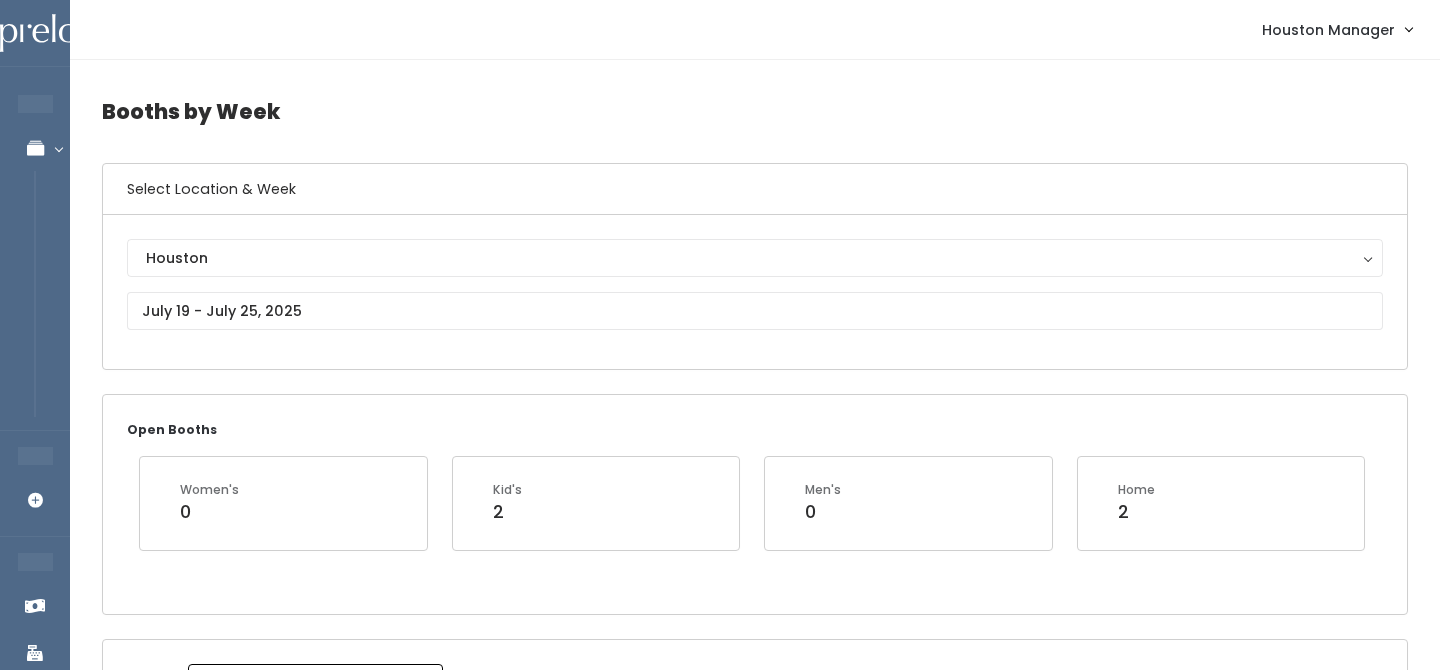 scroll, scrollTop: 414, scrollLeft: 0, axis: vertical 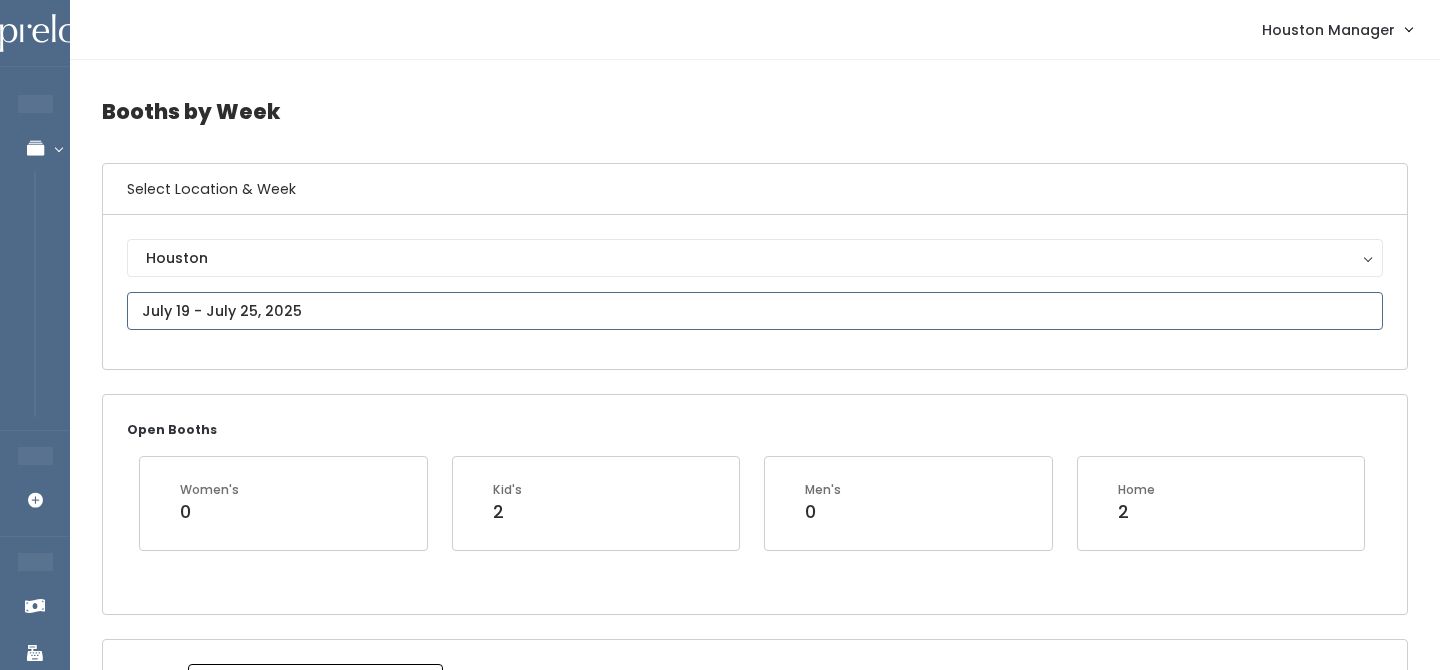 click on "EMPLOYEES
Manage Bookings
Booths by Week
All Bookings
Bookings with Booths
Booth Discounts
Seller Check-in
STORE MANAGER
Add Booking
FRANCHISE OWNER
Venmo Payouts
Booth Sales
Customers" at bounding box center (720, 2453) 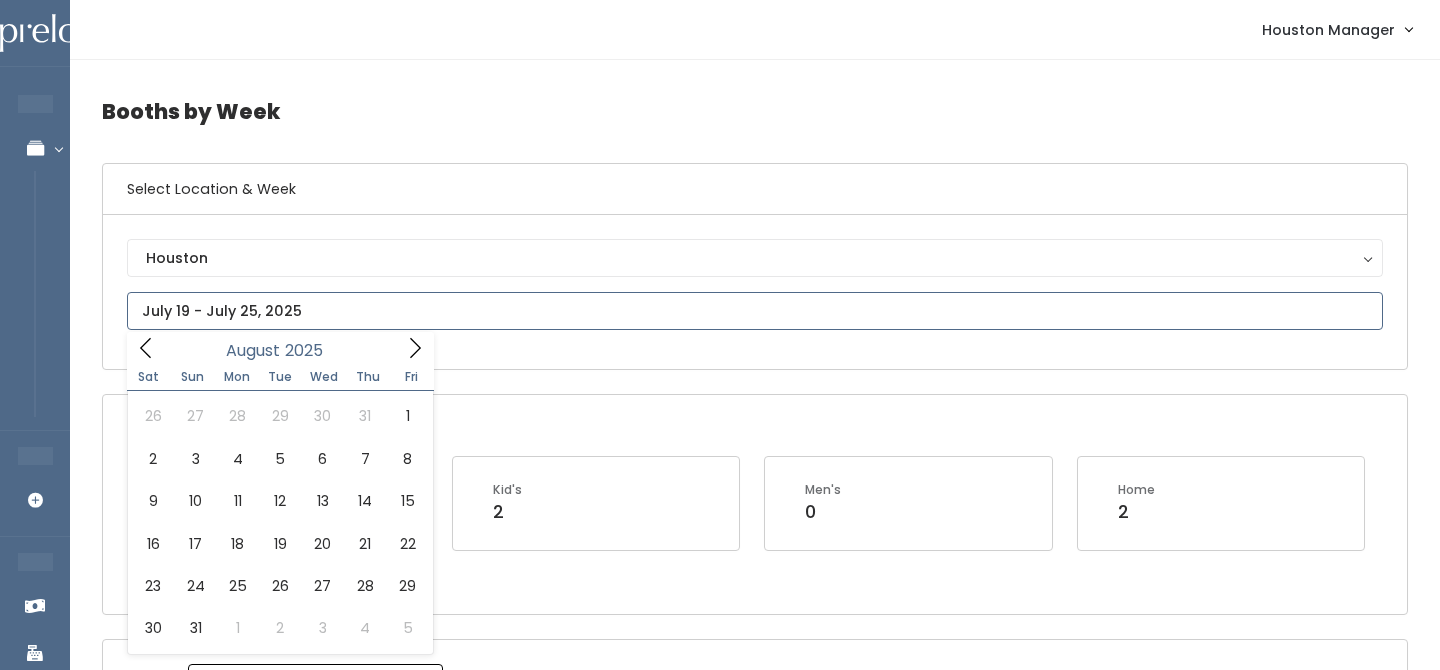 click 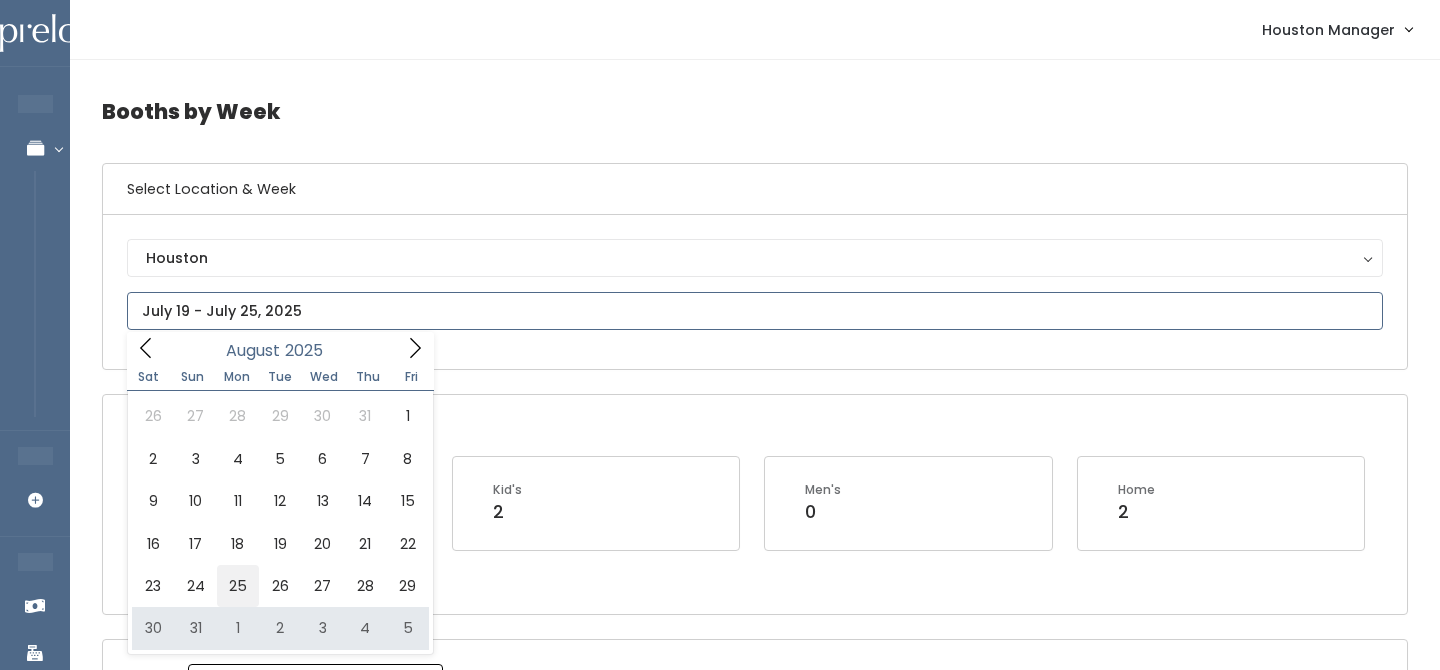 type on "[MONTH] [NUMBER] to [MONTH] [NUMBER]" 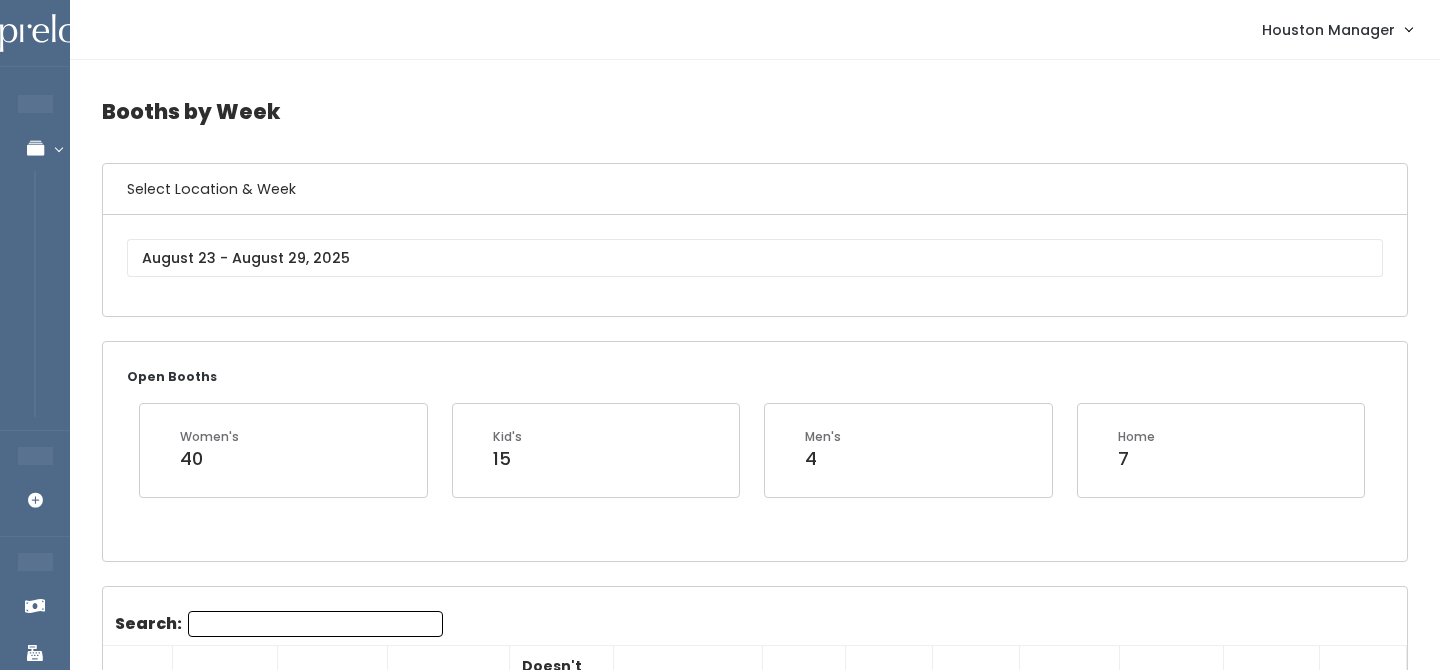 scroll, scrollTop: 712, scrollLeft: 0, axis: vertical 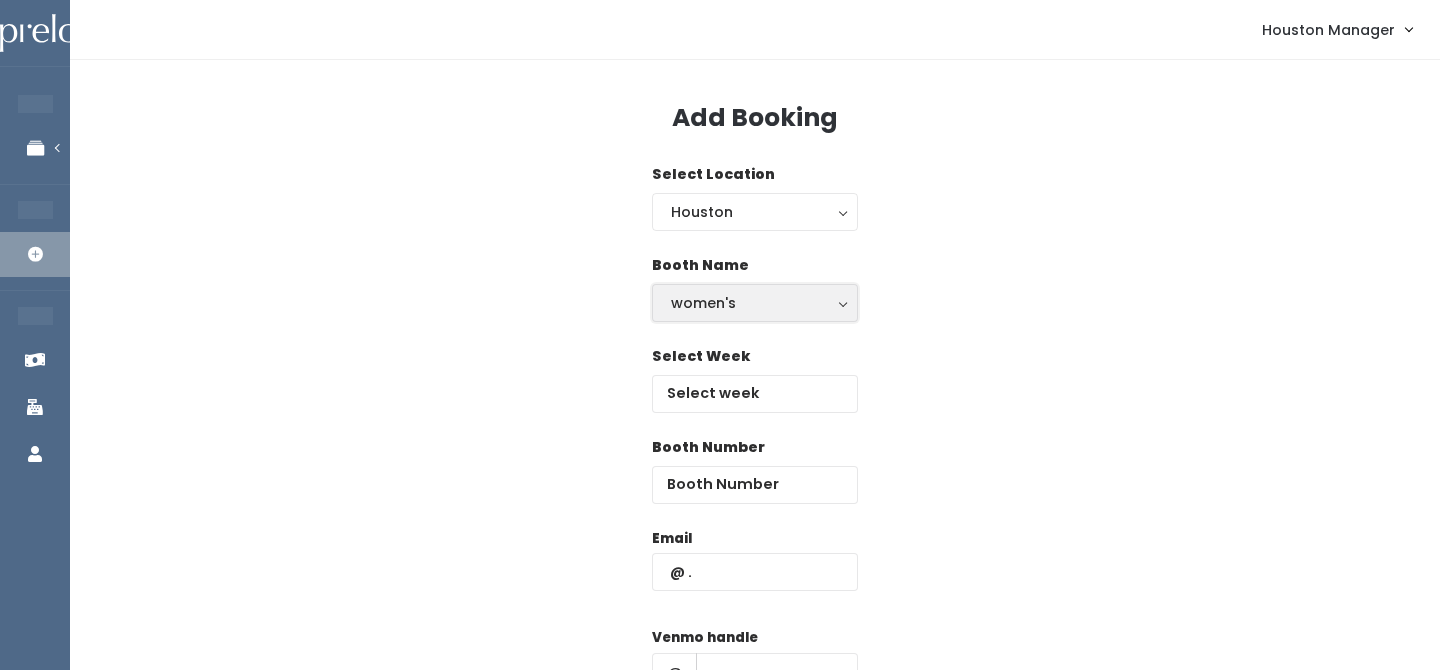 click on "women's" at bounding box center (755, 303) 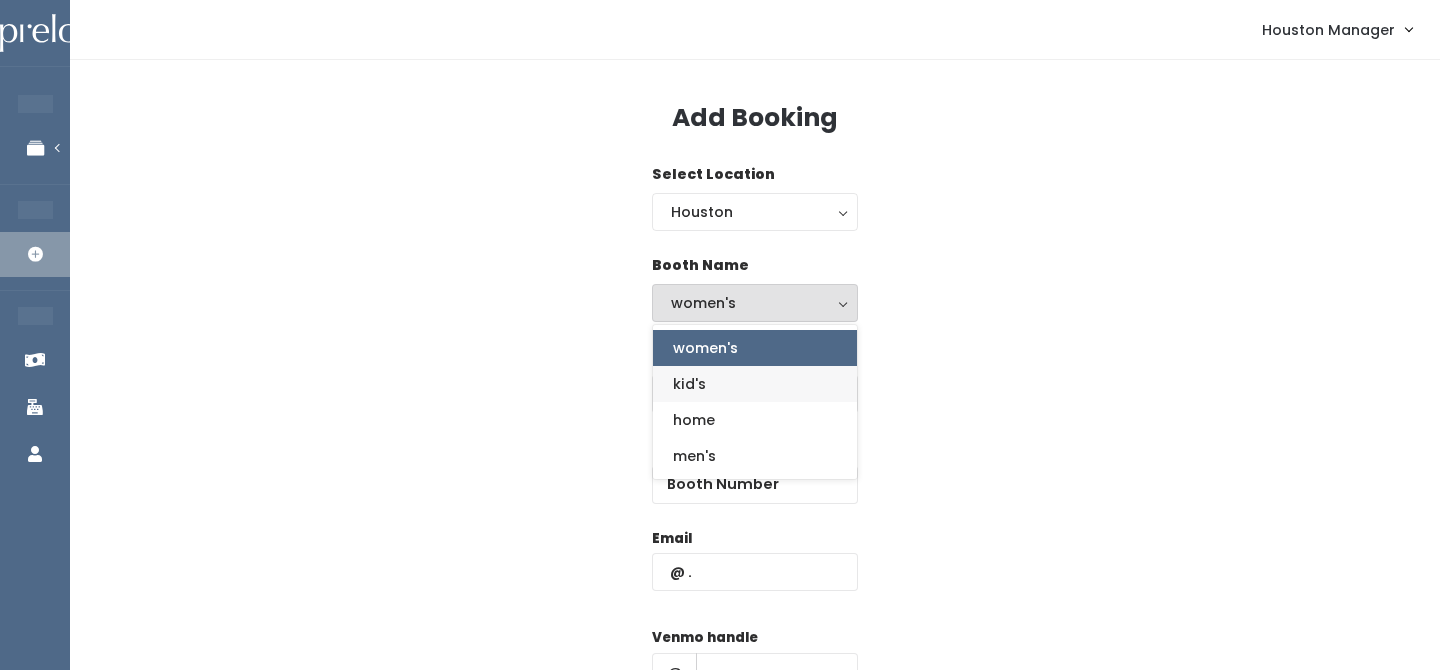 click on "kid's" at bounding box center (755, 384) 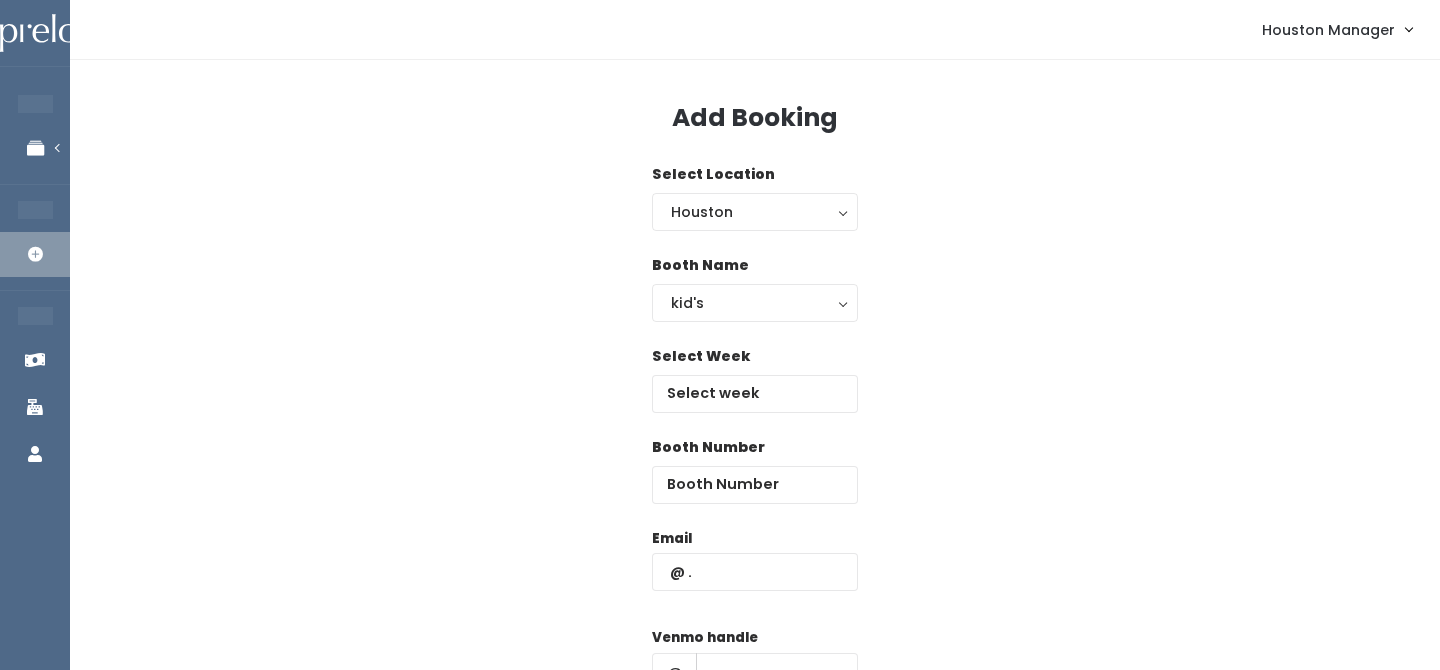 click on "Select Week" at bounding box center [755, 379] 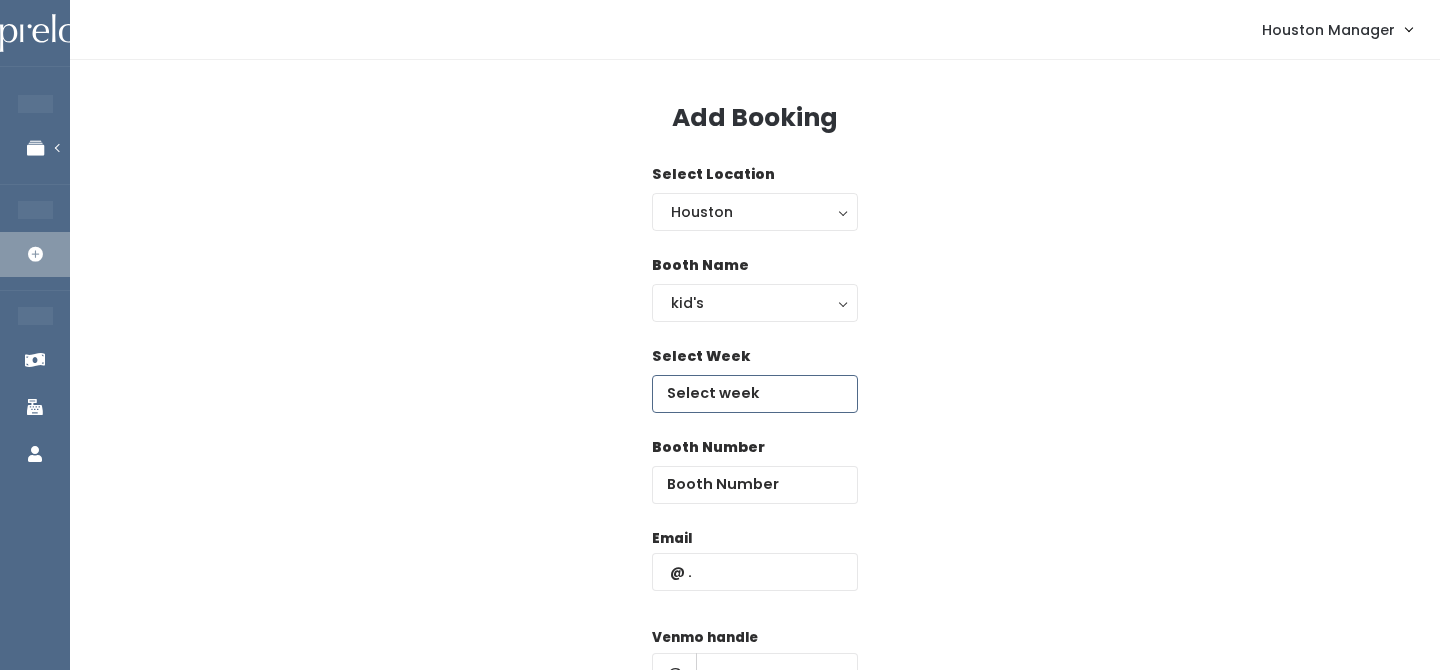 click at bounding box center (755, 394) 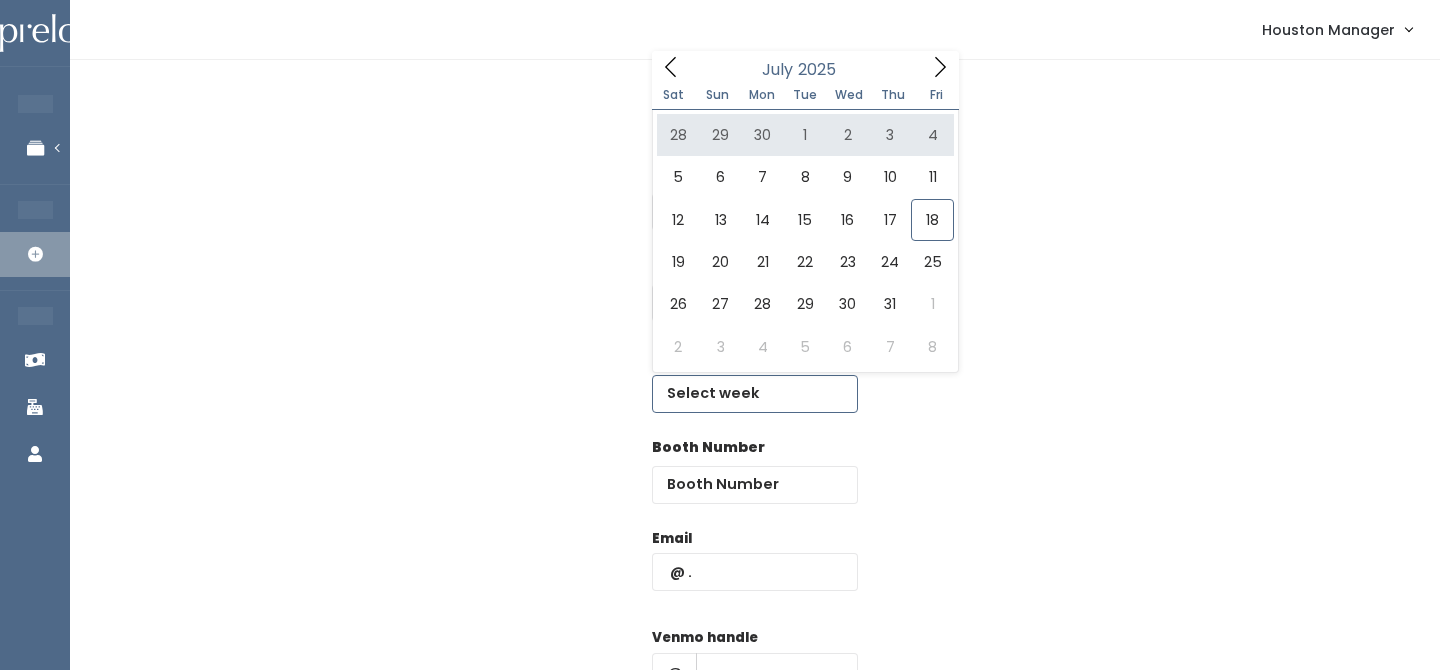 click 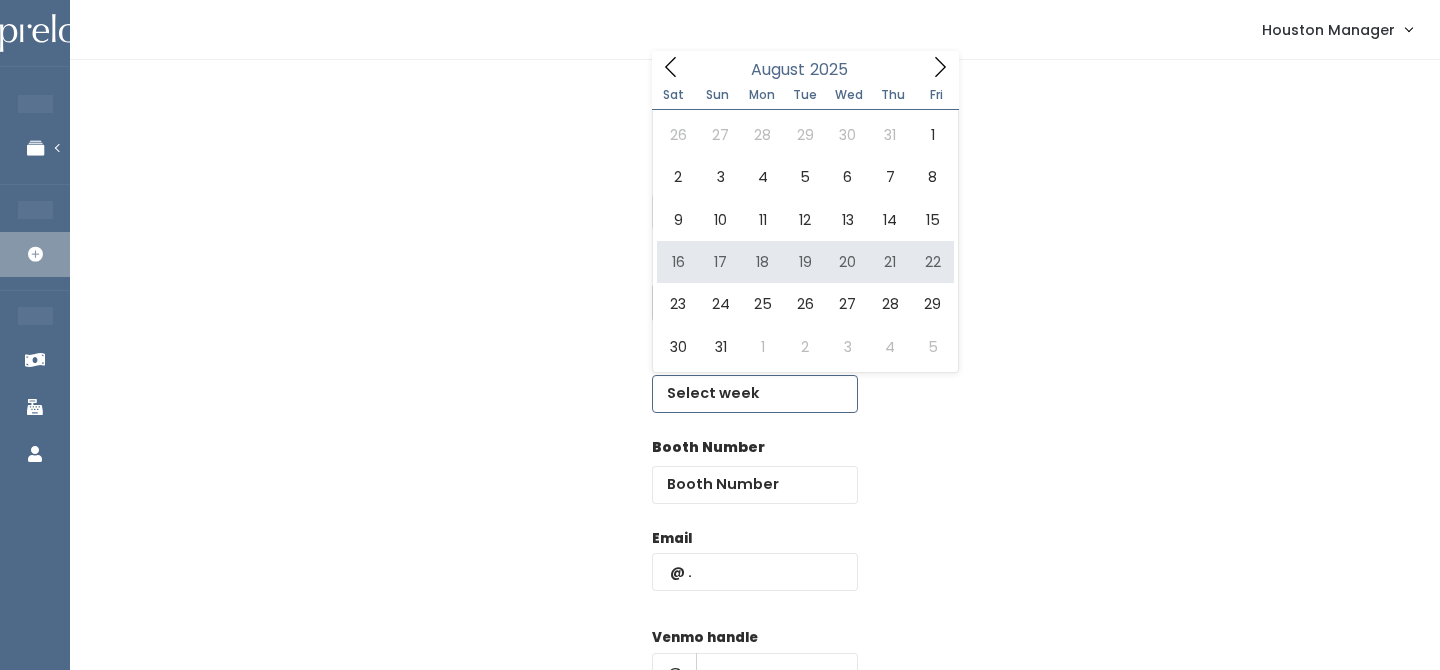 type on "August 23 to August 29" 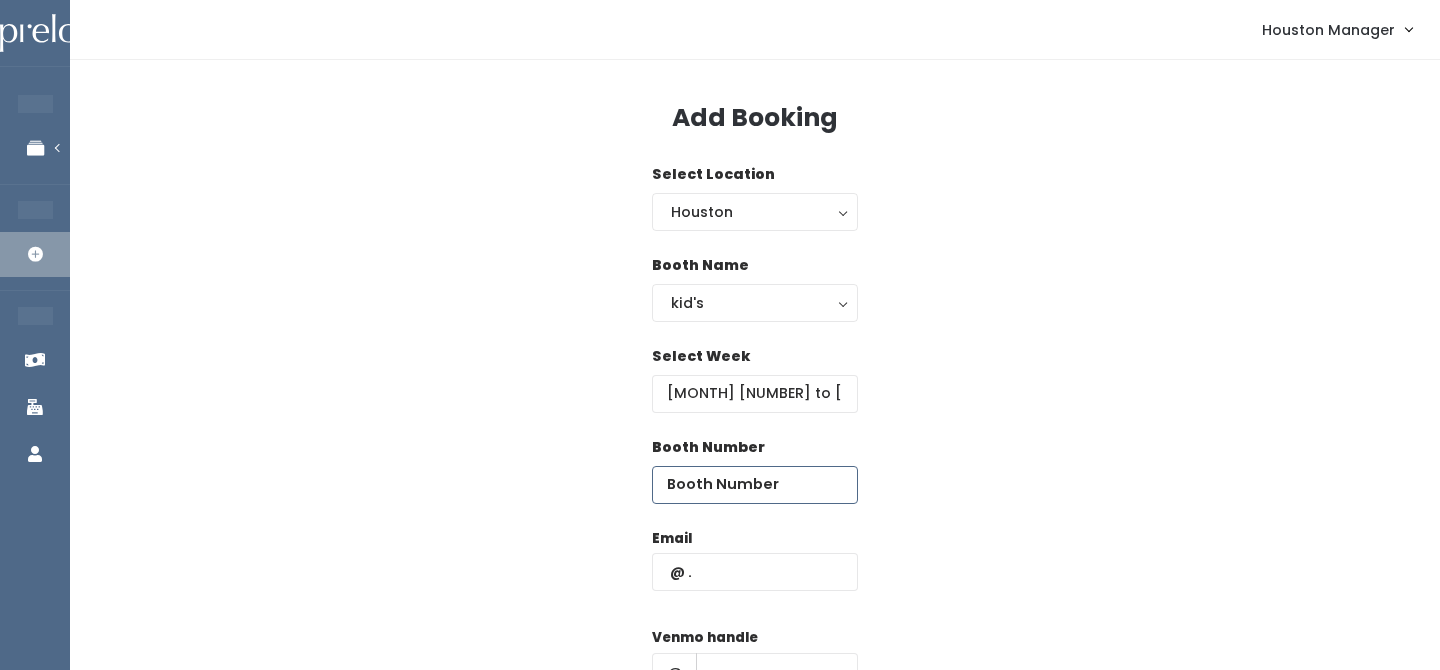 click at bounding box center (755, 485) 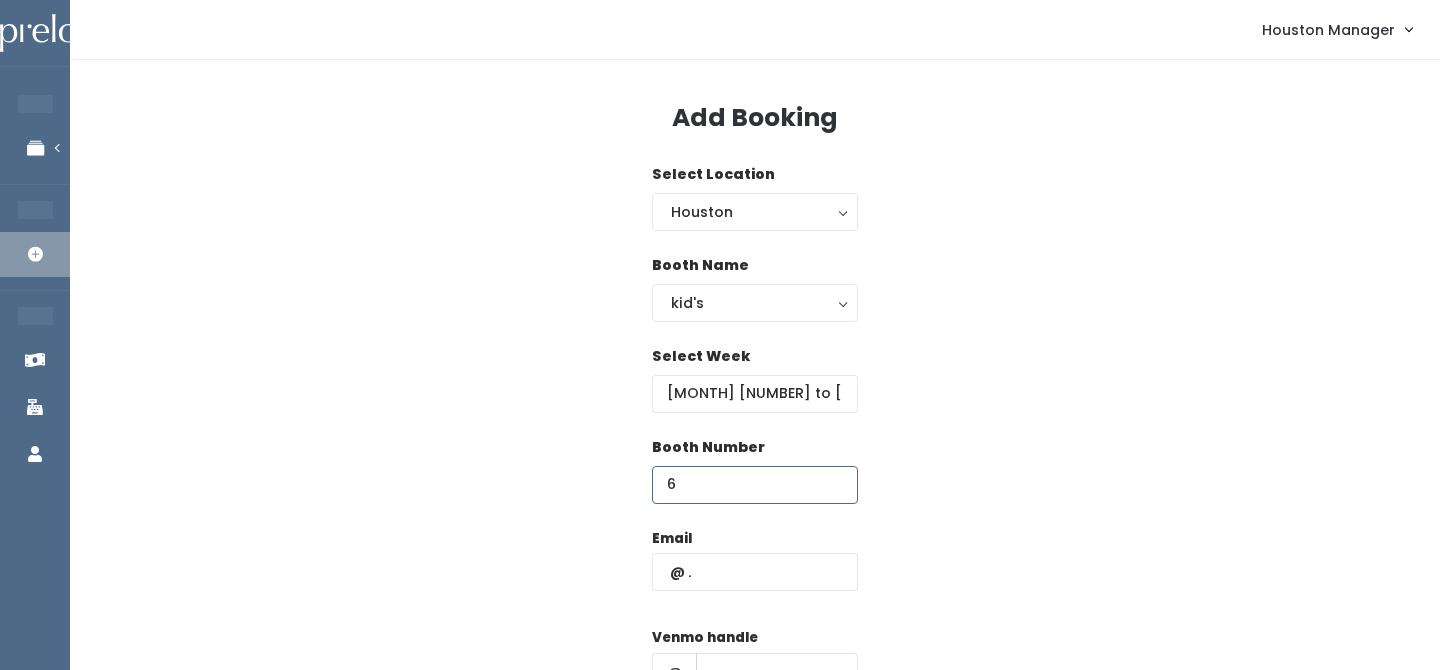 type on "6" 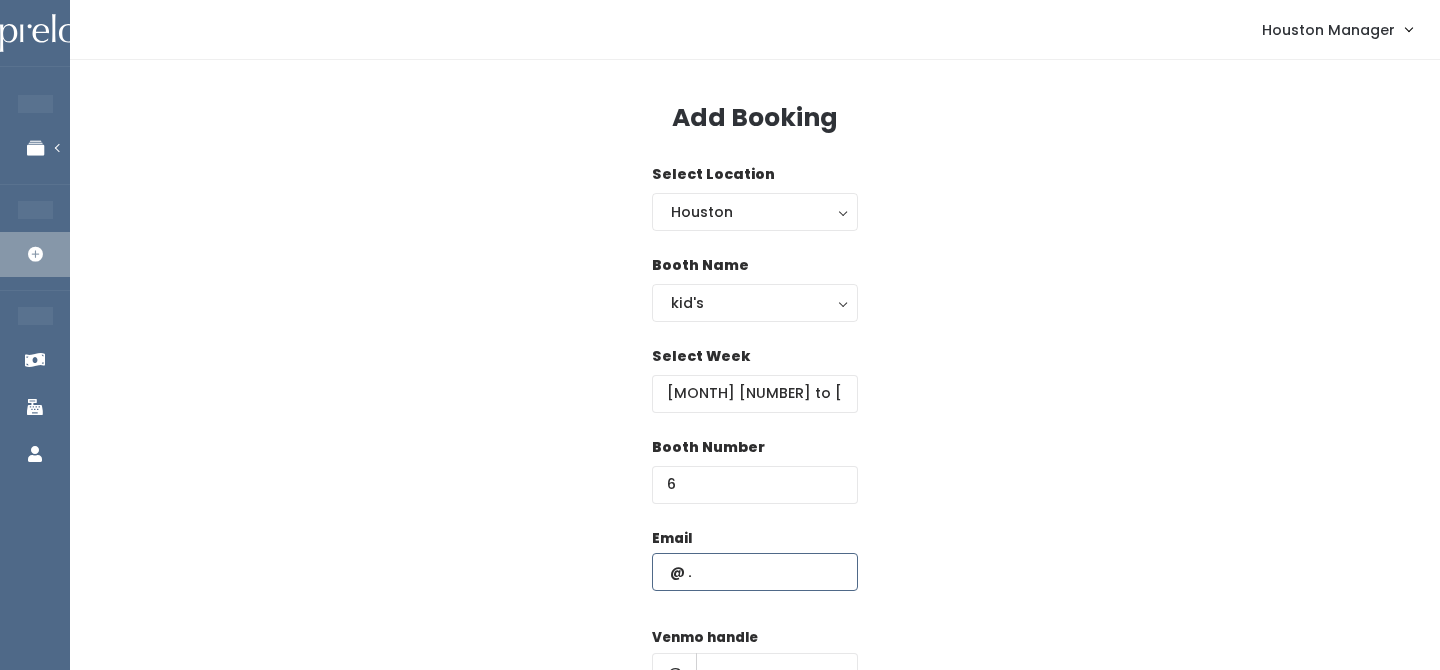 paste on "[EMAIL]" 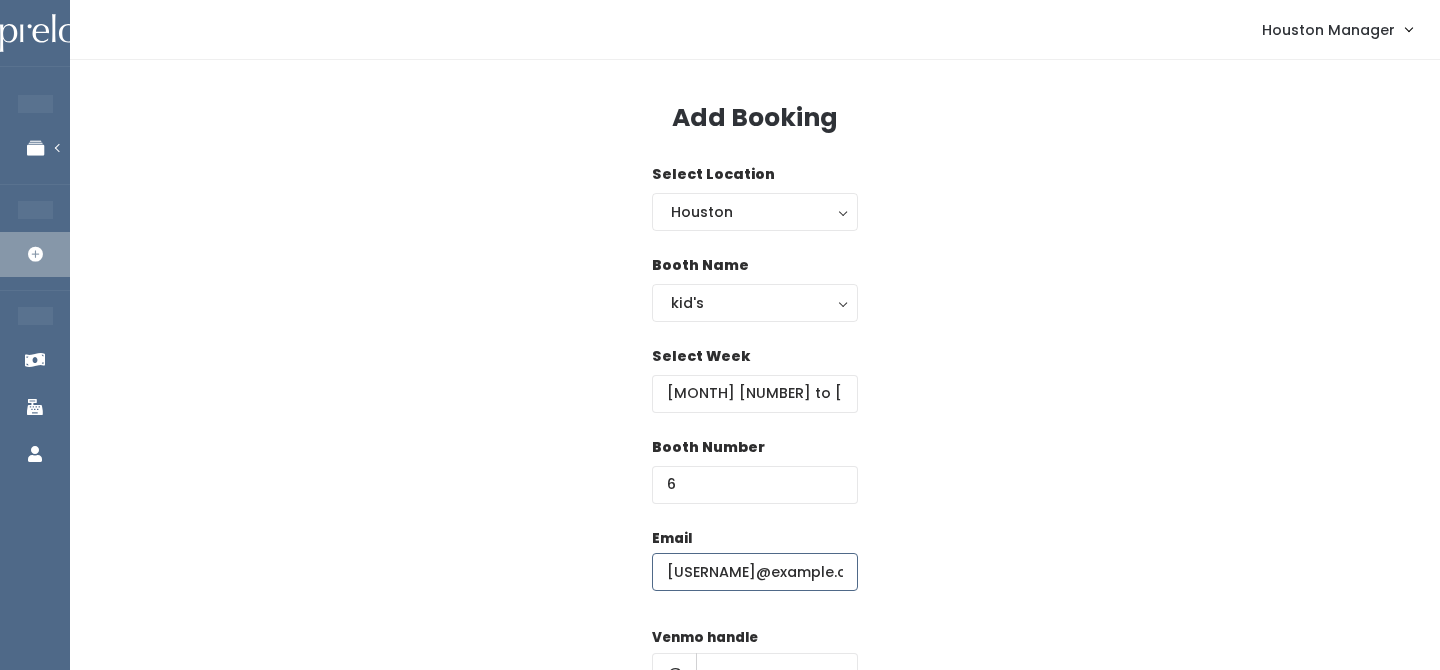 scroll, scrollTop: 0, scrollLeft: 42, axis: horizontal 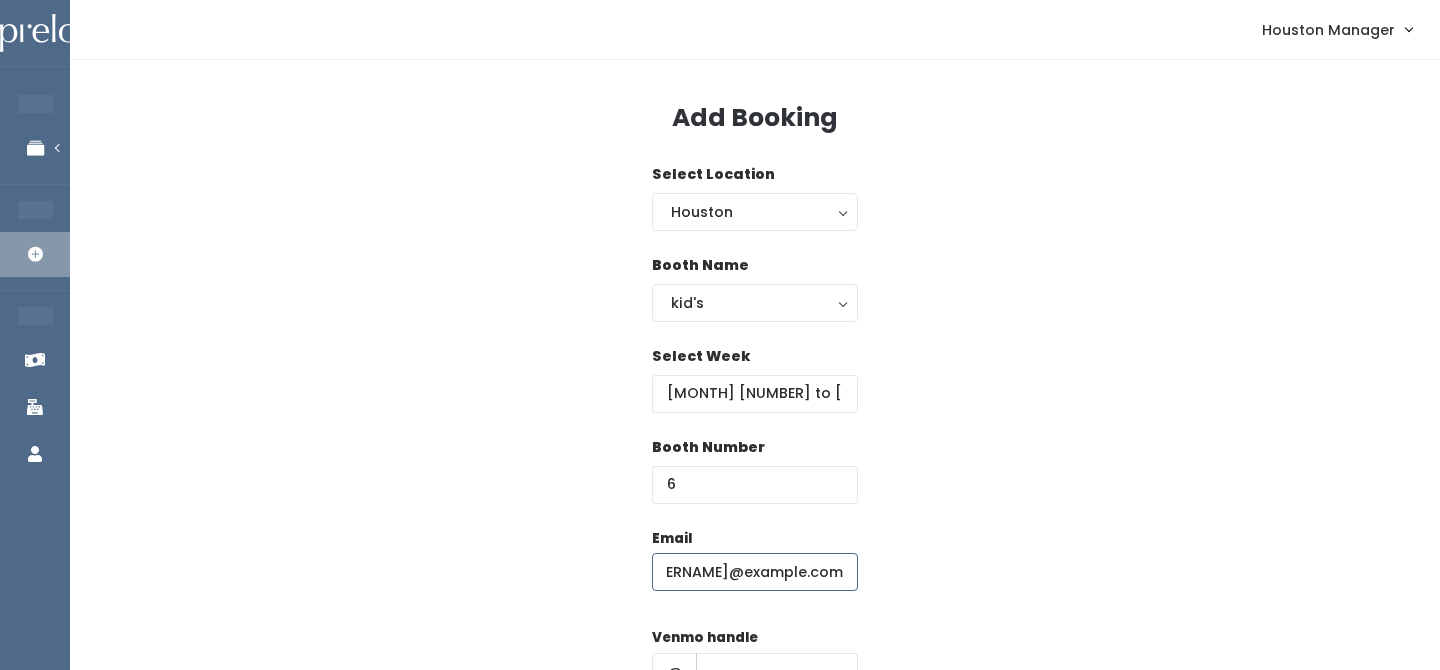 type on "[EMAIL]" 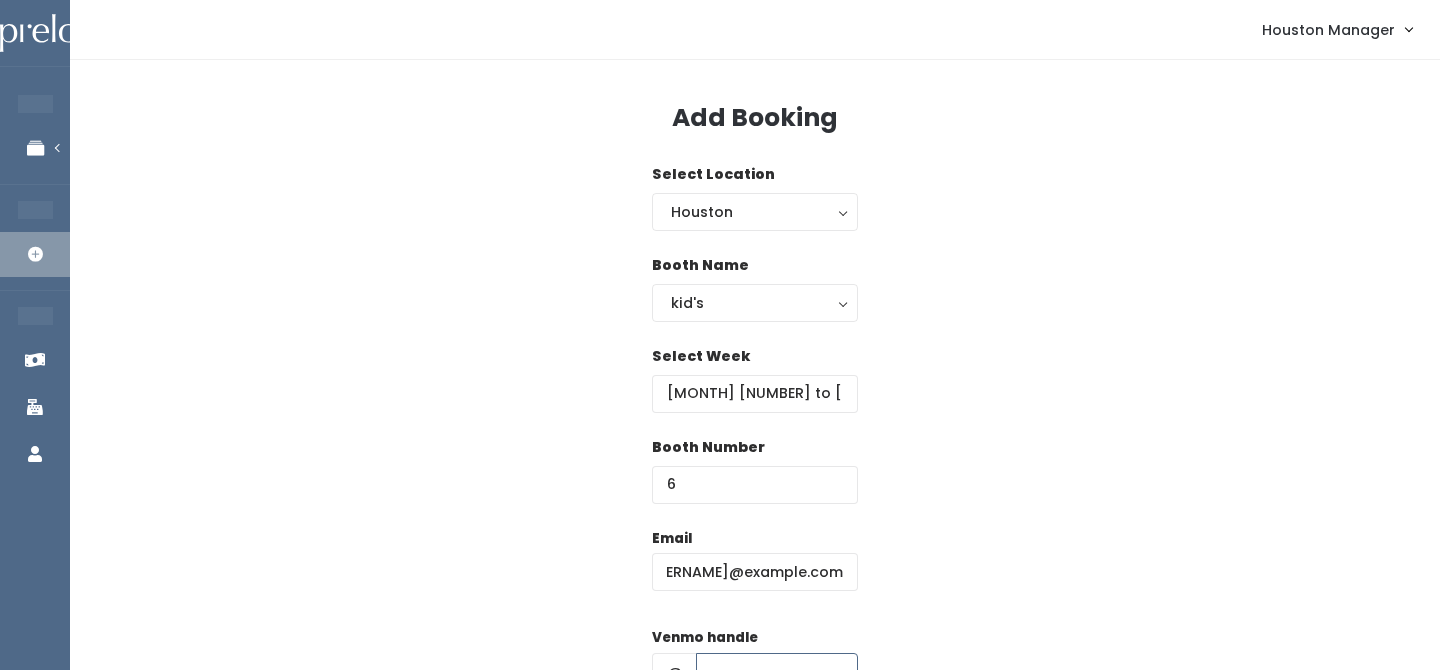 scroll, scrollTop: 0, scrollLeft: 0, axis: both 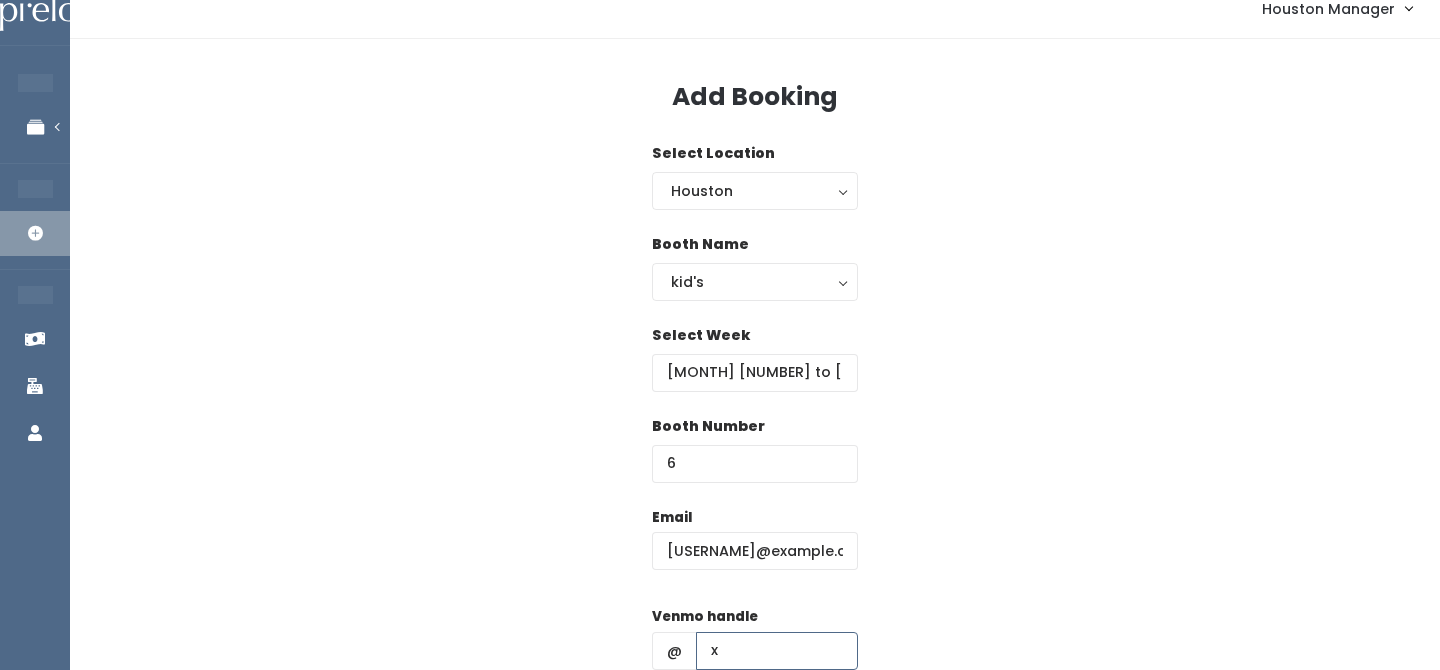 type on "x" 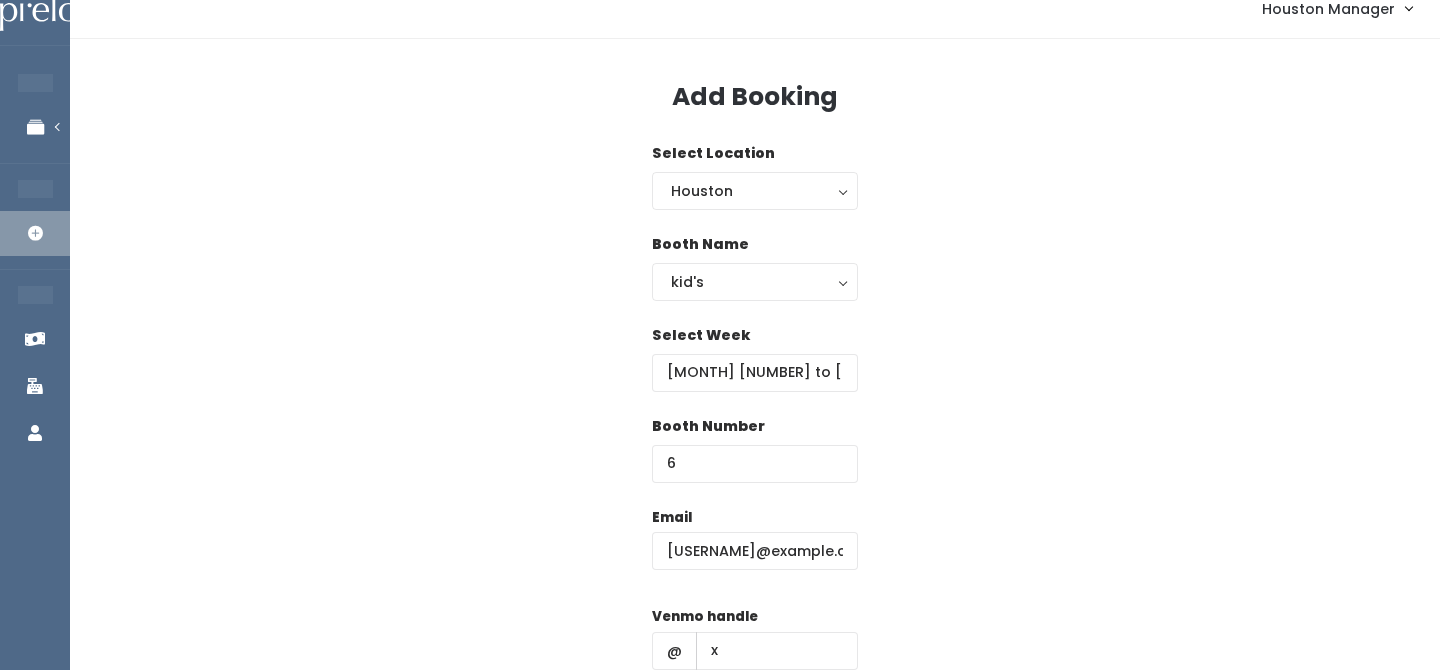 scroll, scrollTop: 287, scrollLeft: 0, axis: vertical 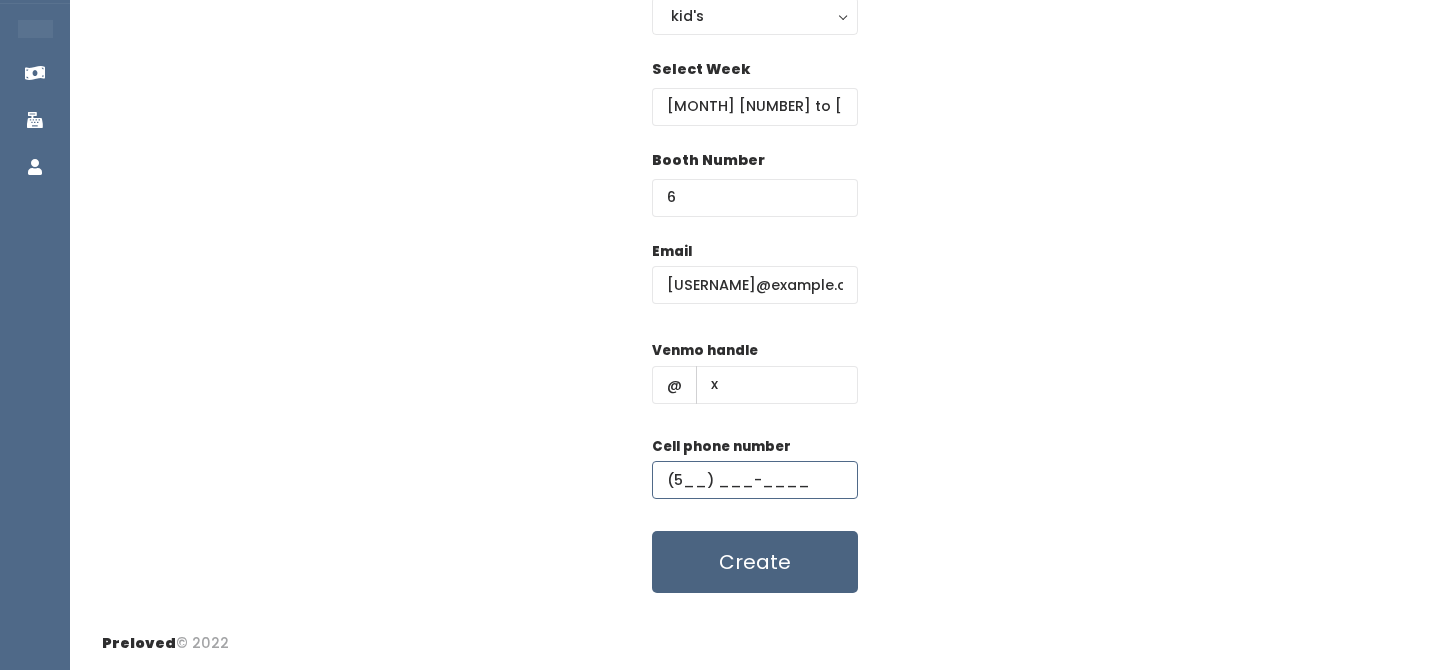 type on "(5__) ___-____" 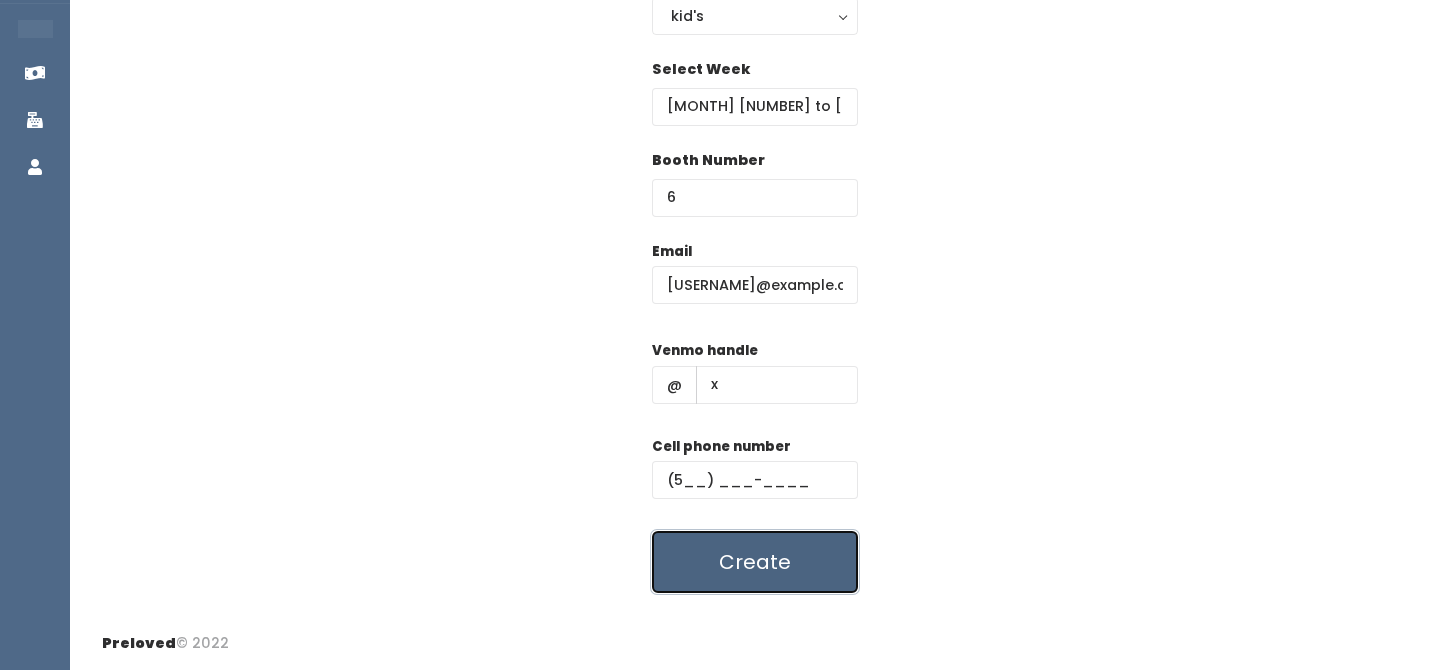 click on "Create" at bounding box center [755, 562] 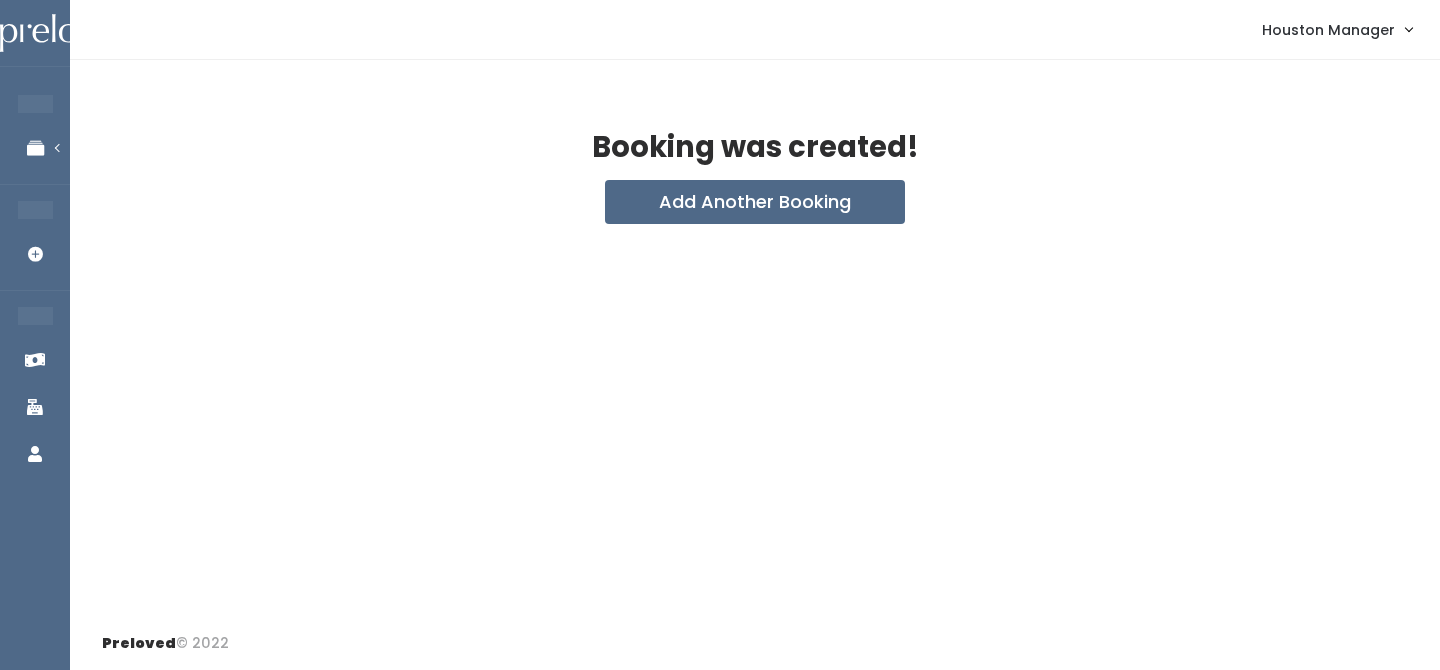 scroll, scrollTop: 0, scrollLeft: 0, axis: both 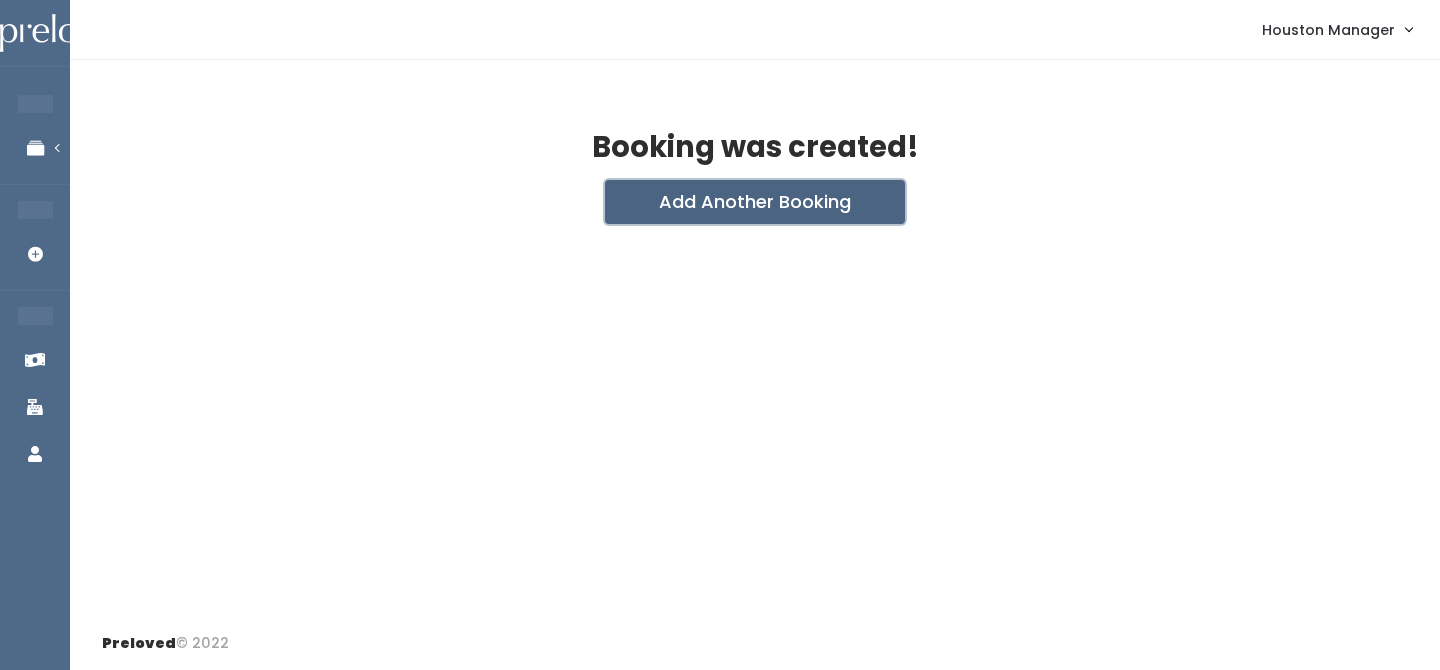 click on "Add Another Booking" at bounding box center [755, 202] 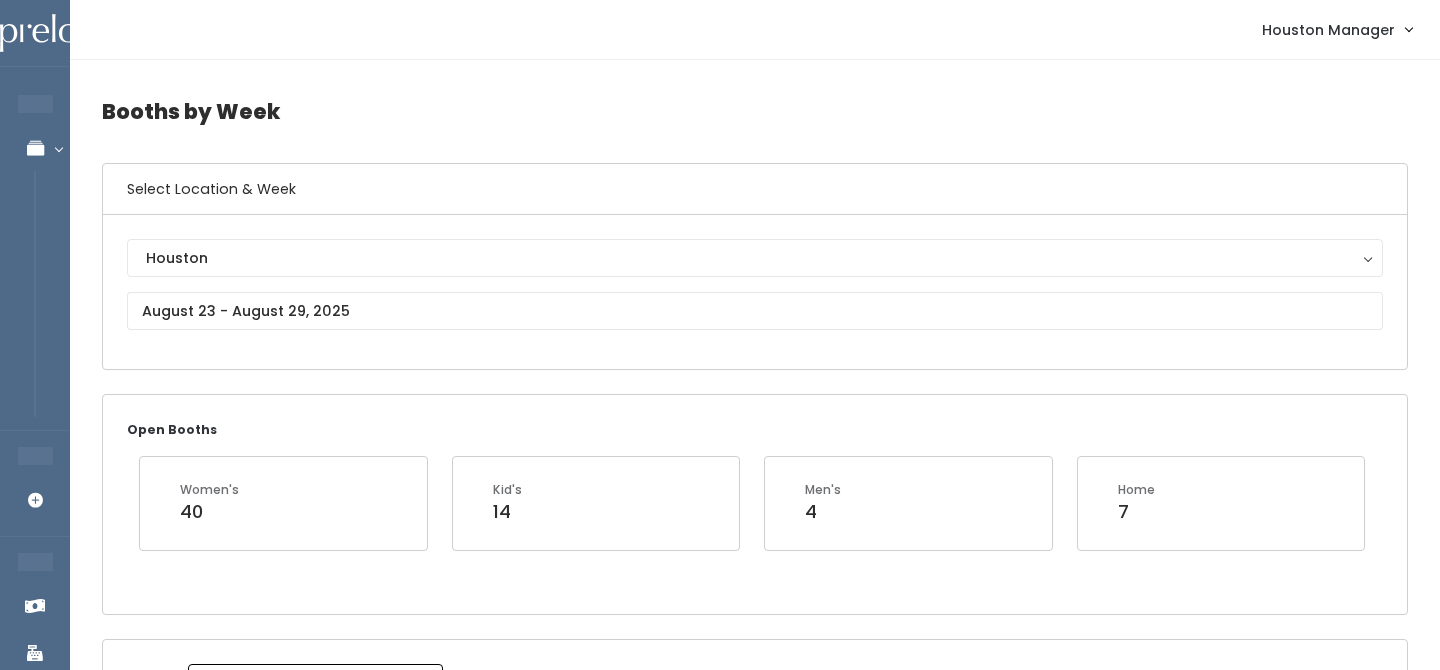 scroll, scrollTop: 727, scrollLeft: 0, axis: vertical 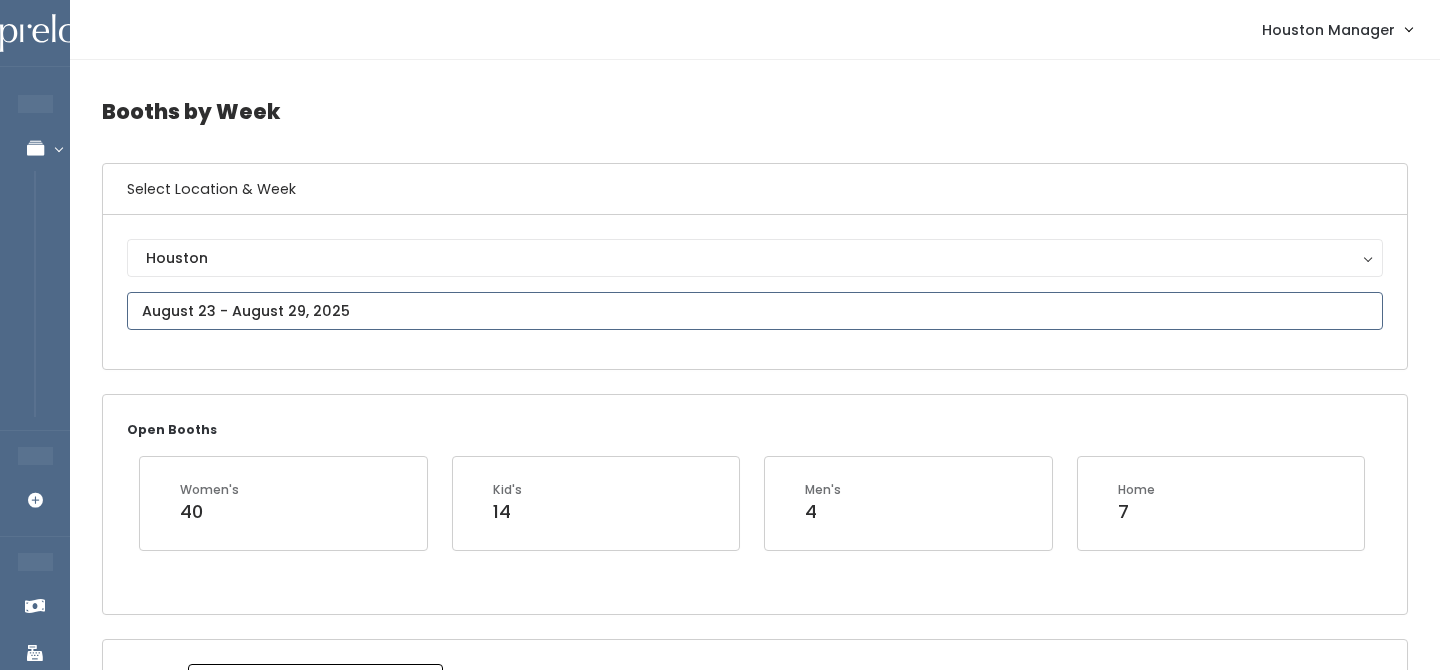 click at bounding box center (755, 311) 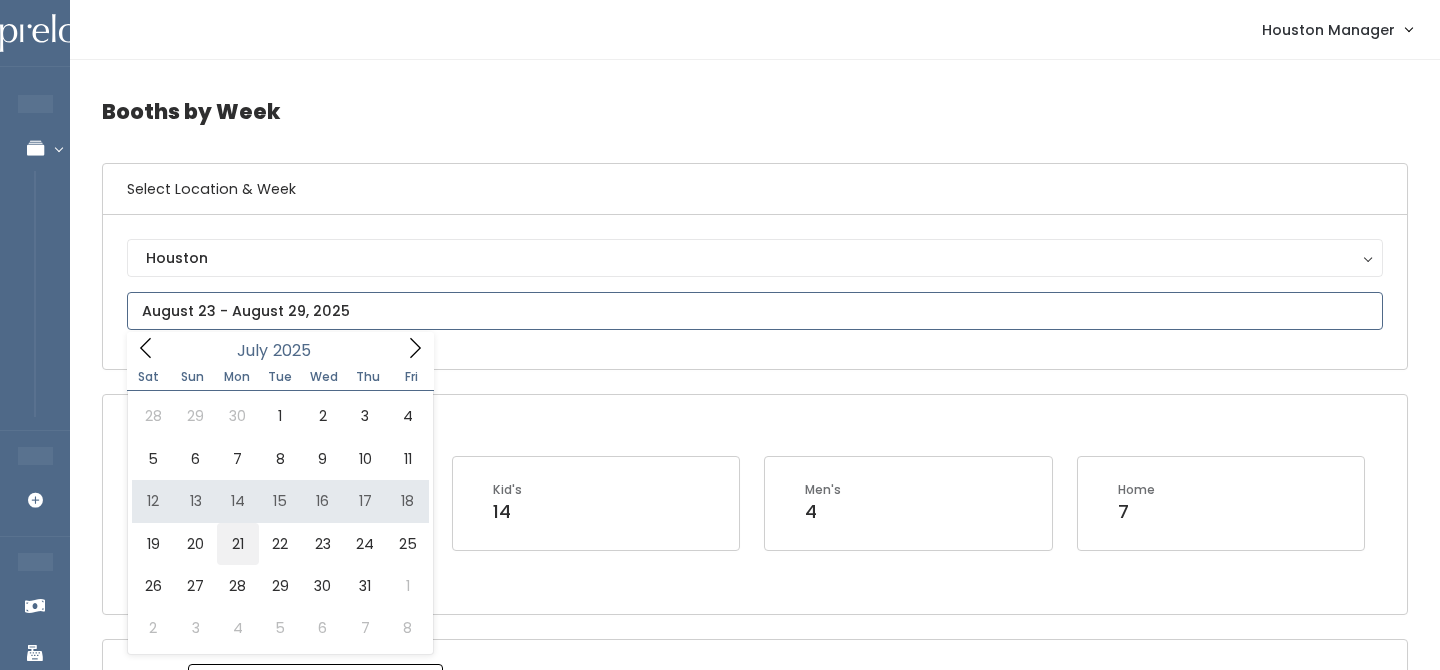 type on "July 19 to July 25" 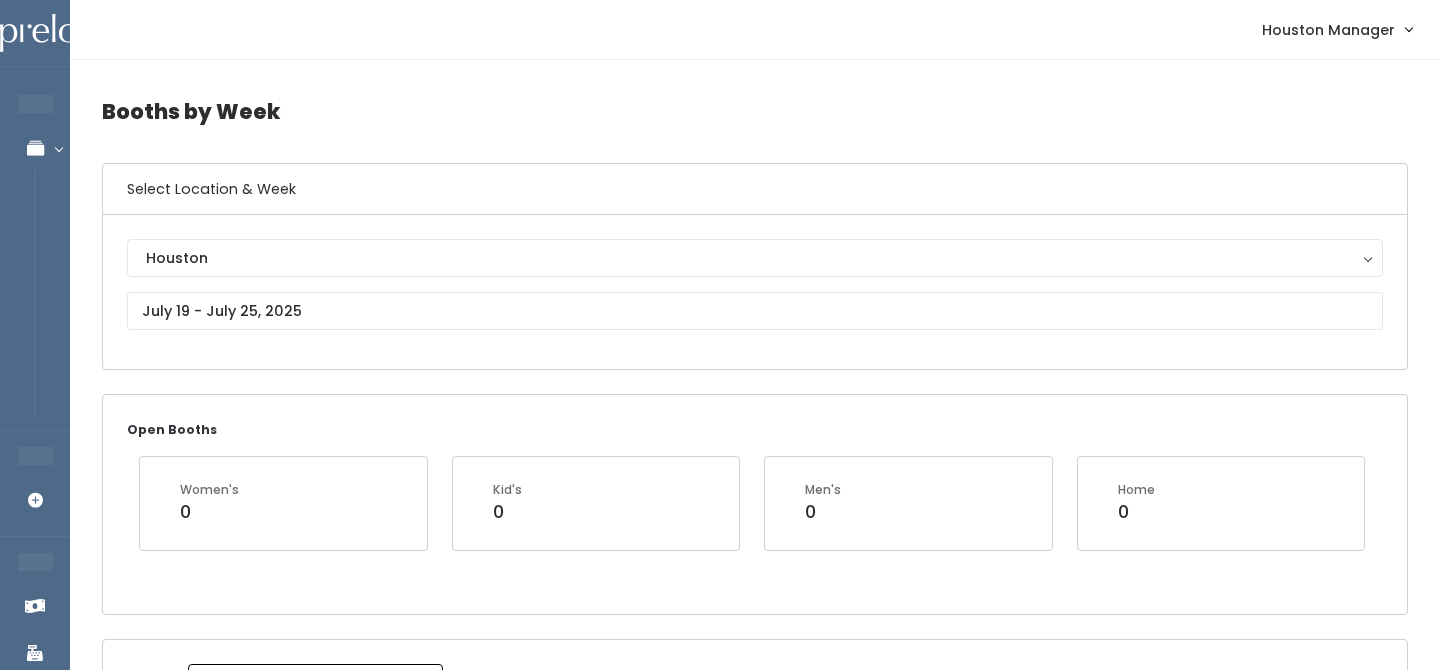 scroll, scrollTop: 3627, scrollLeft: 0, axis: vertical 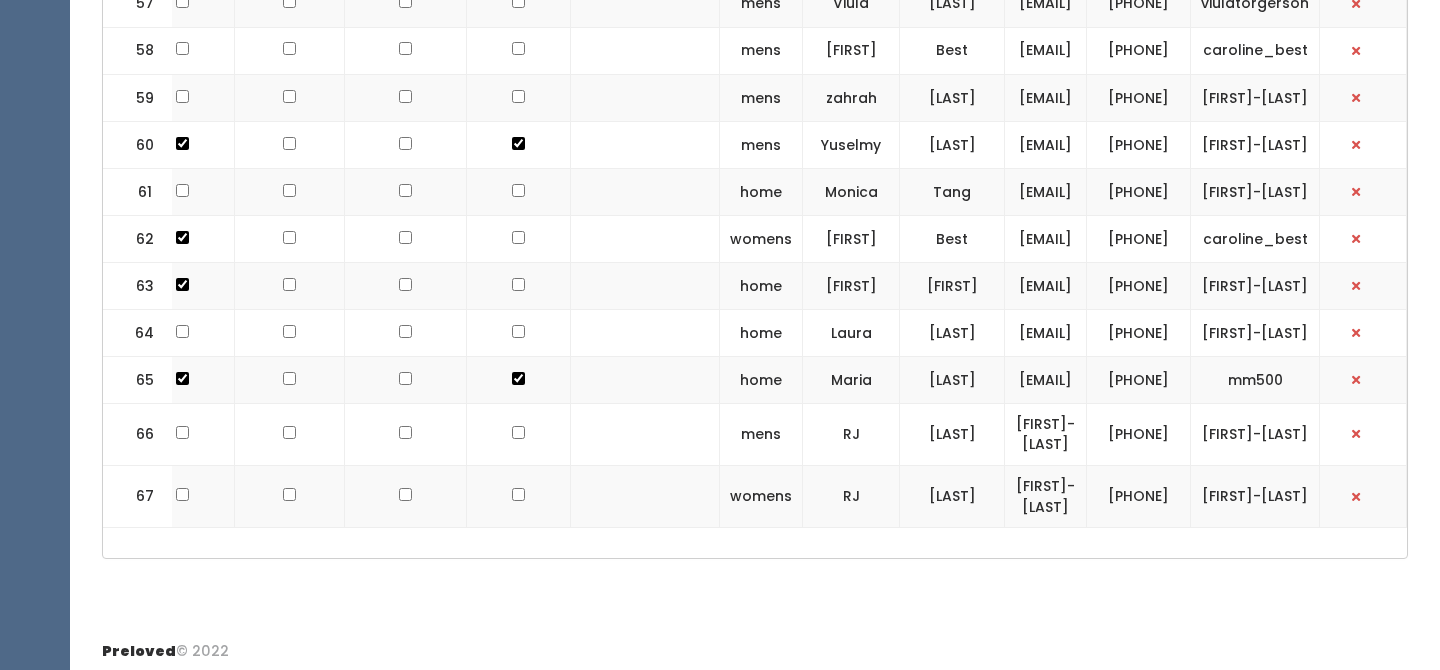 click at bounding box center [1356, -278] 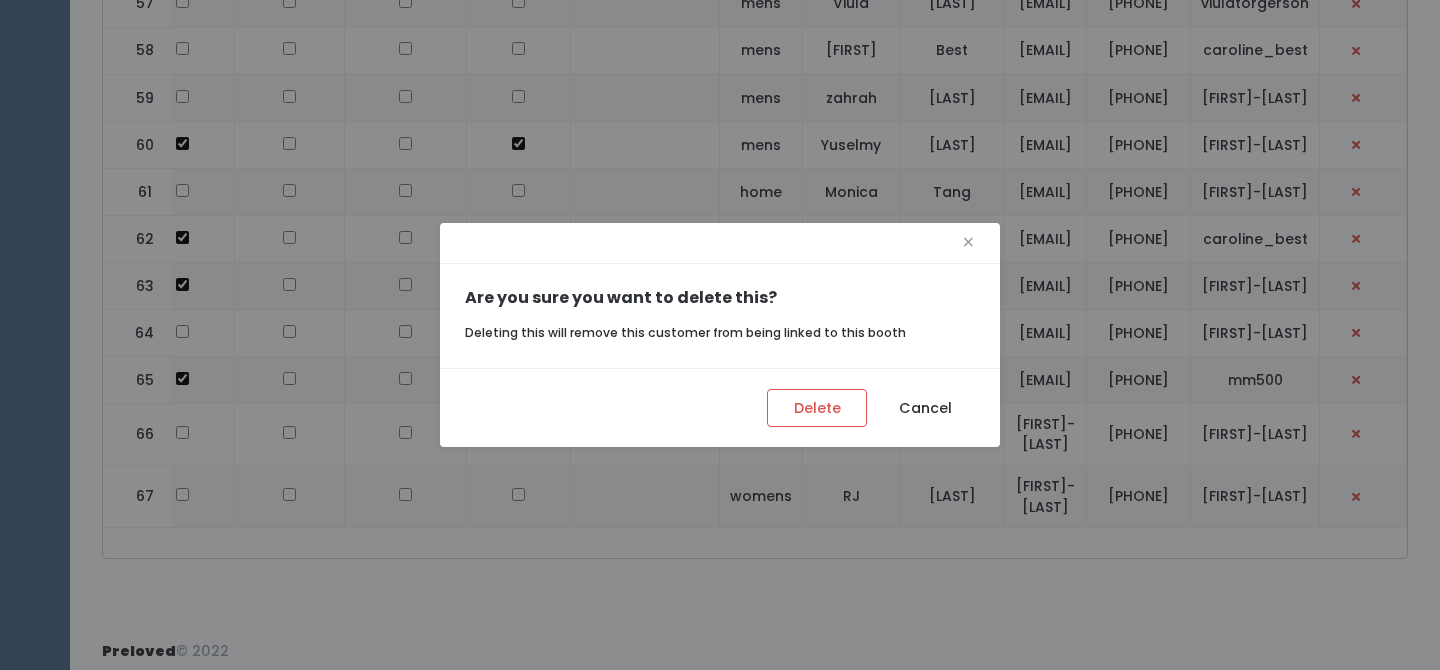 click on "Delete
Cancel" at bounding box center (720, 407) 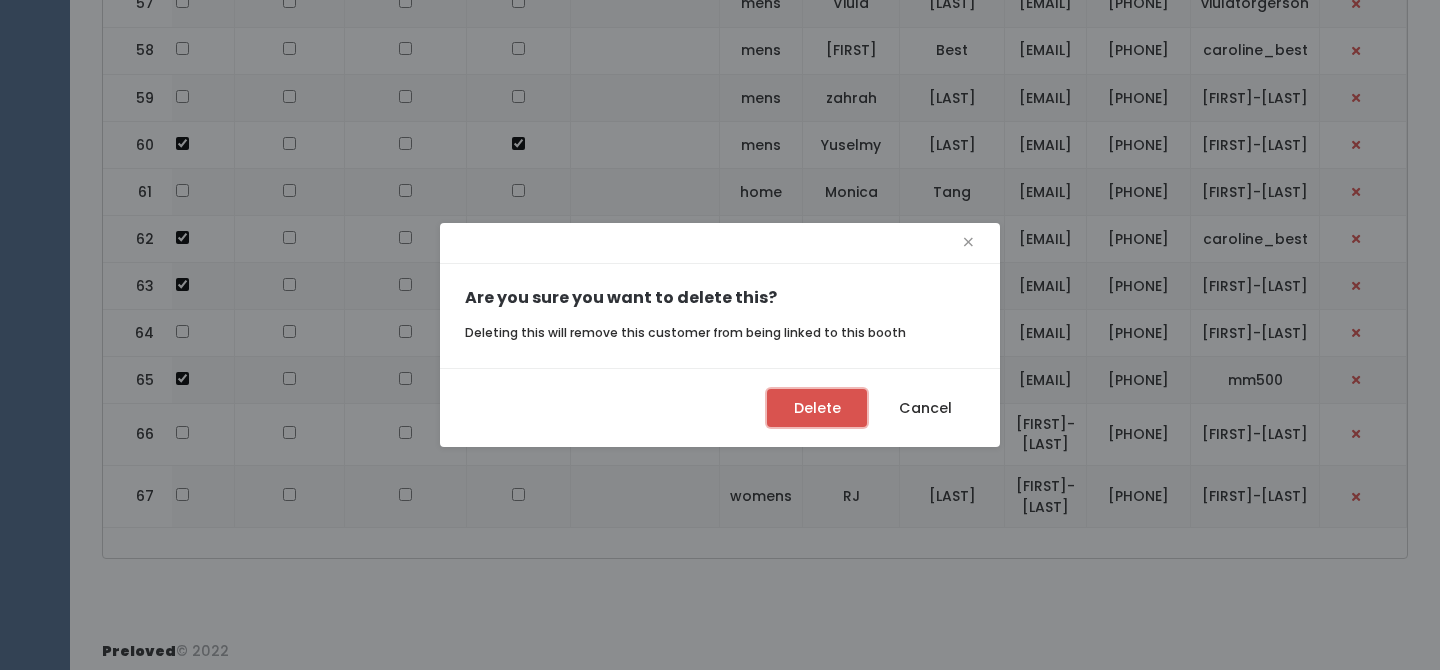 click on "Delete" at bounding box center (817, 408) 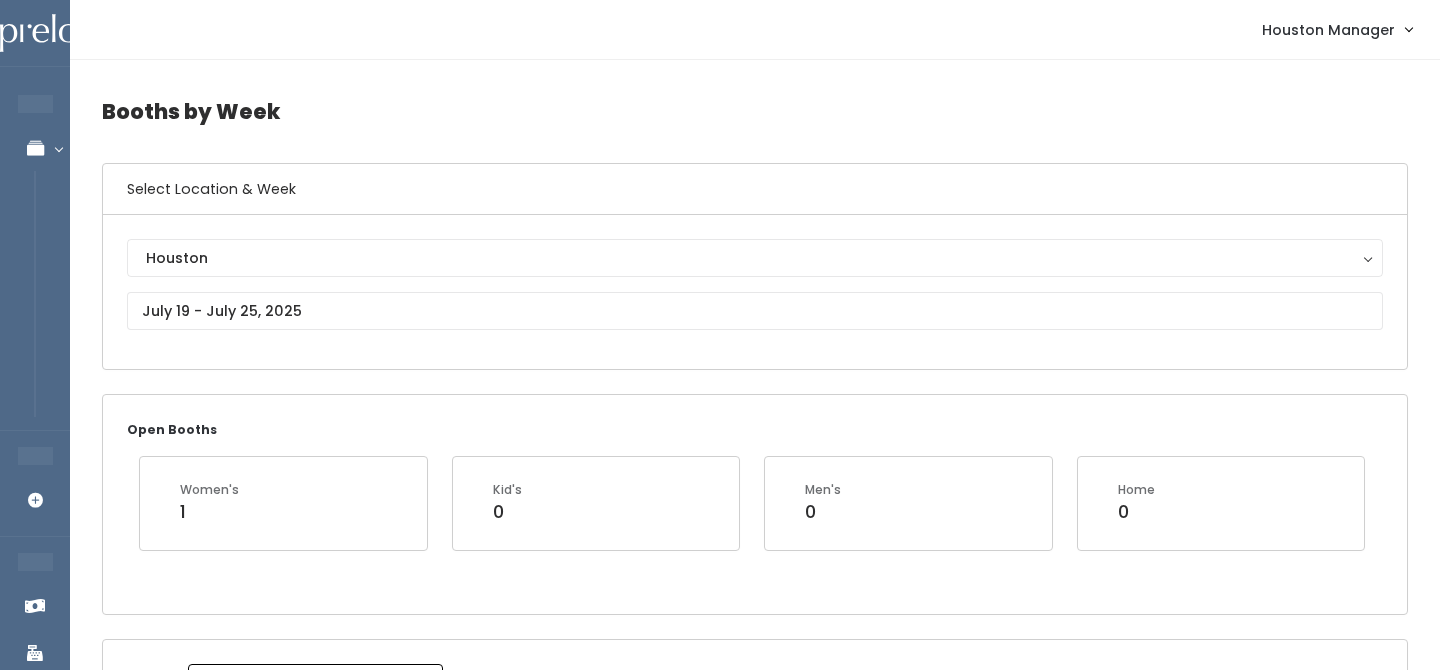 scroll, scrollTop: 3627, scrollLeft: 0, axis: vertical 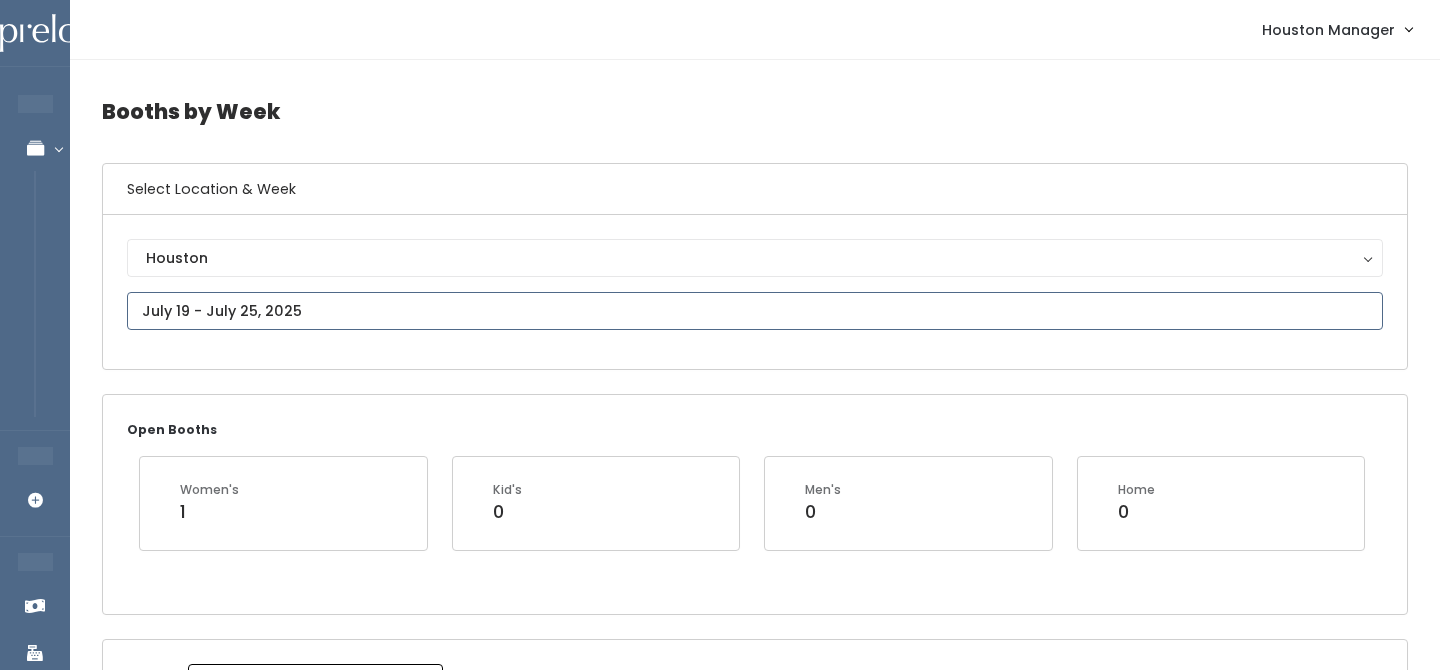 click at bounding box center [755, 311] 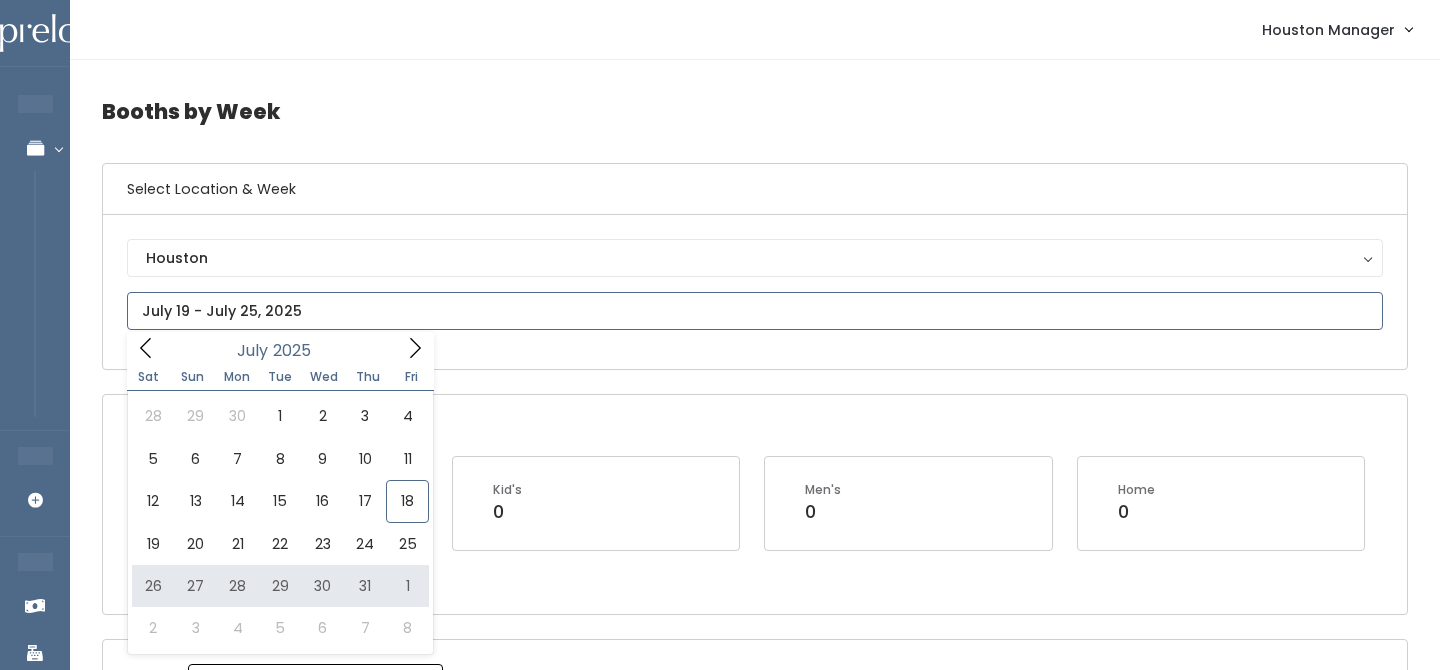 type on "July 26 to August 1" 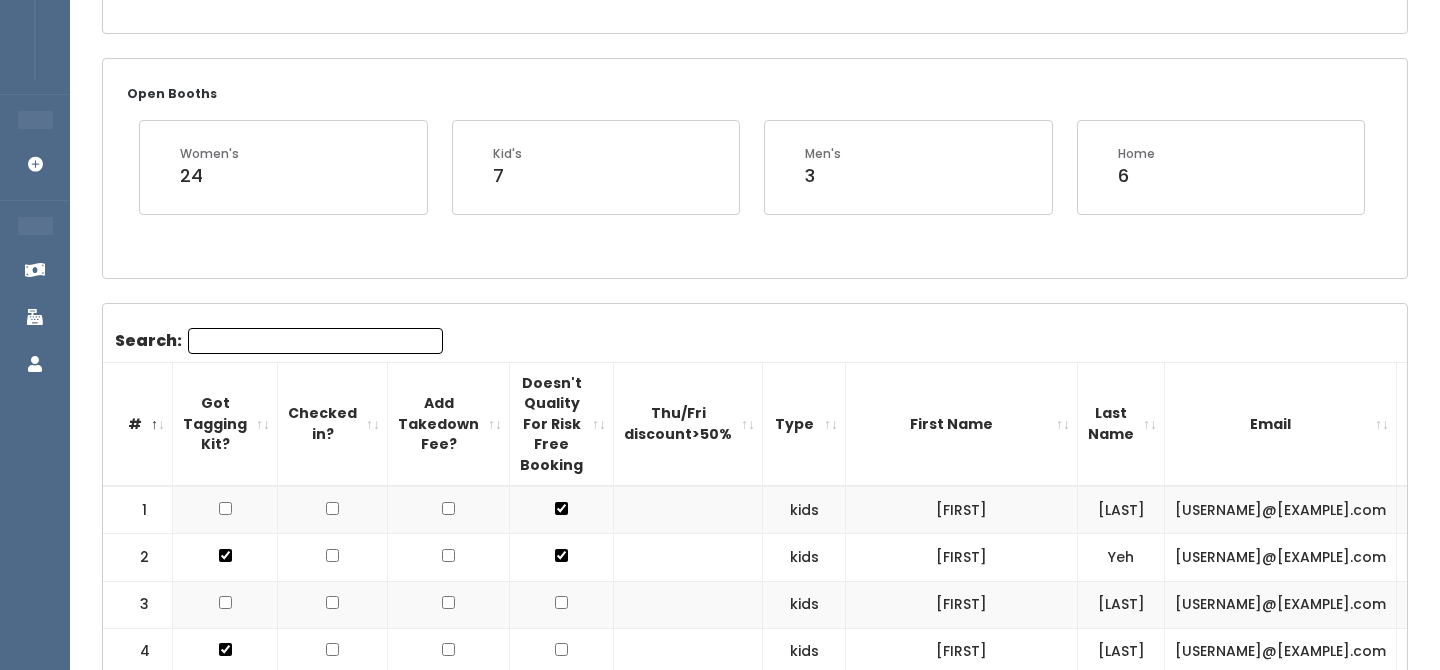 scroll, scrollTop: 0, scrollLeft: 0, axis: both 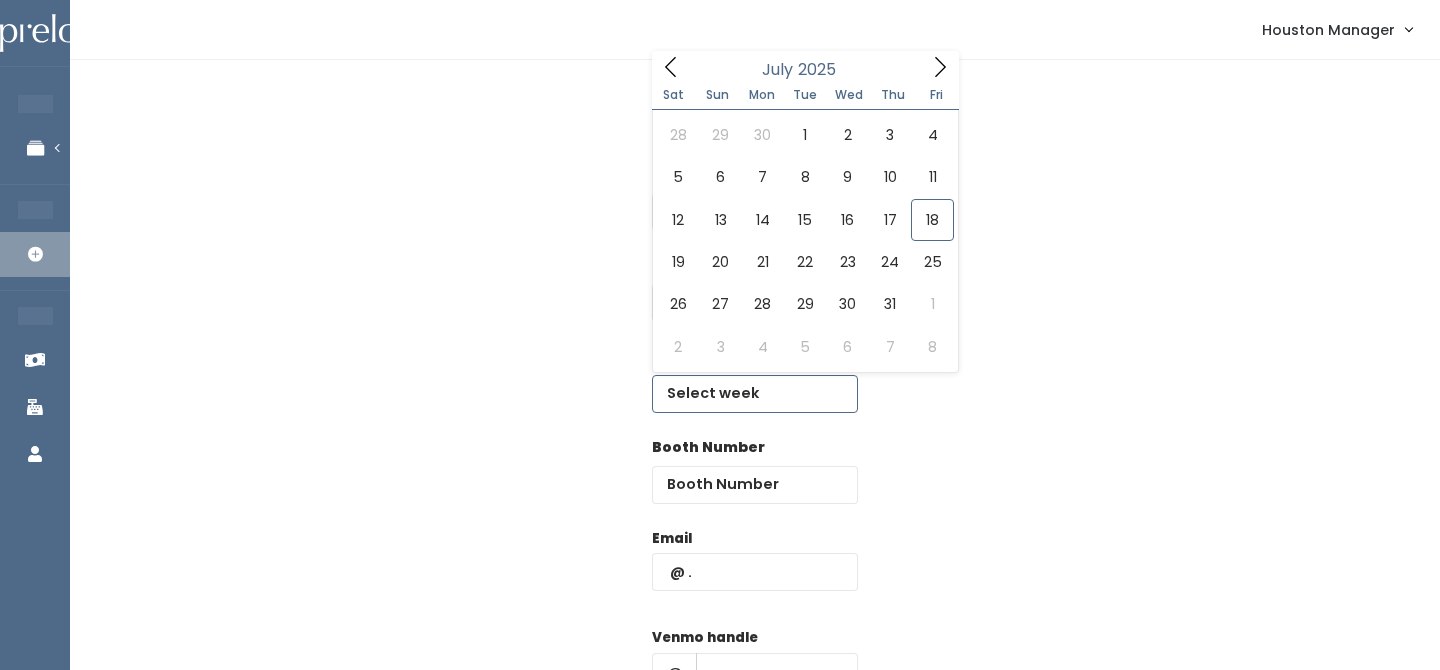 click at bounding box center (755, 394) 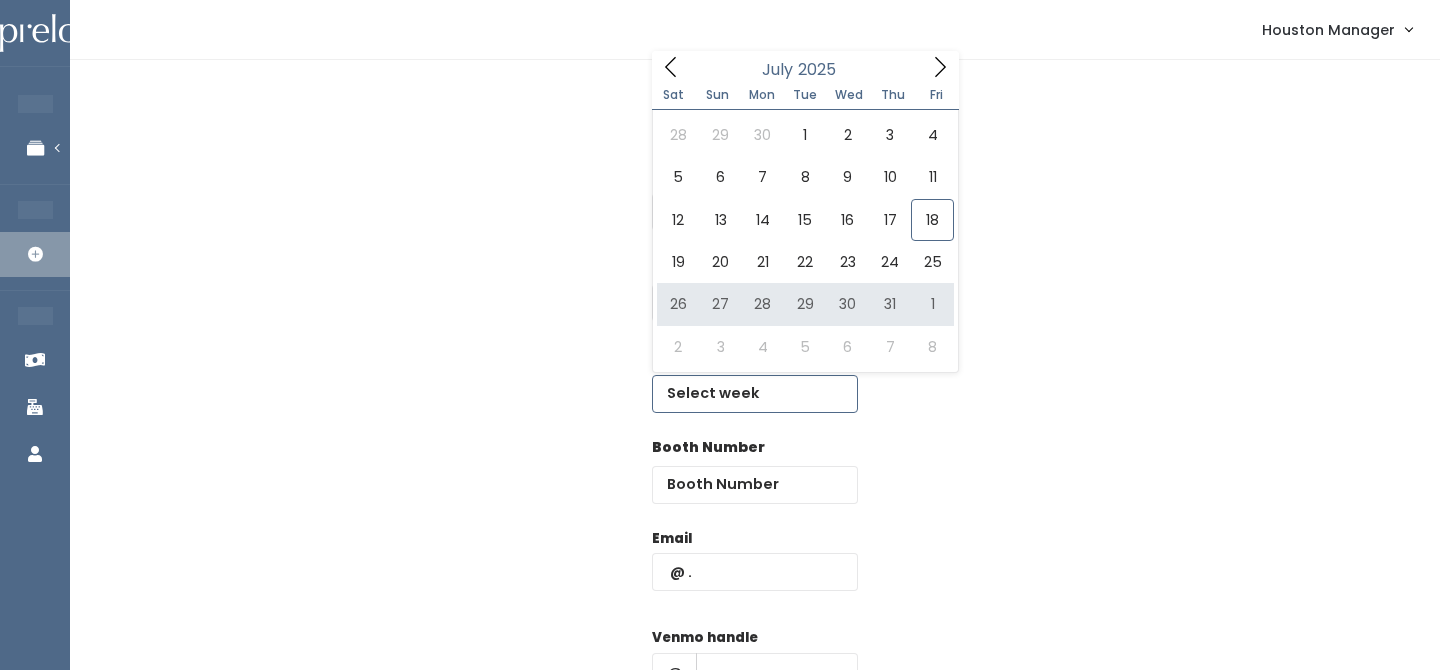 type on "[MONTH] [DAY] to [MONTH] [DAY]" 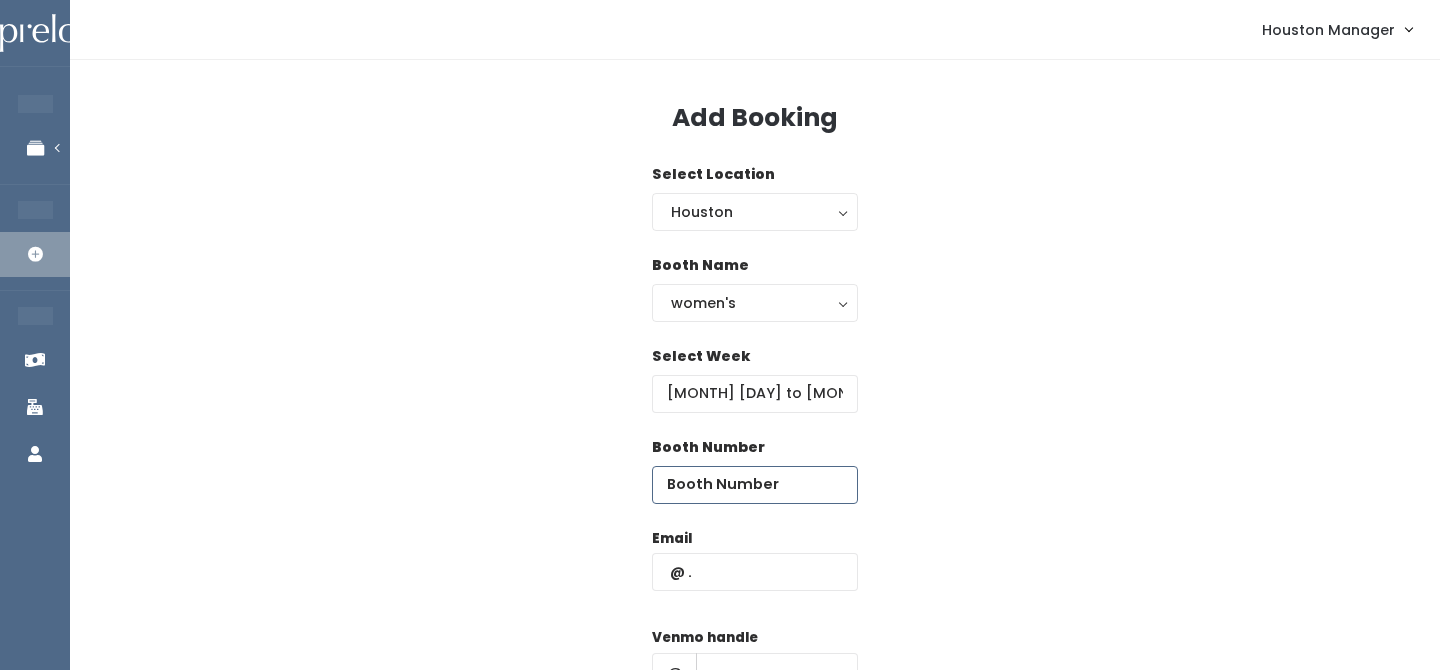 click at bounding box center (755, 485) 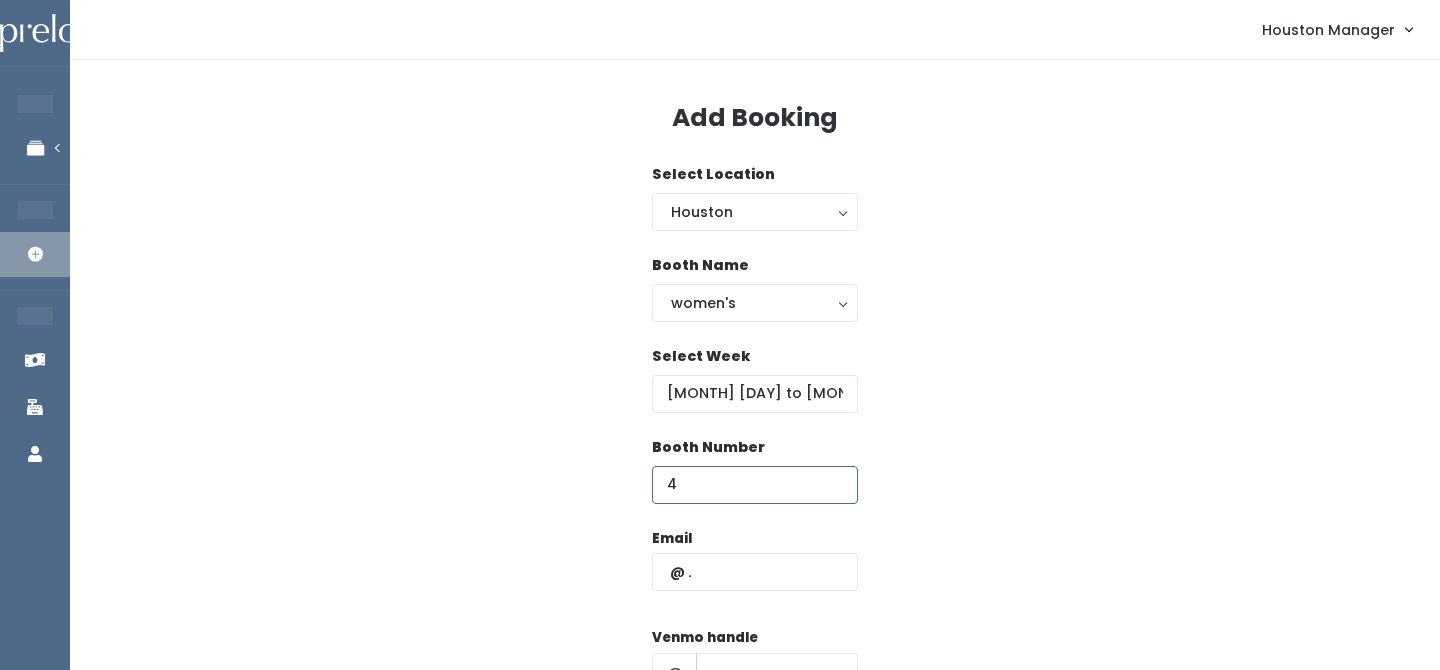 type on "41" 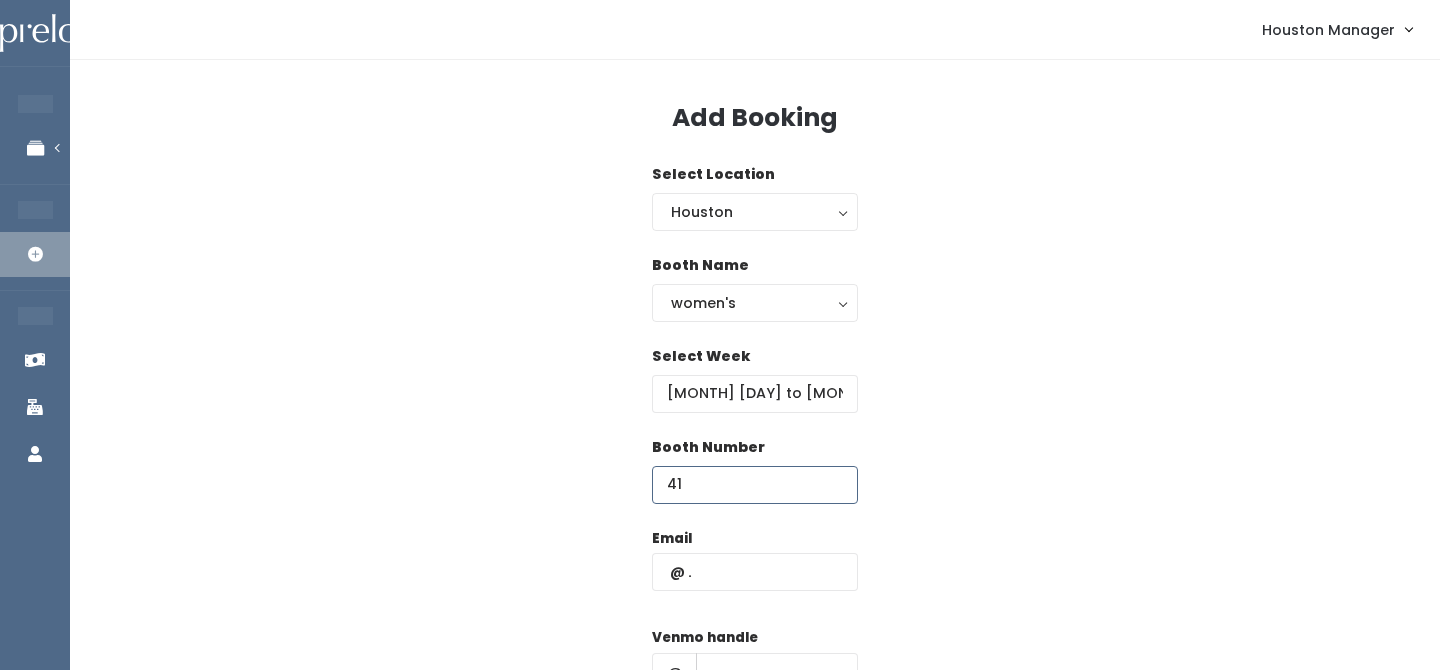 paste 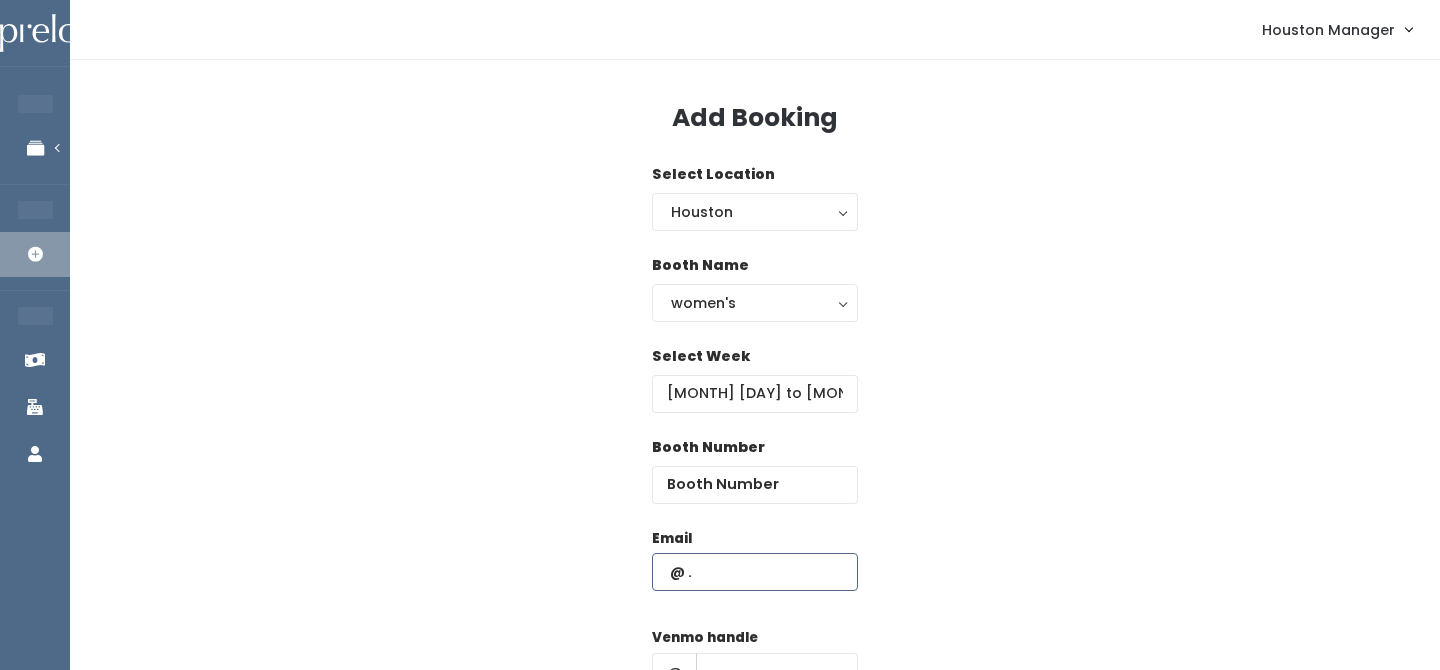 paste on "becabonardi@outlook.com" 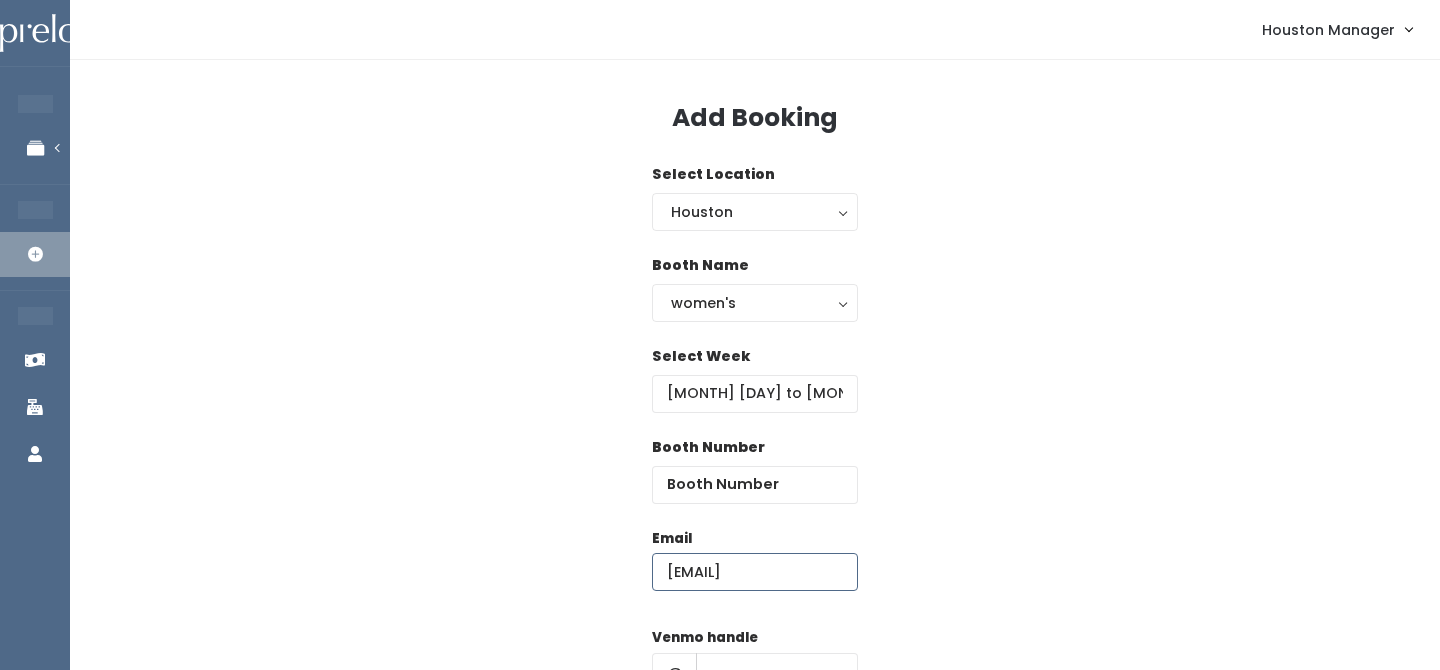 scroll, scrollTop: 0, scrollLeft: 21, axis: horizontal 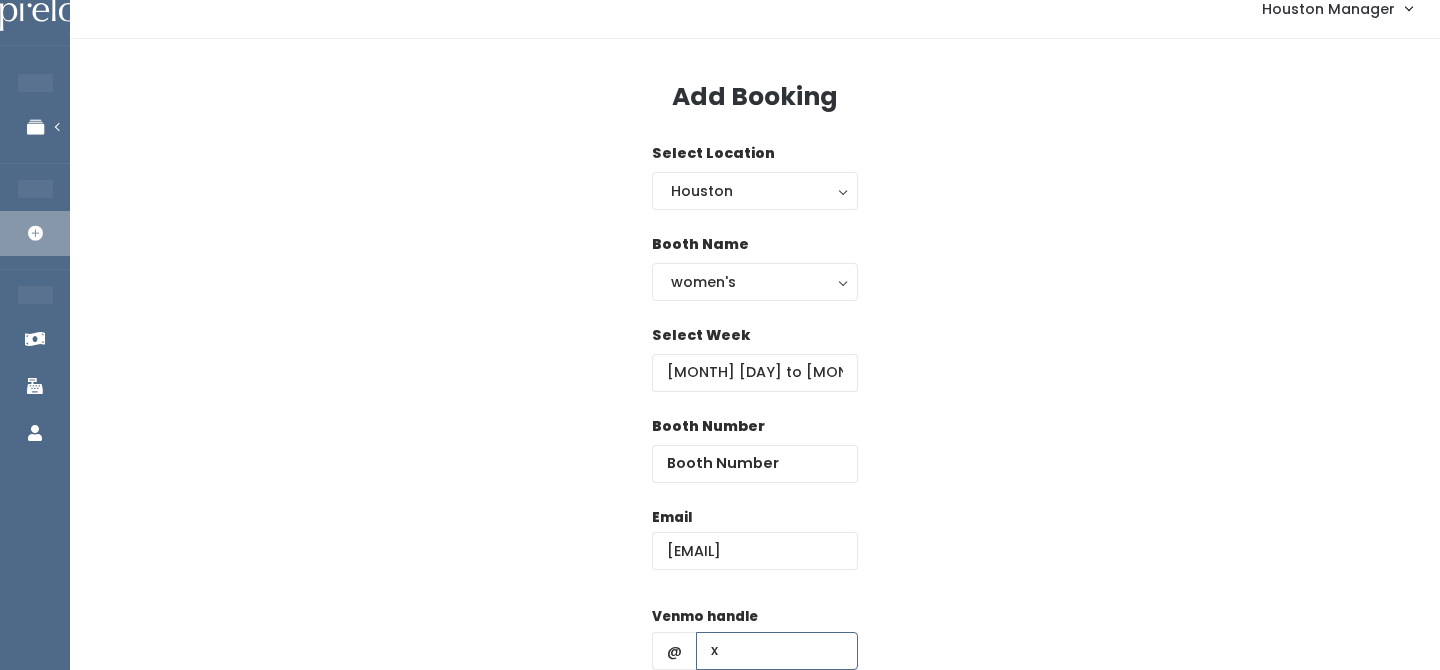 type on "x" 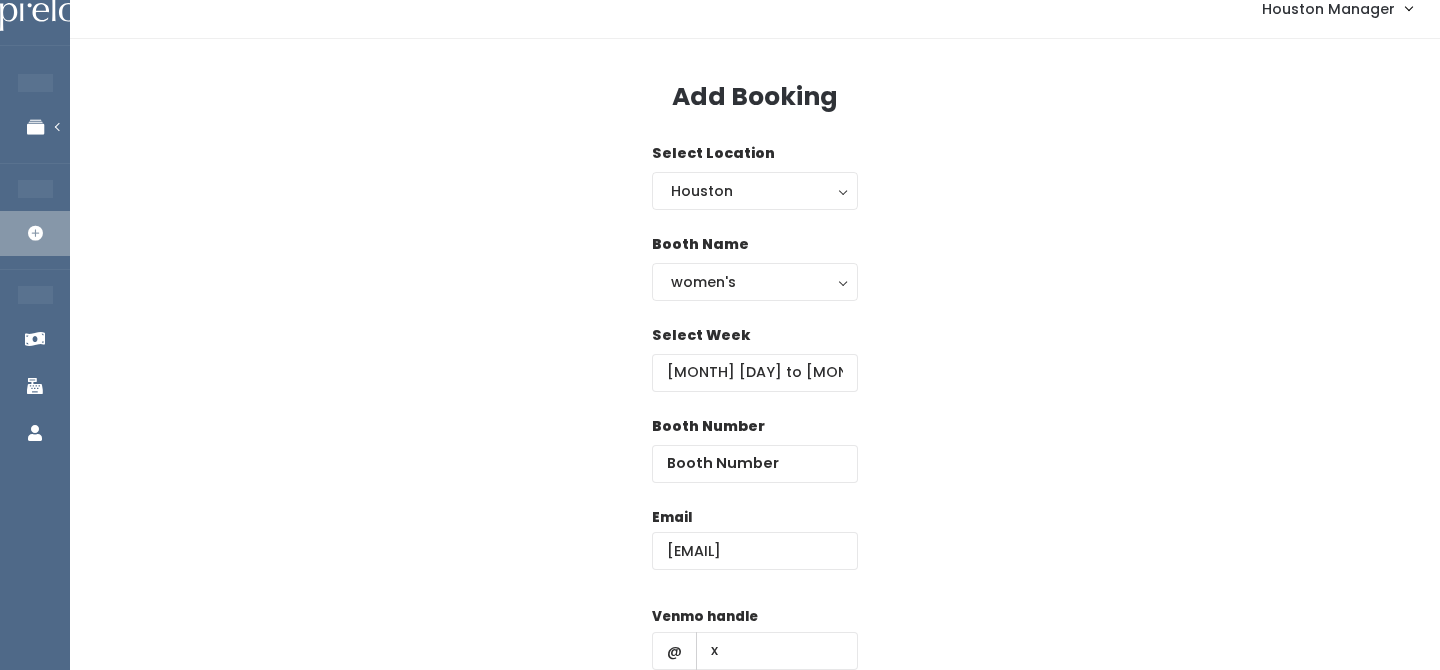 scroll, scrollTop: 287, scrollLeft: 0, axis: vertical 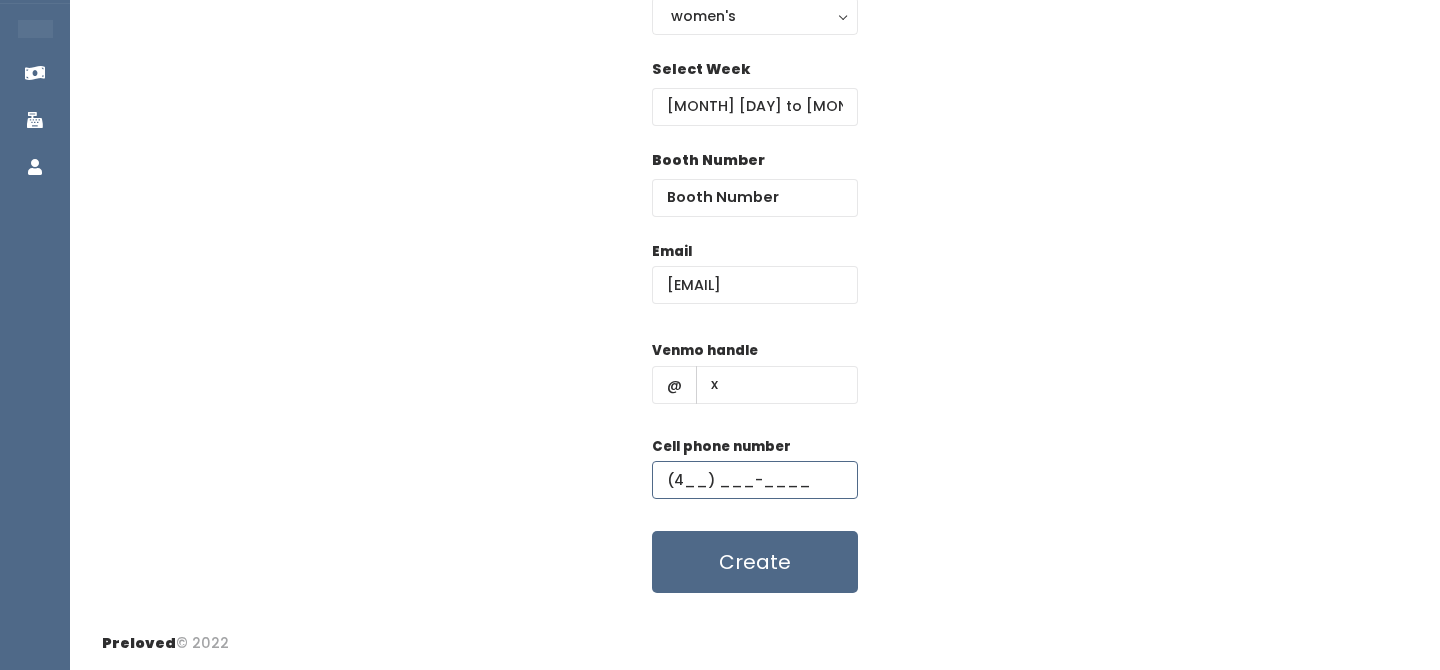 type on "(4__) ___-____" 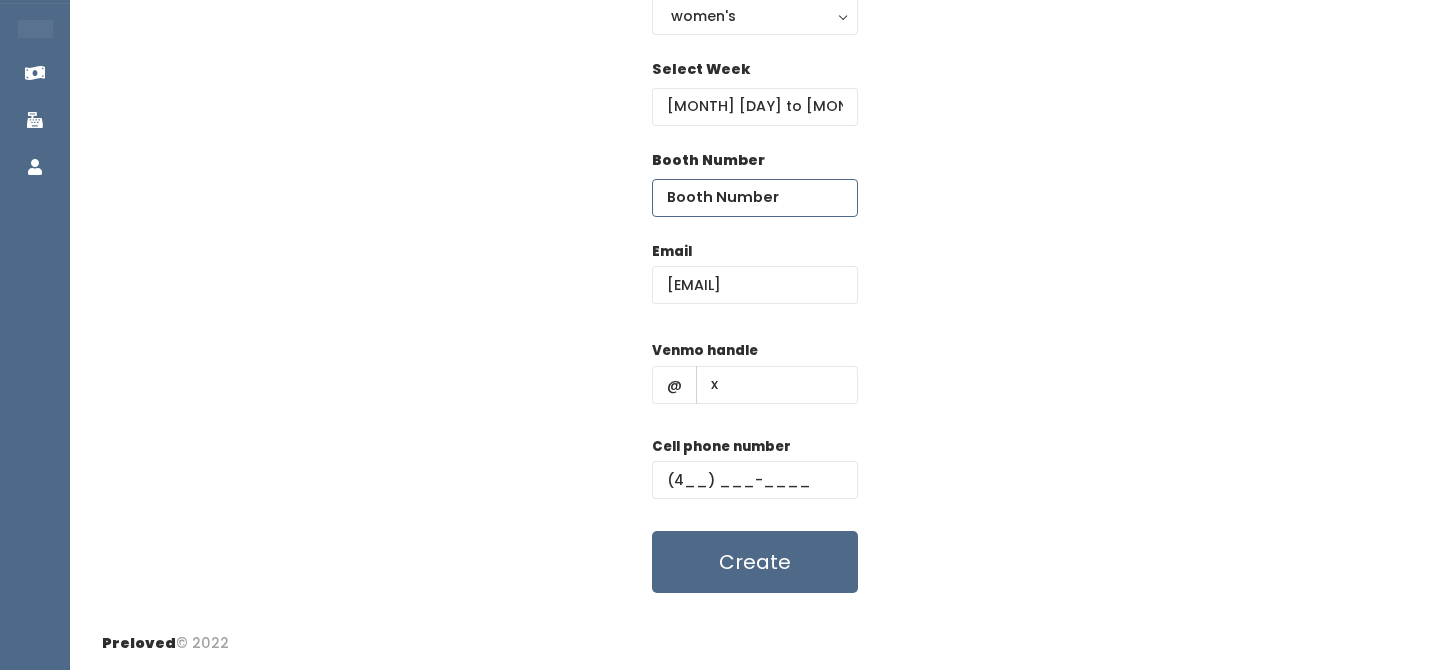 click at bounding box center [755, 198] 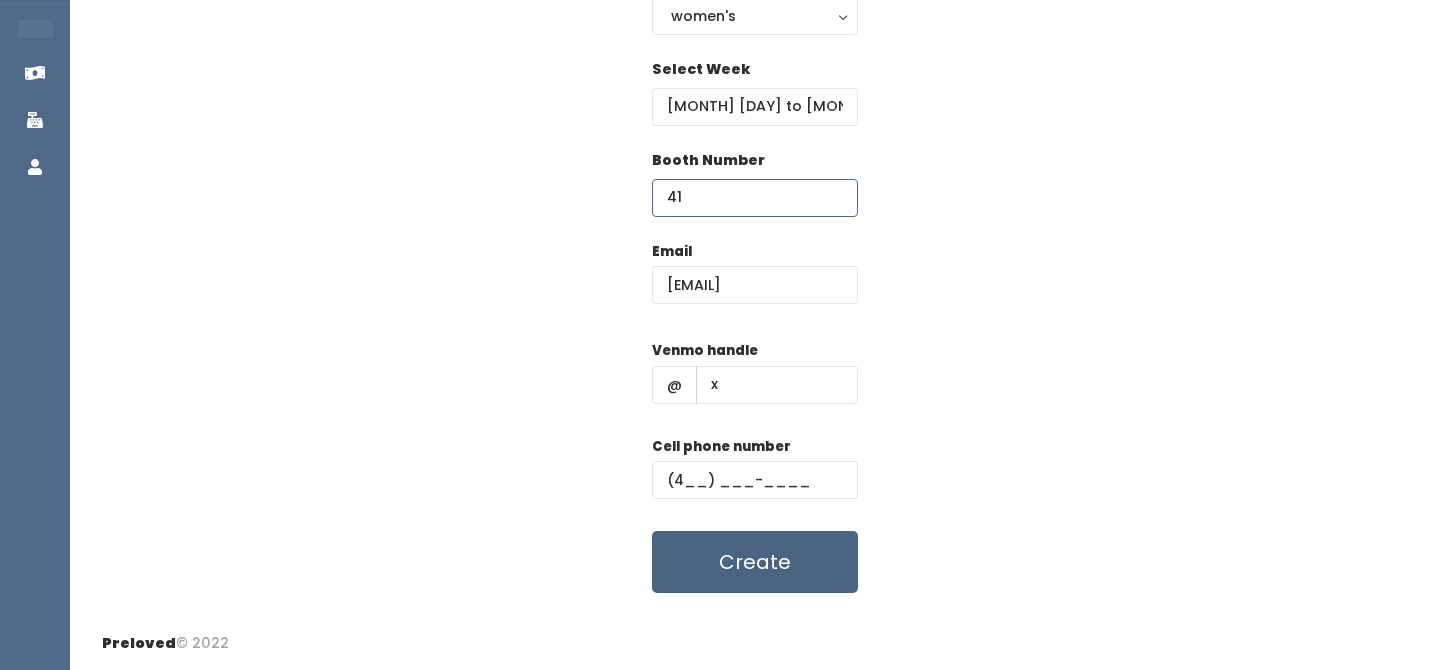 type on "41" 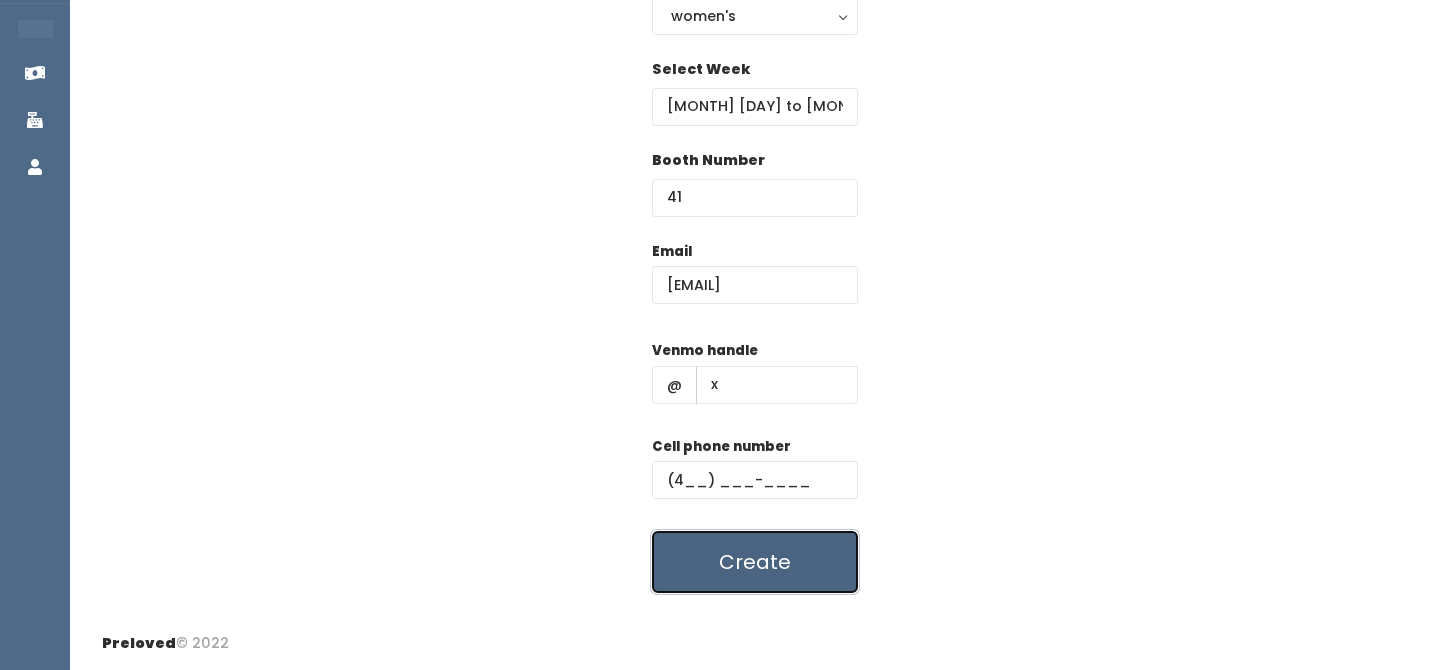 click on "Create" at bounding box center (755, 562) 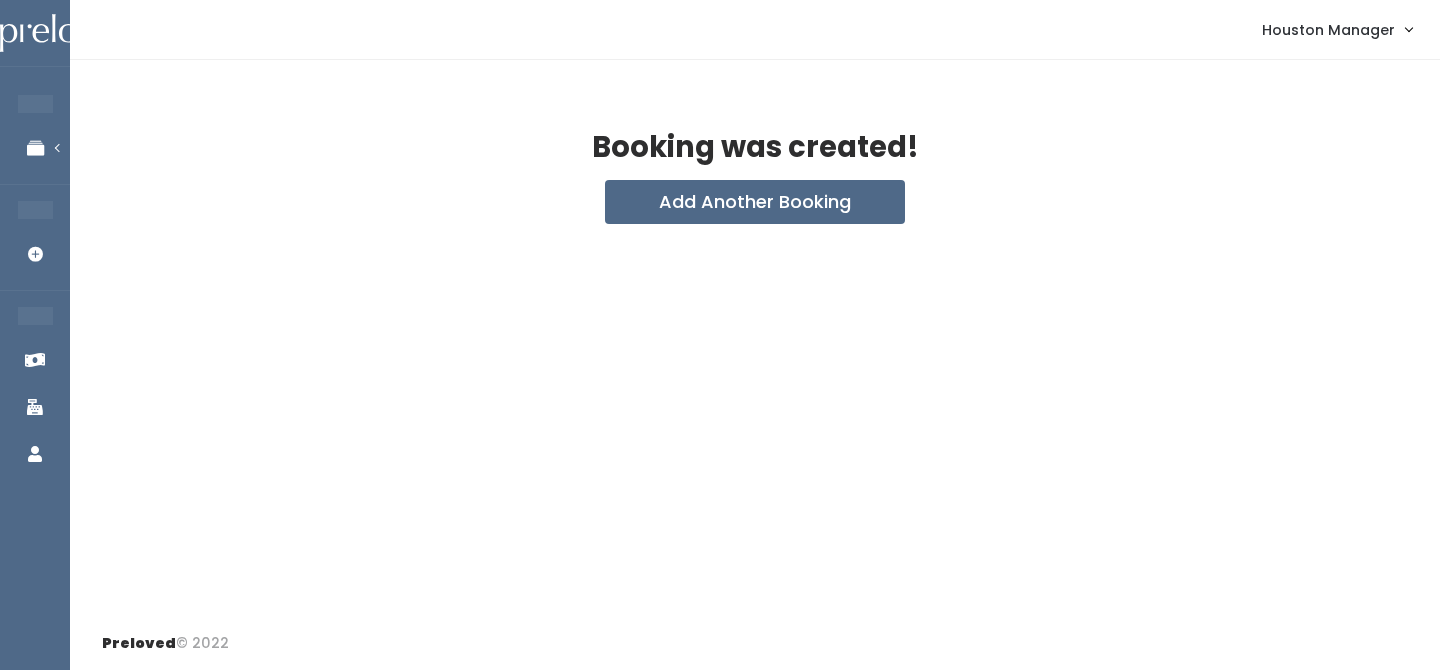 scroll, scrollTop: 0, scrollLeft: 0, axis: both 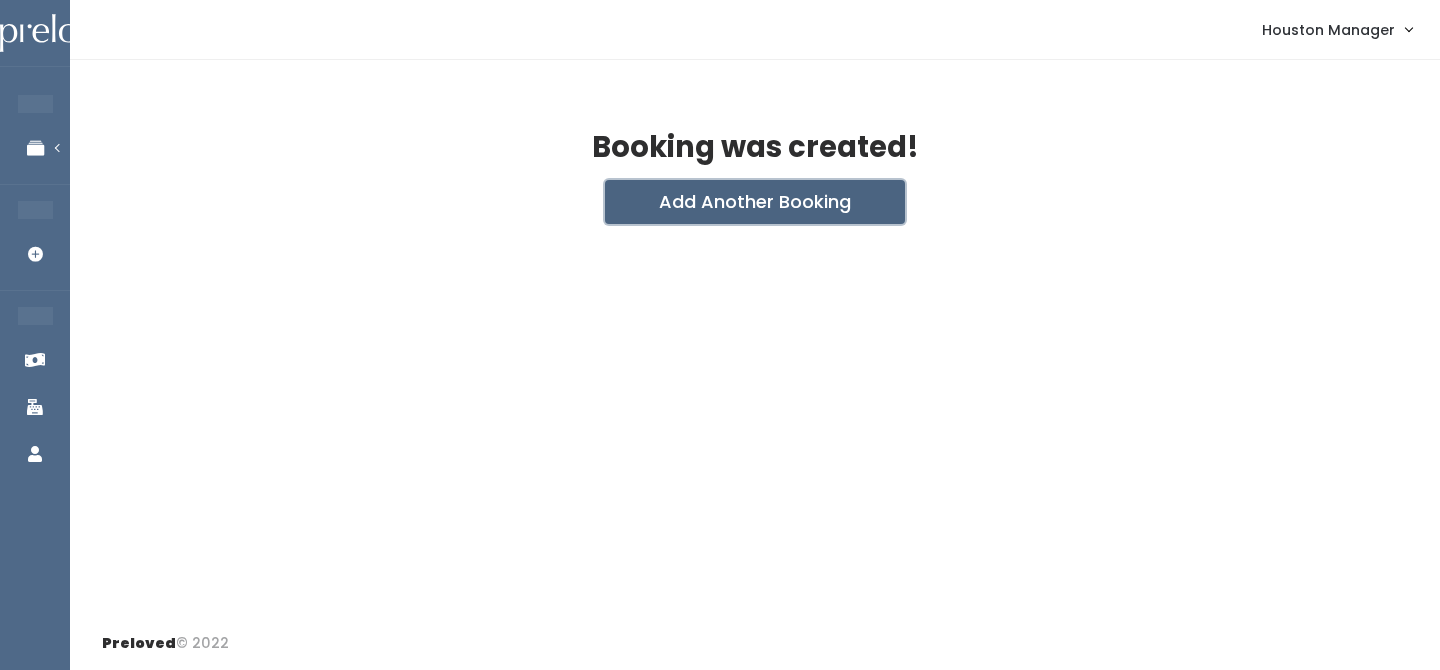 click on "Add Another Booking" at bounding box center (755, 202) 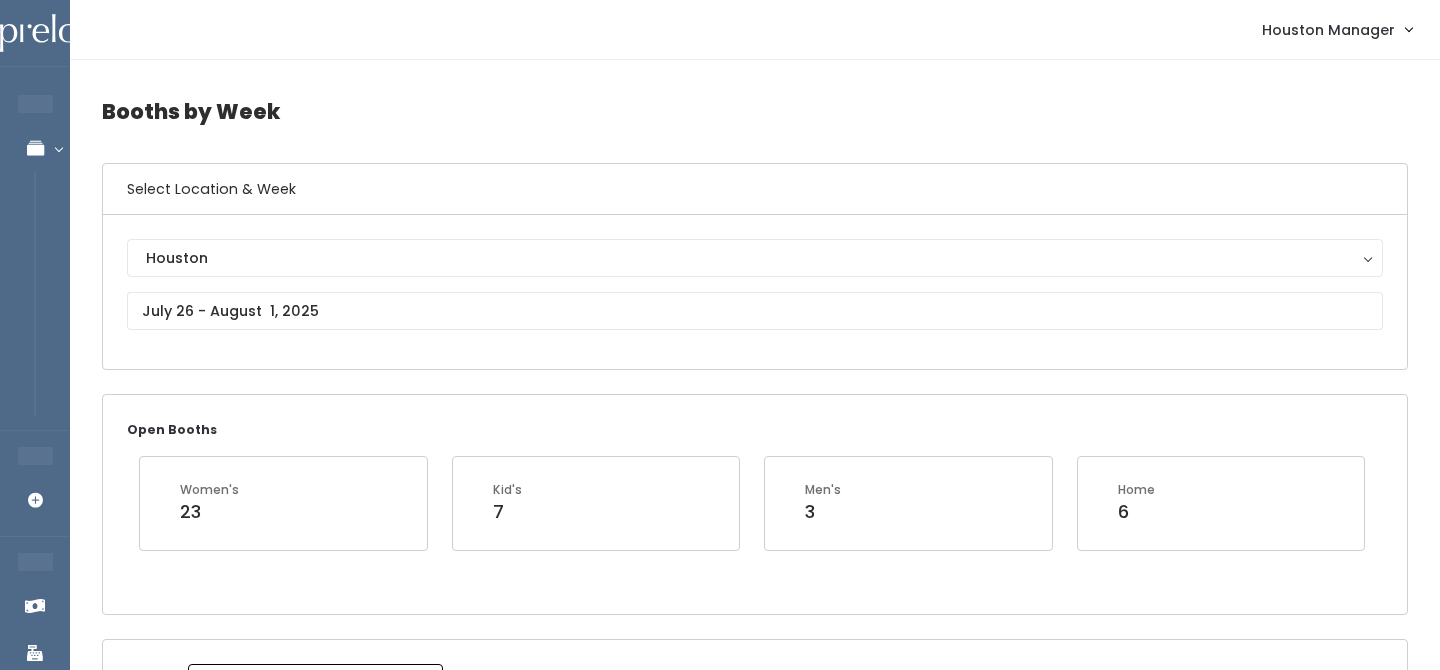 scroll, scrollTop: 2663, scrollLeft: 0, axis: vertical 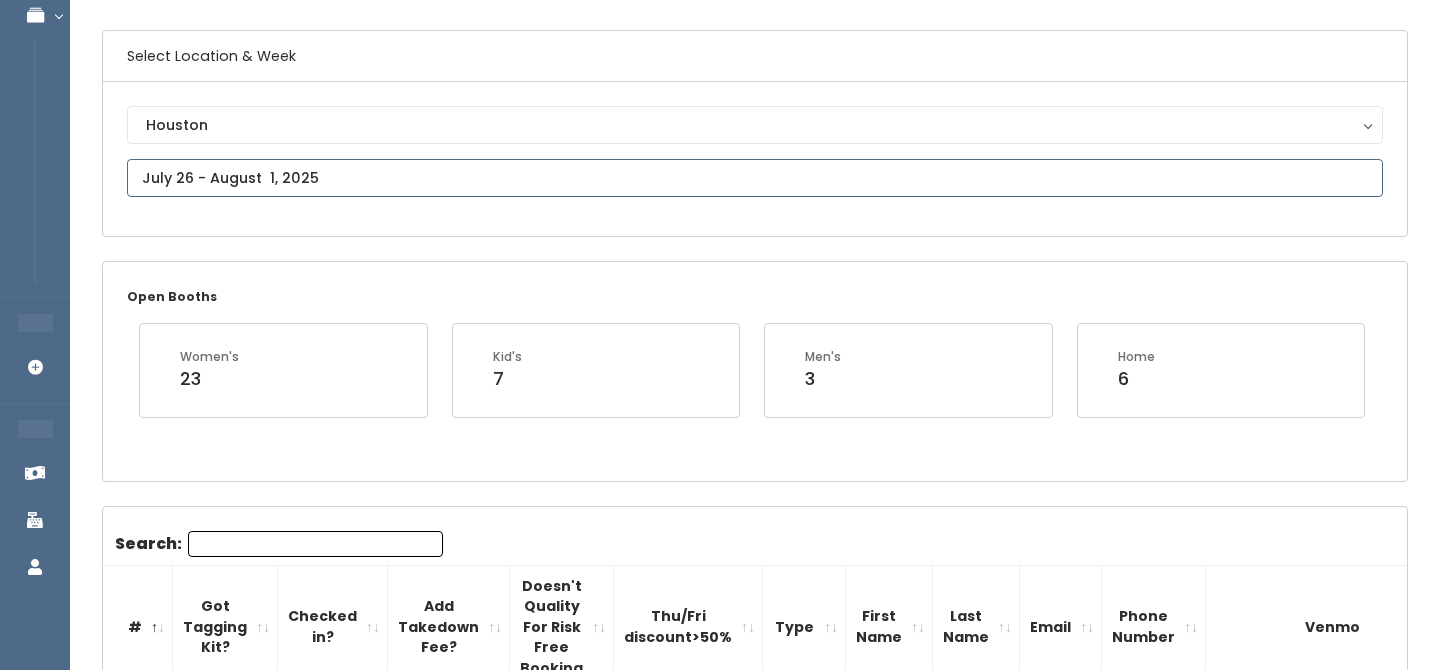 click at bounding box center [755, 178] 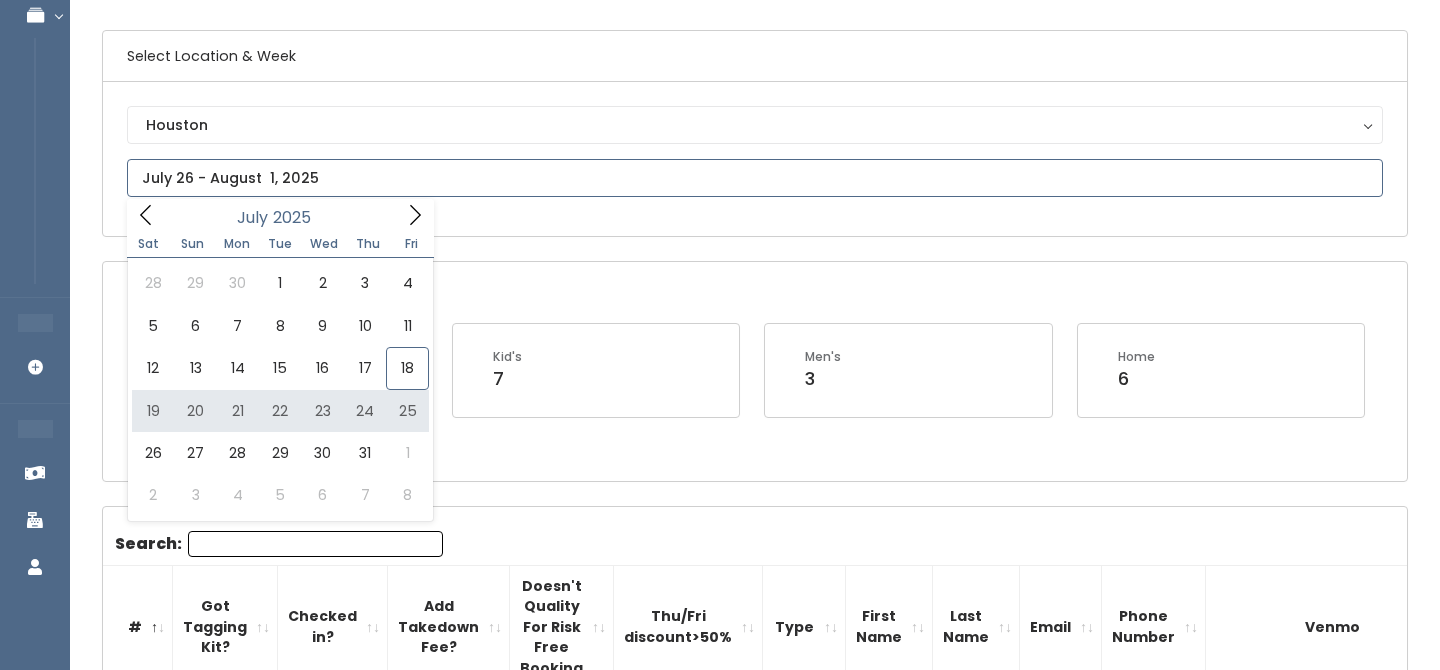type on "July 19 to July 25" 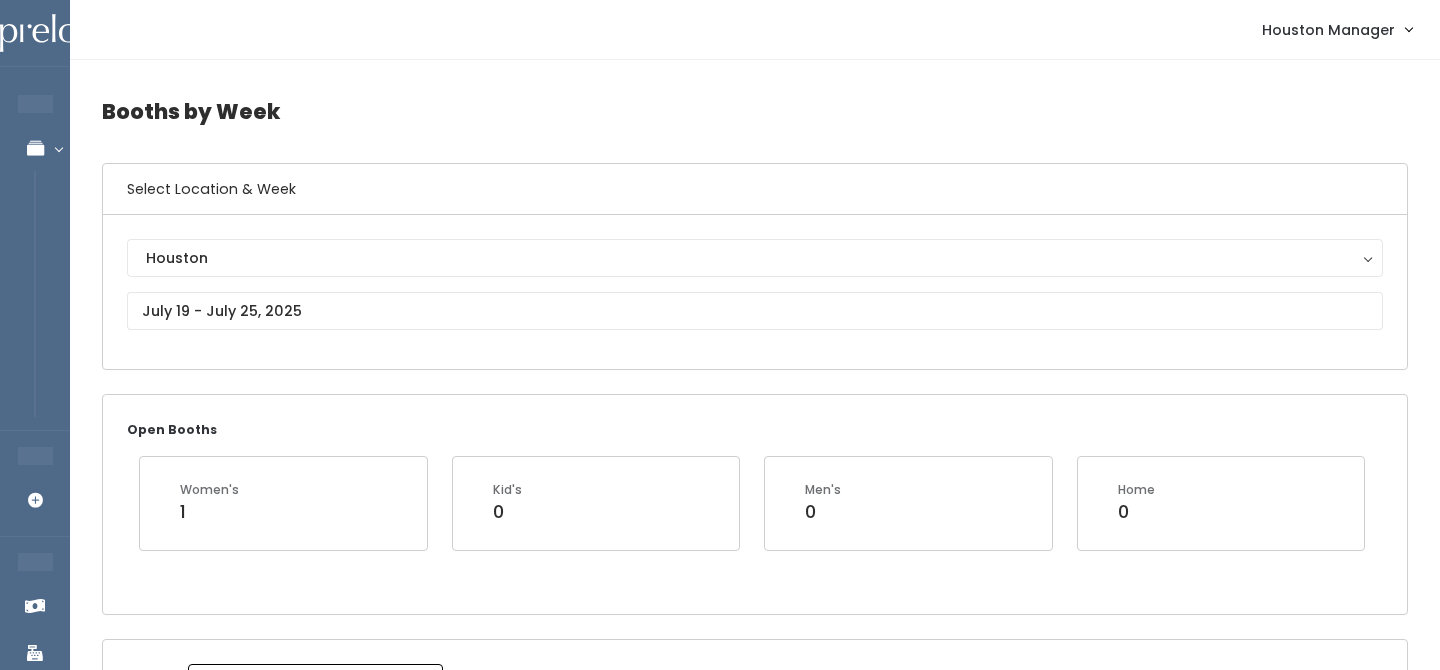 scroll, scrollTop: 0, scrollLeft: 0, axis: both 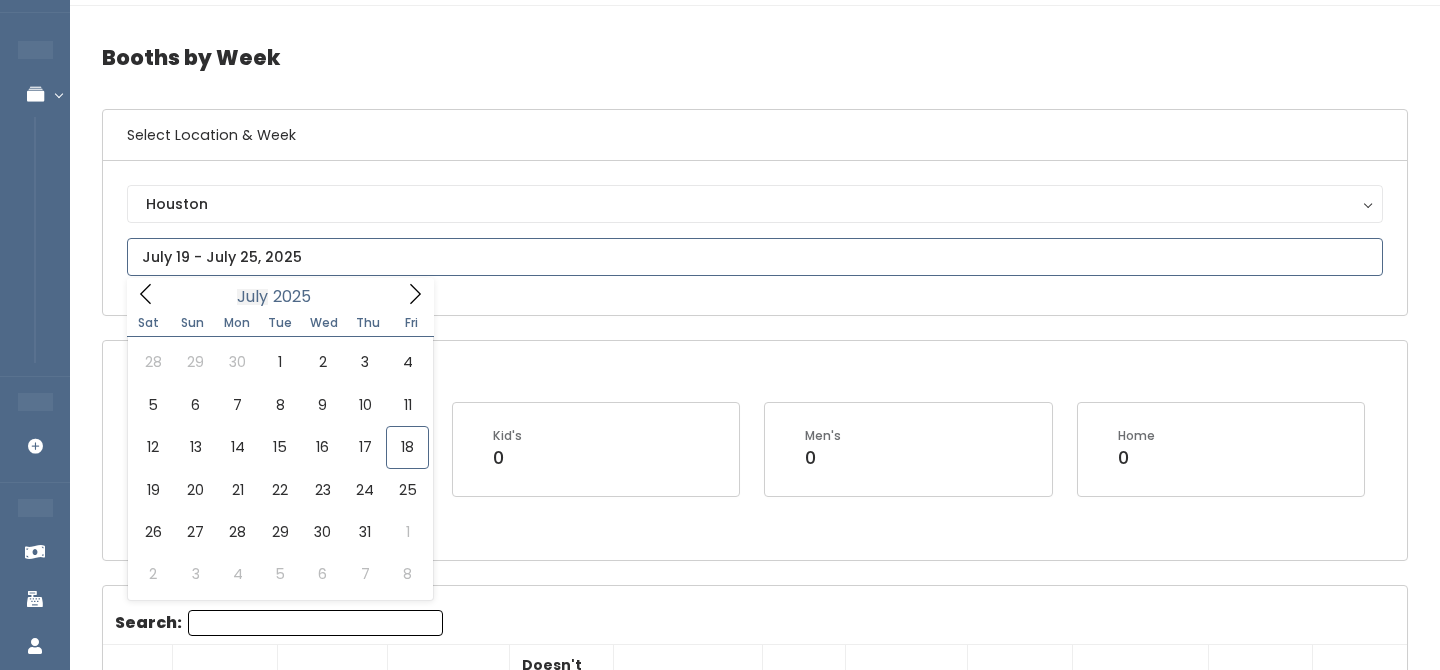 click on "EMPLOYEES
Manage Bookings
Booths by Week
All Bookings
Bookings with Booths
Booth Discounts
Seller Check-in
STORE MANAGER
Add Booking
FRANCHISE OWNER
Venmo Payouts
Booth Sales
Customers" at bounding box center [720, 2333] 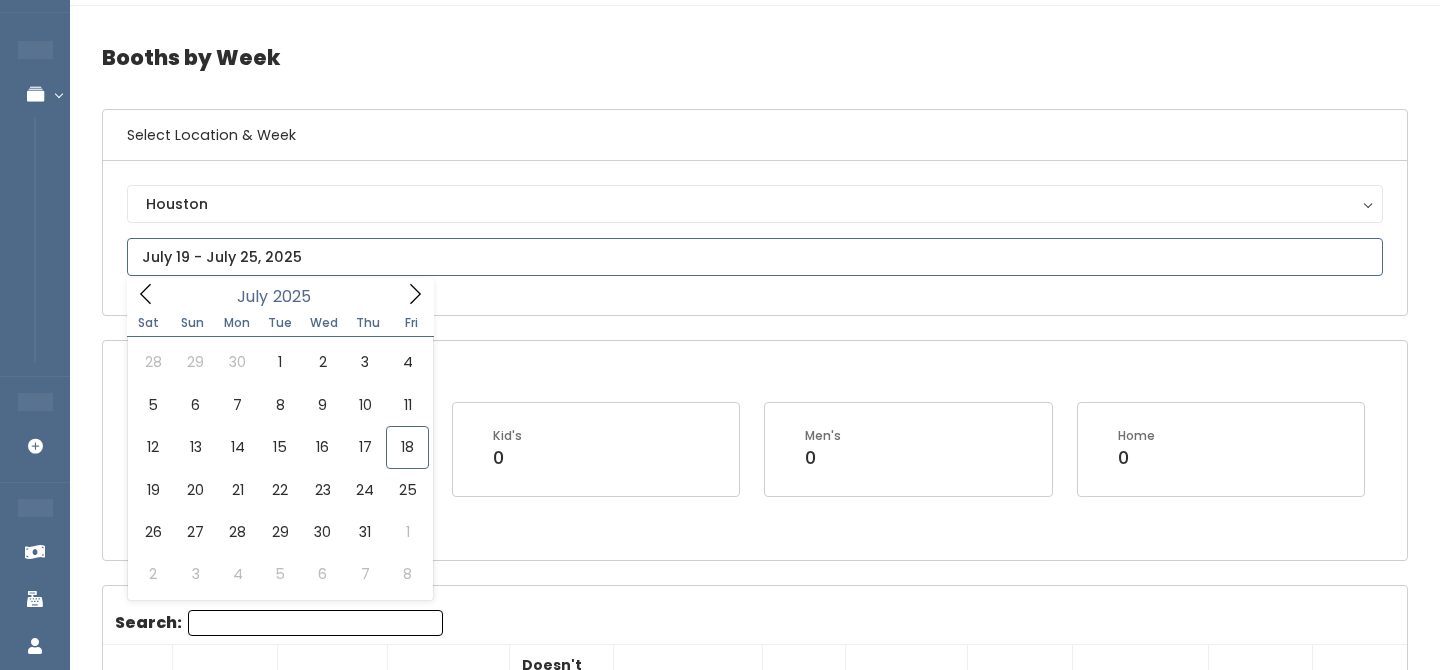 click on "July  2025" at bounding box center [280, 293] 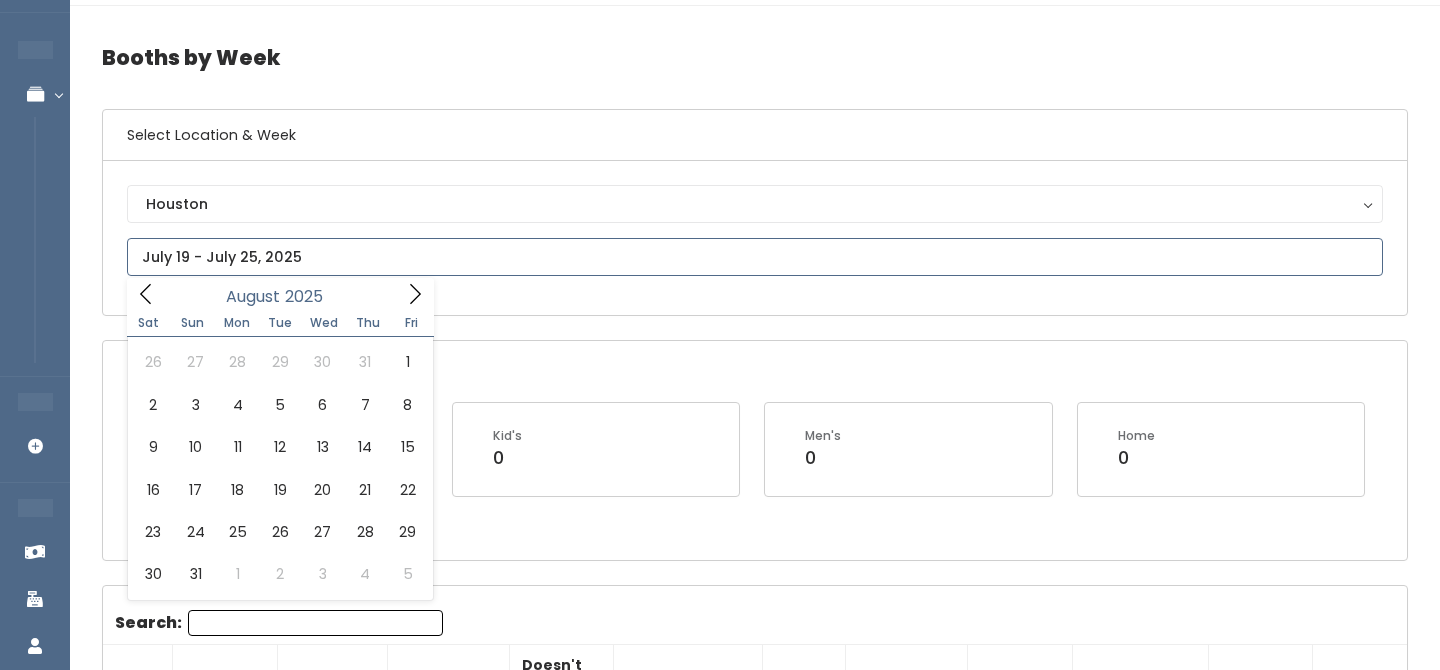 click at bounding box center (415, 293) 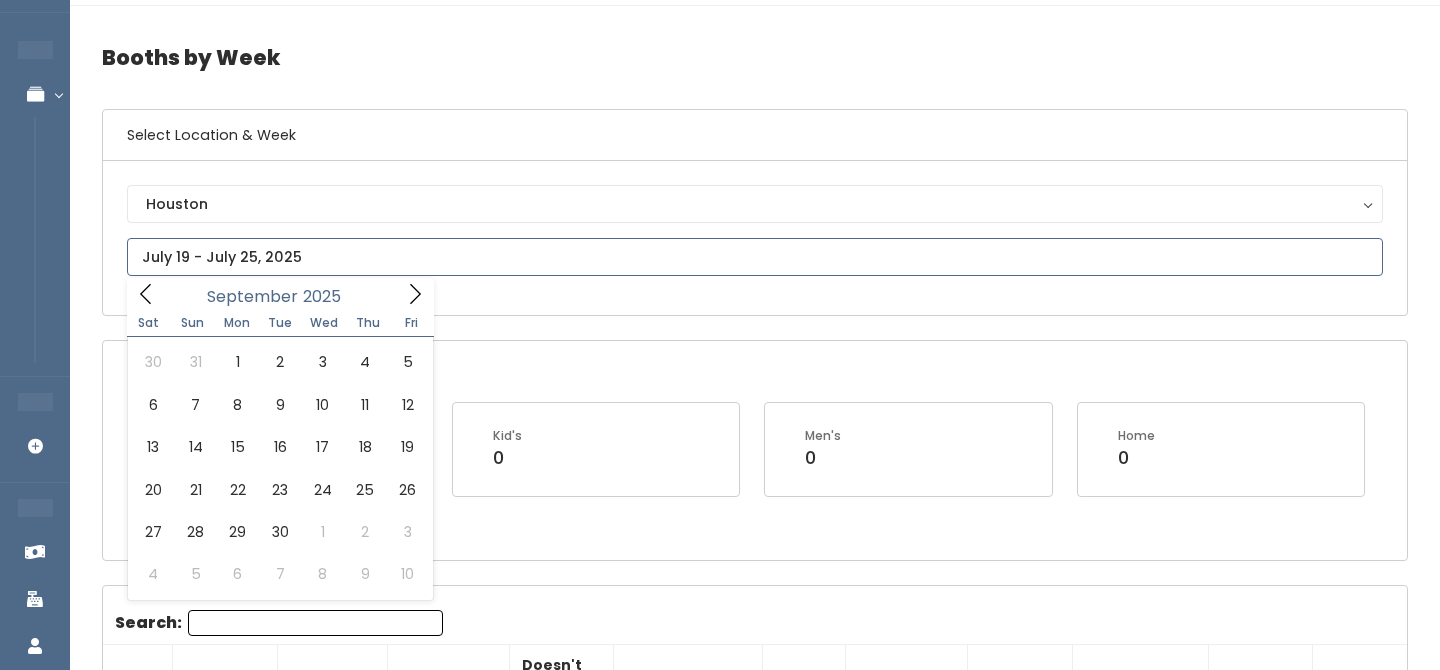 click at bounding box center [415, 293] 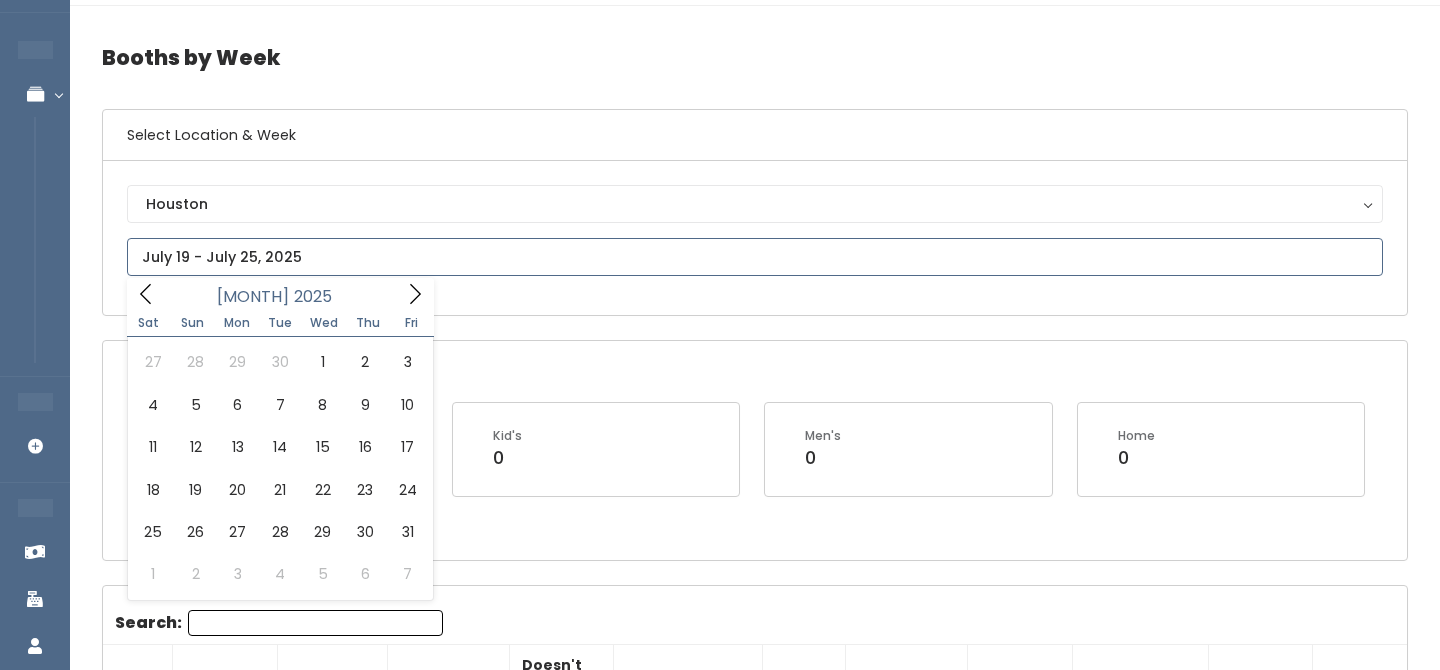click 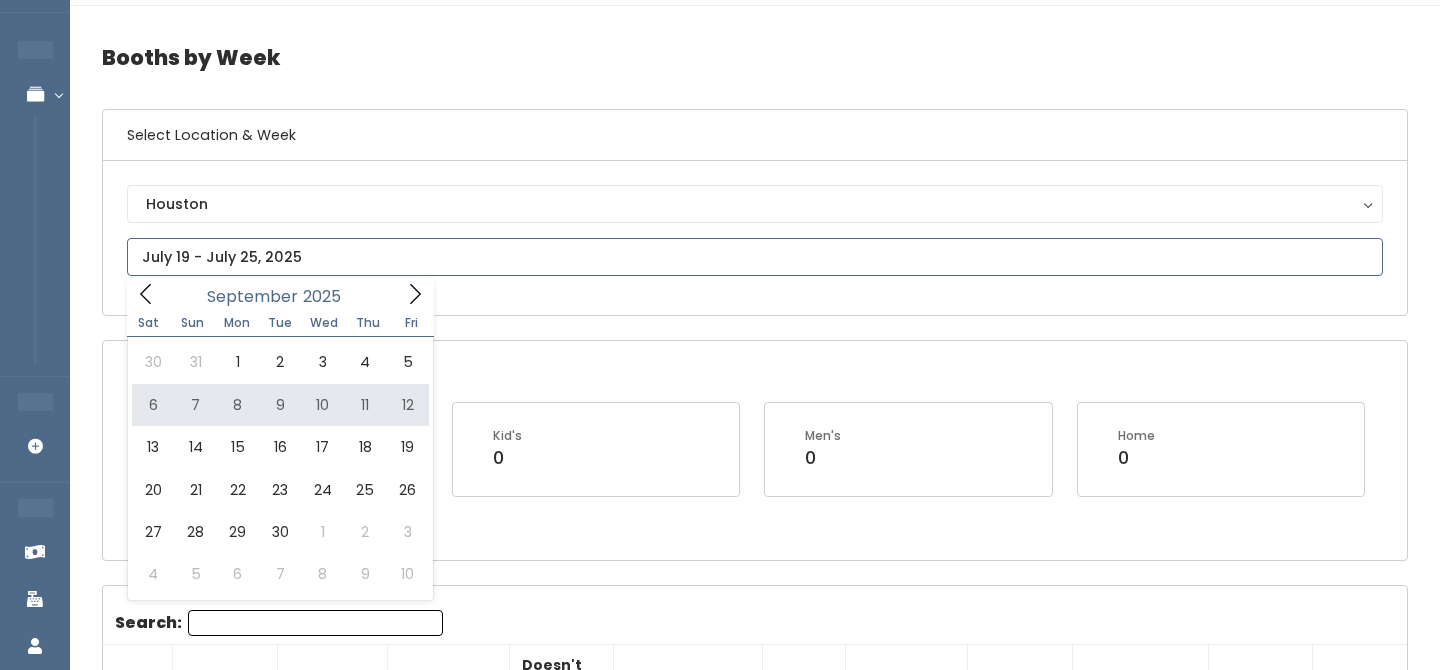 type on "September 6 to September 12" 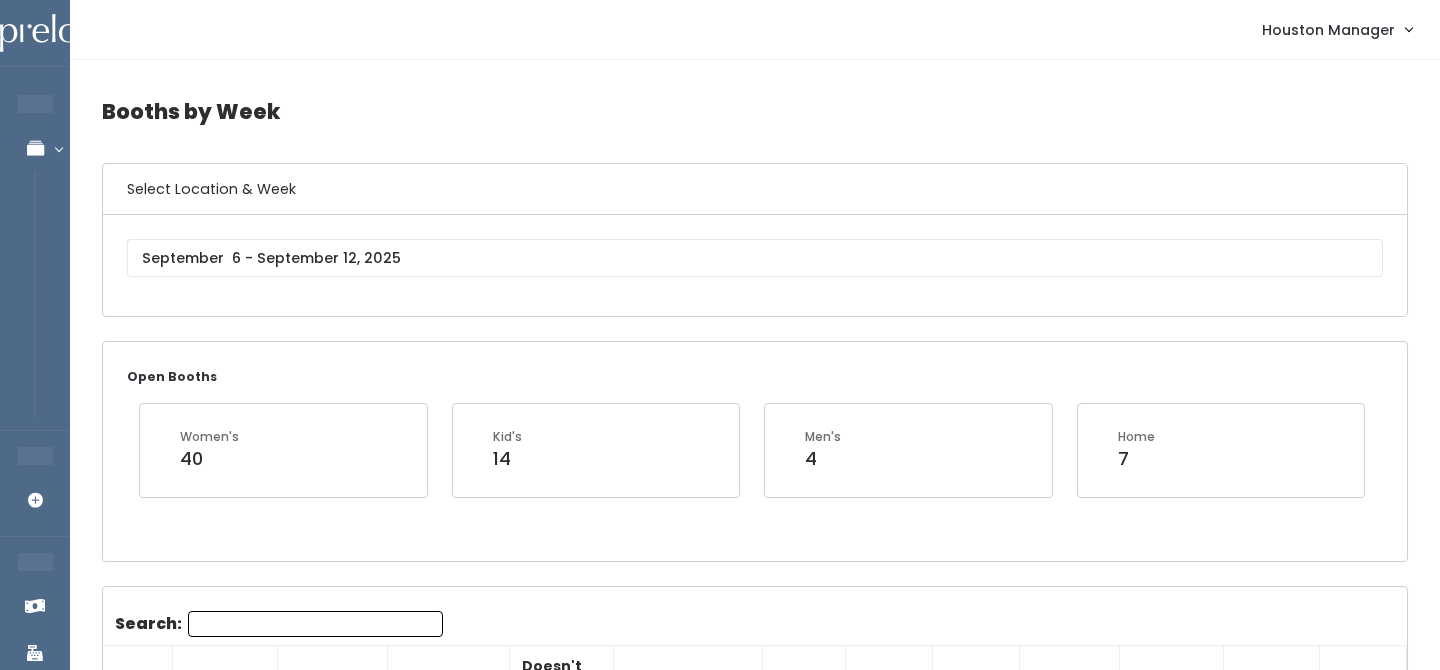 scroll, scrollTop: 0, scrollLeft: 0, axis: both 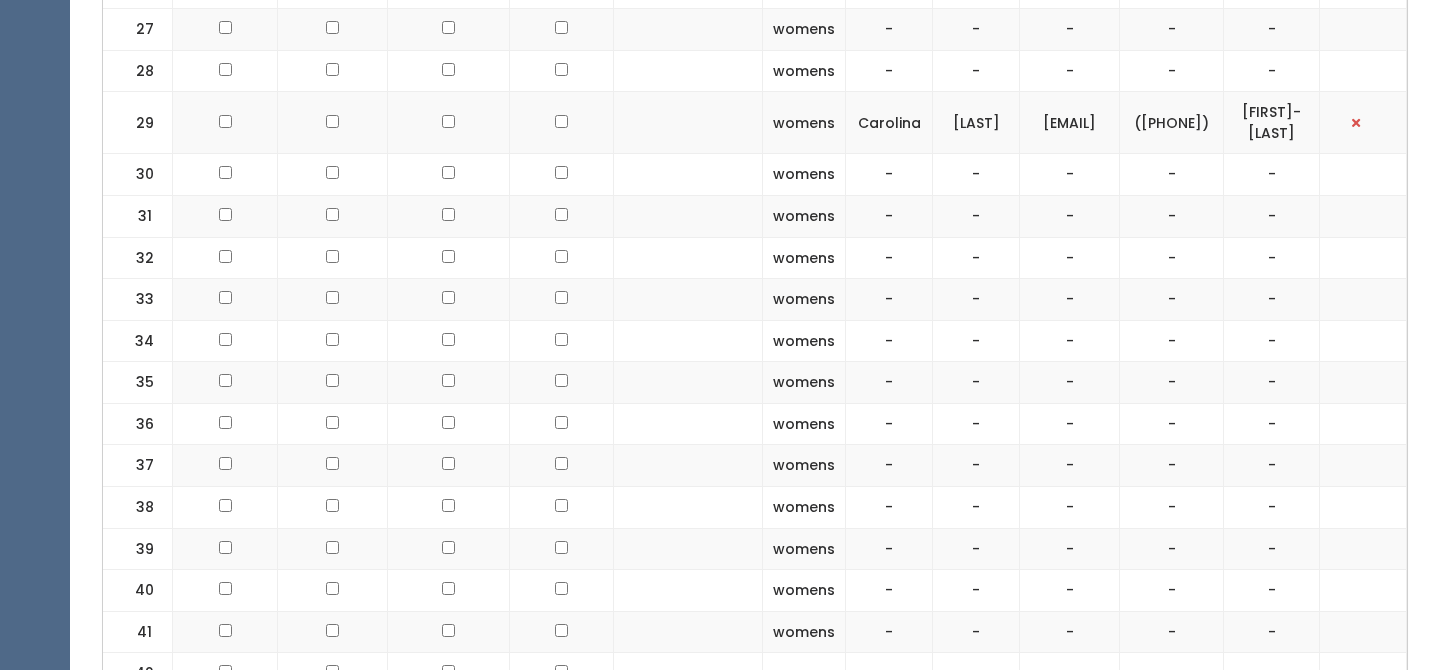 click at bounding box center (1363, 123) 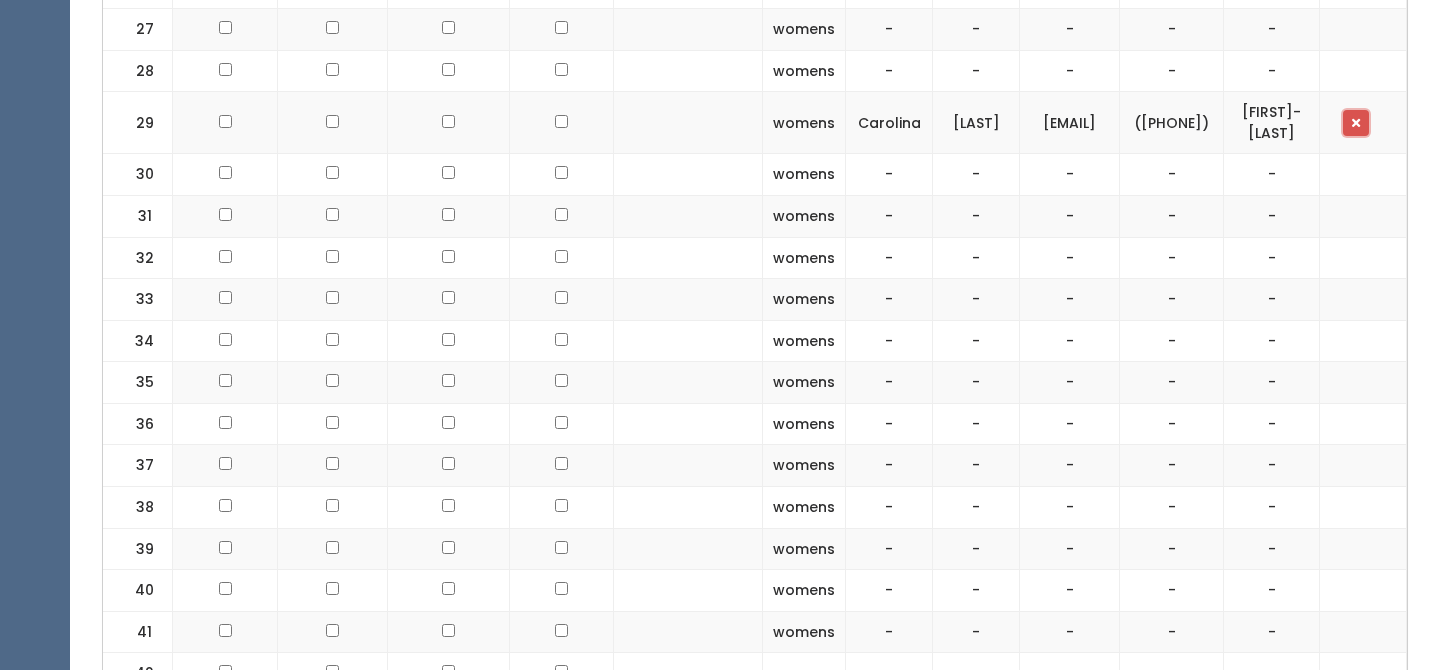 click at bounding box center [1356, 123] 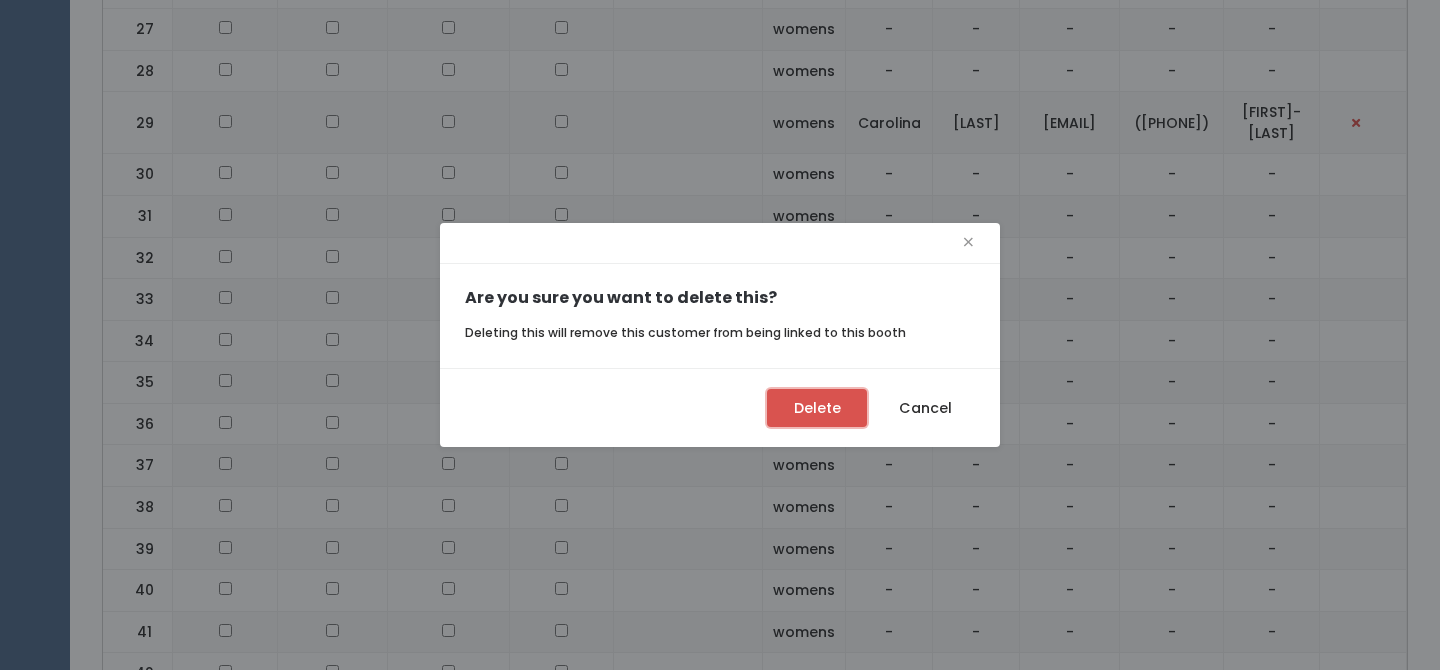 click on "Delete" at bounding box center [817, 408] 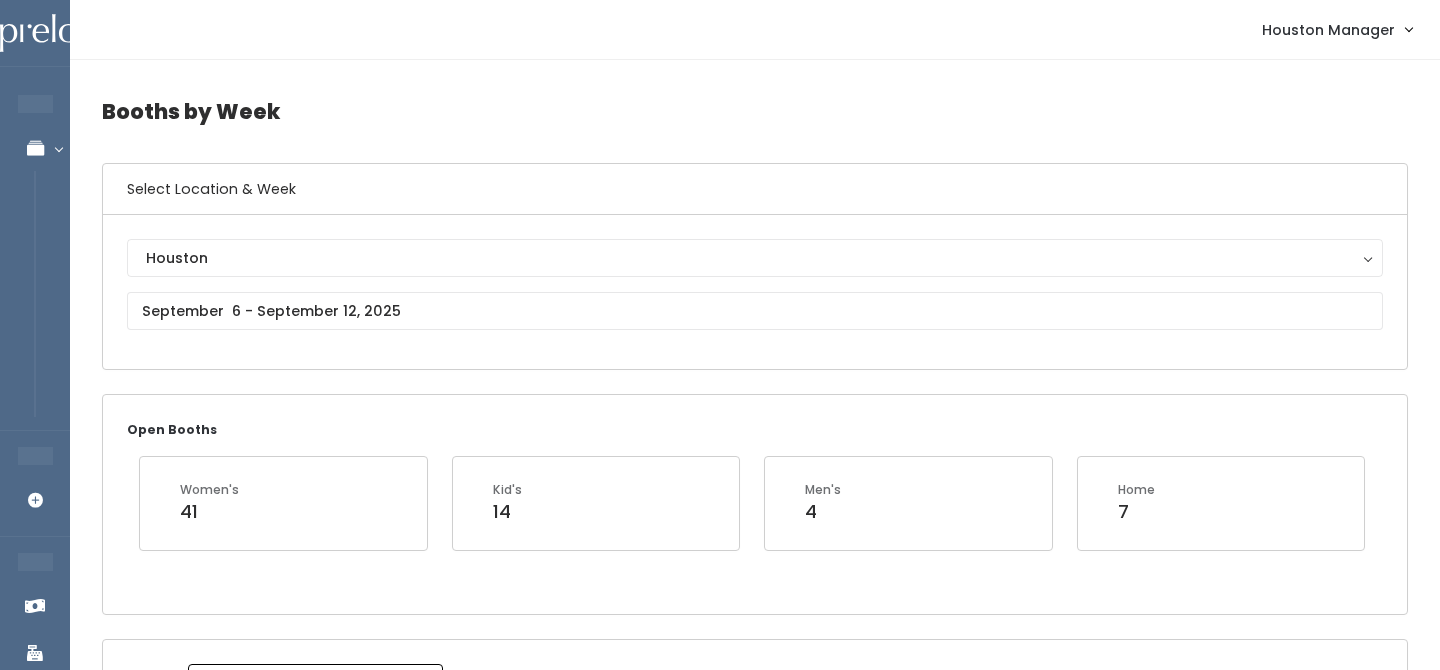 scroll, scrollTop: 1902, scrollLeft: 0, axis: vertical 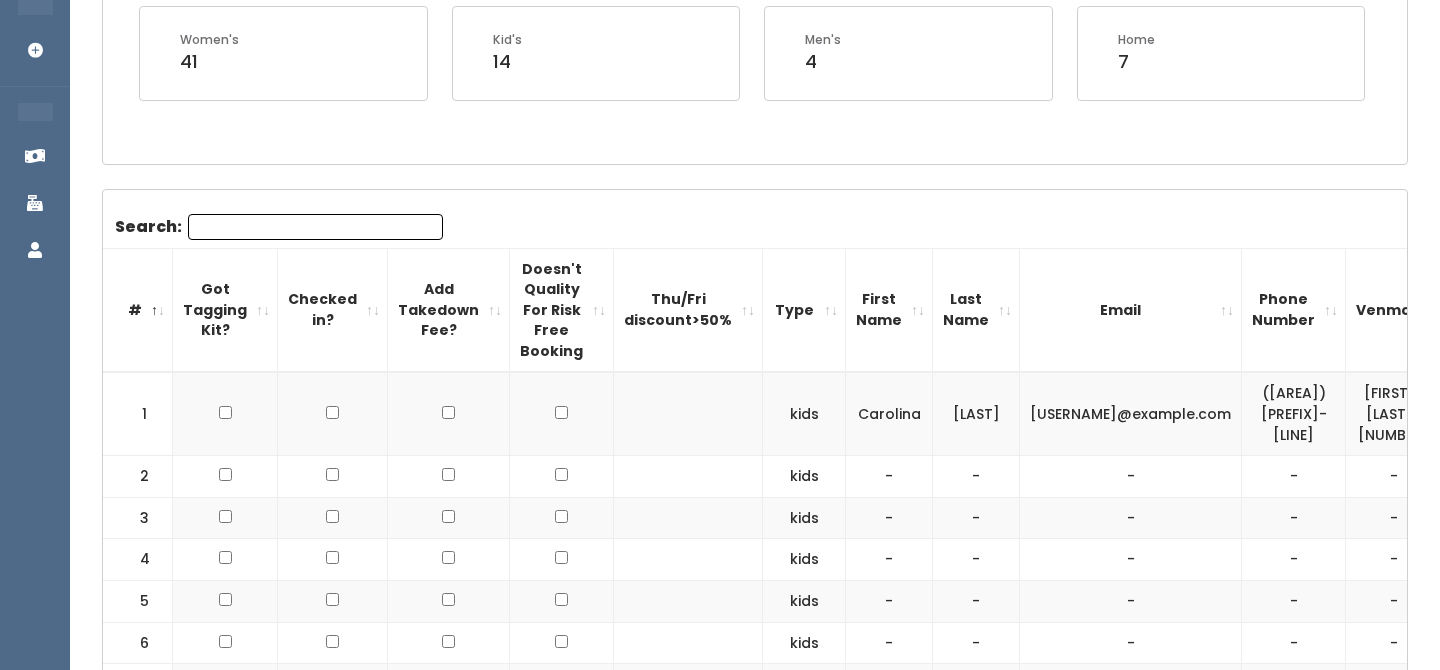 click at bounding box center (1478, 414) 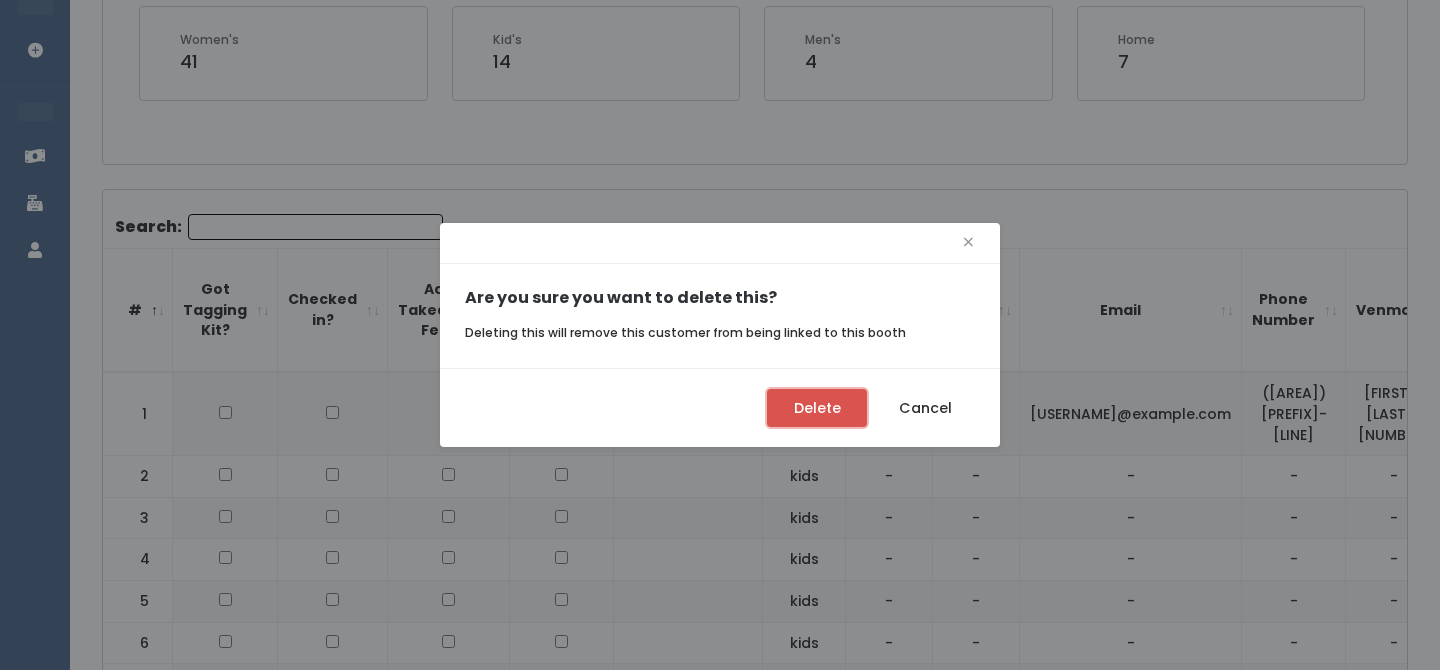 click on "Delete" at bounding box center (817, 408) 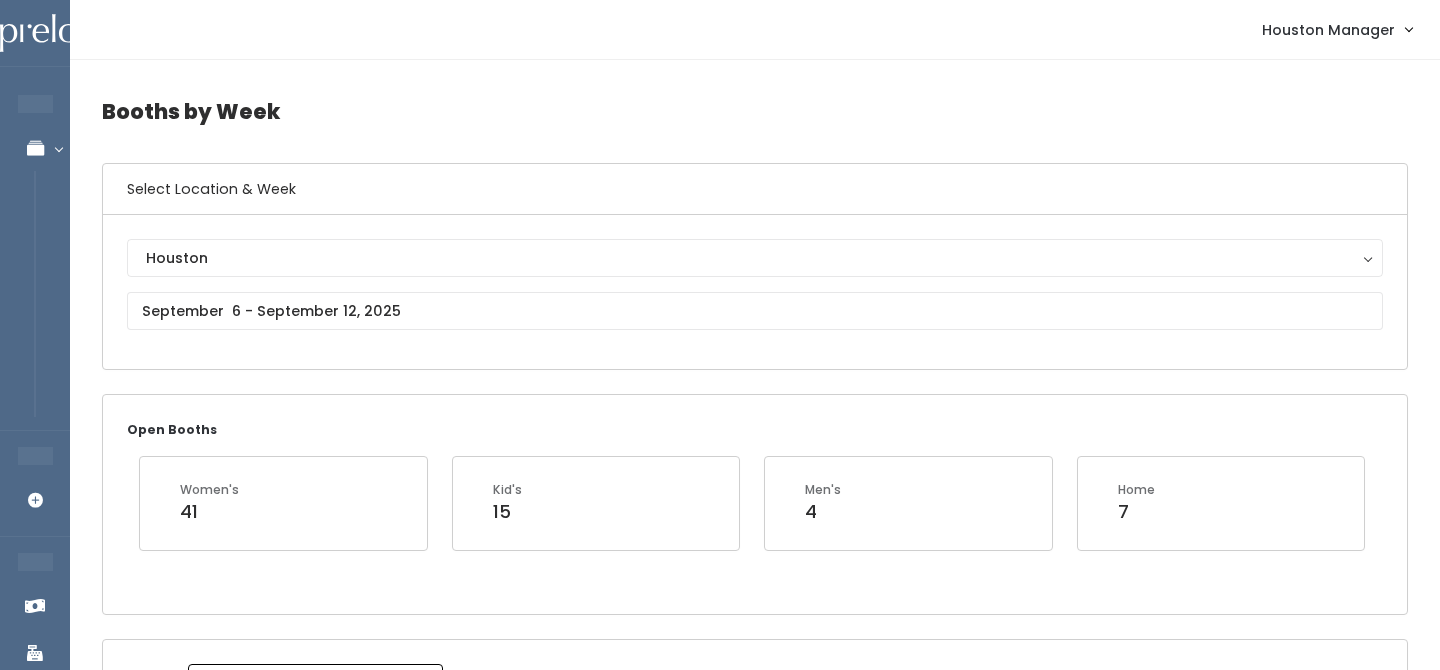 scroll, scrollTop: 450, scrollLeft: 0, axis: vertical 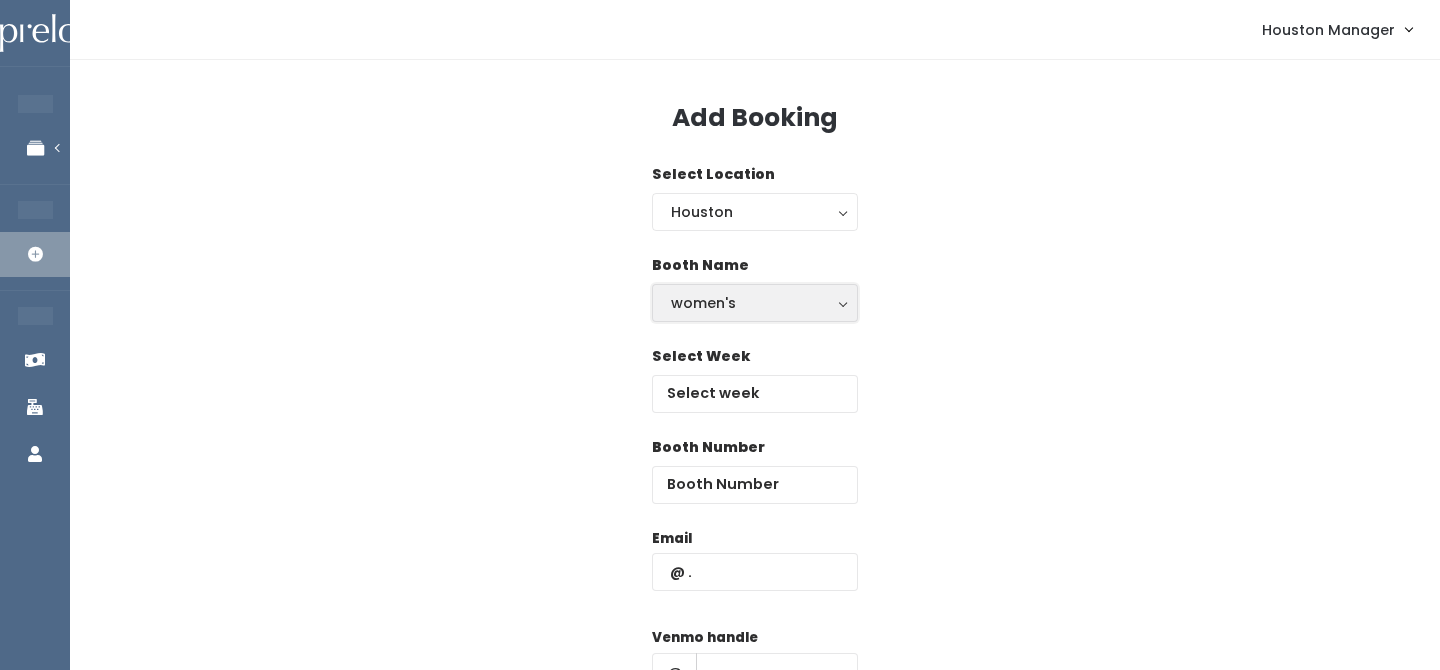 click on "women's" at bounding box center (755, 303) 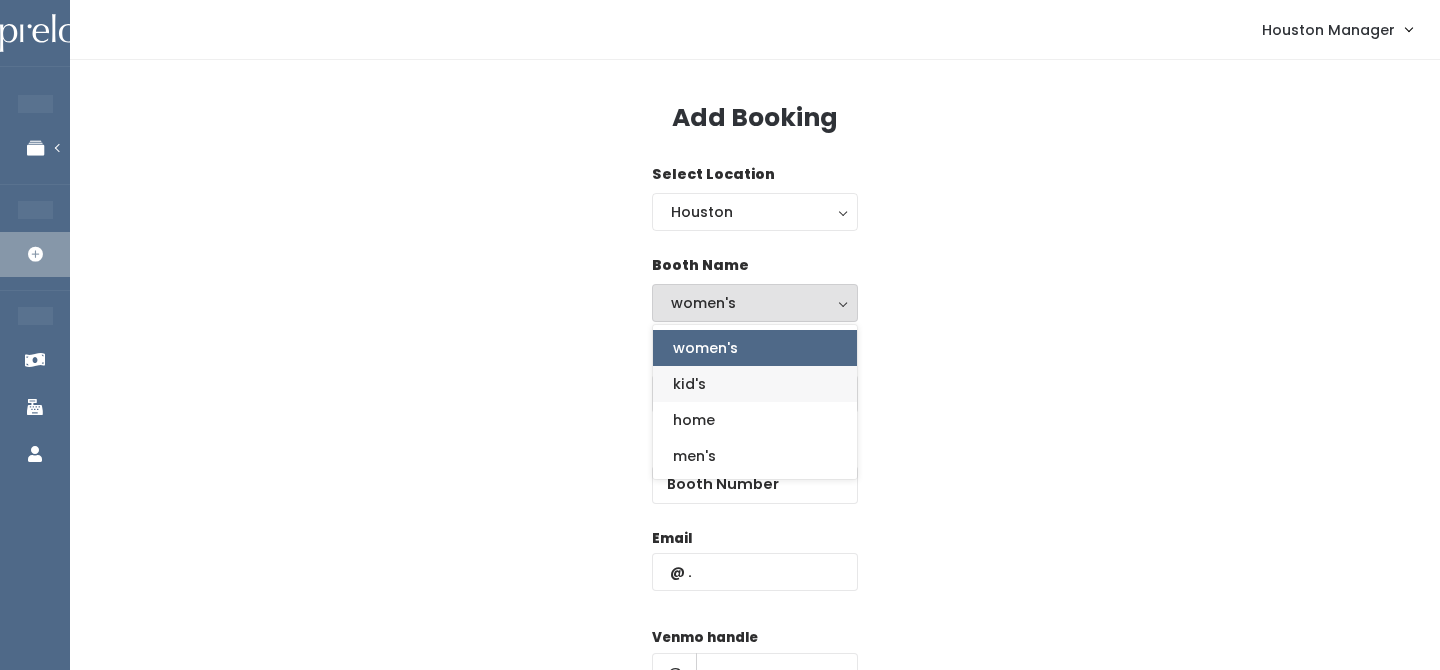 click on "kid's" at bounding box center [755, 384] 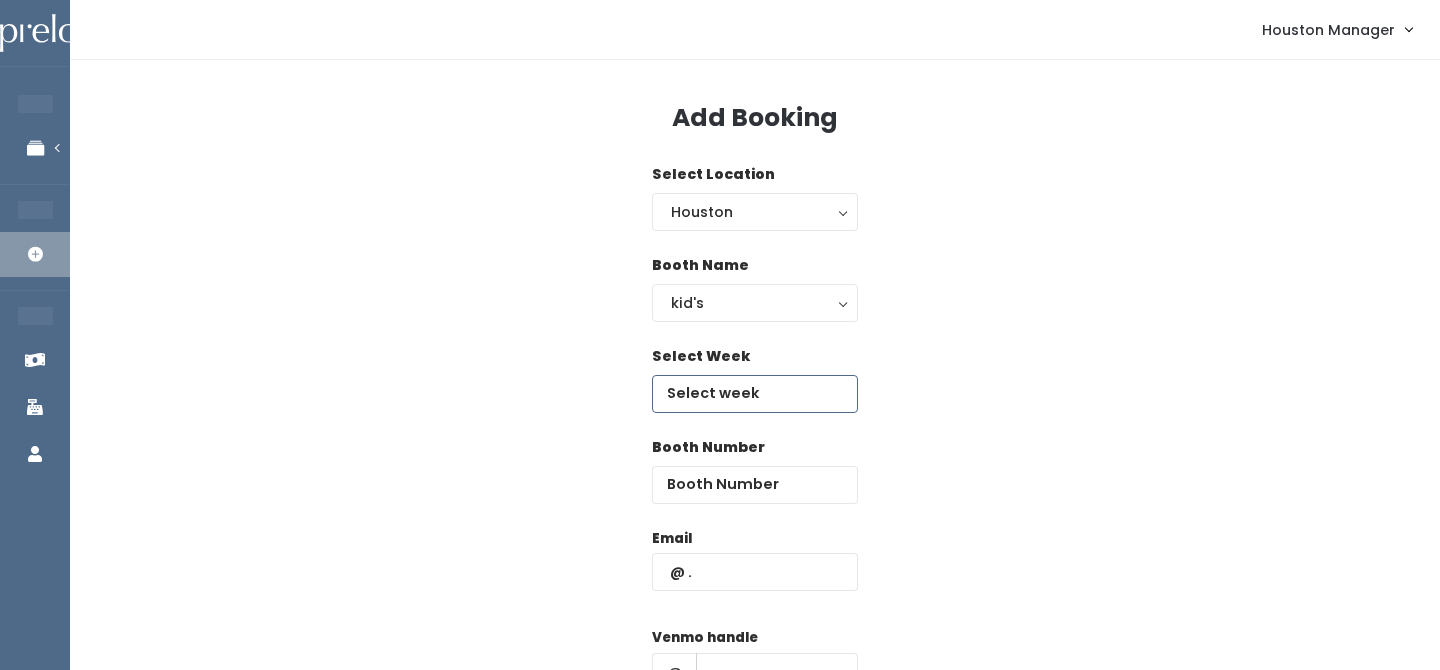 click at bounding box center [755, 394] 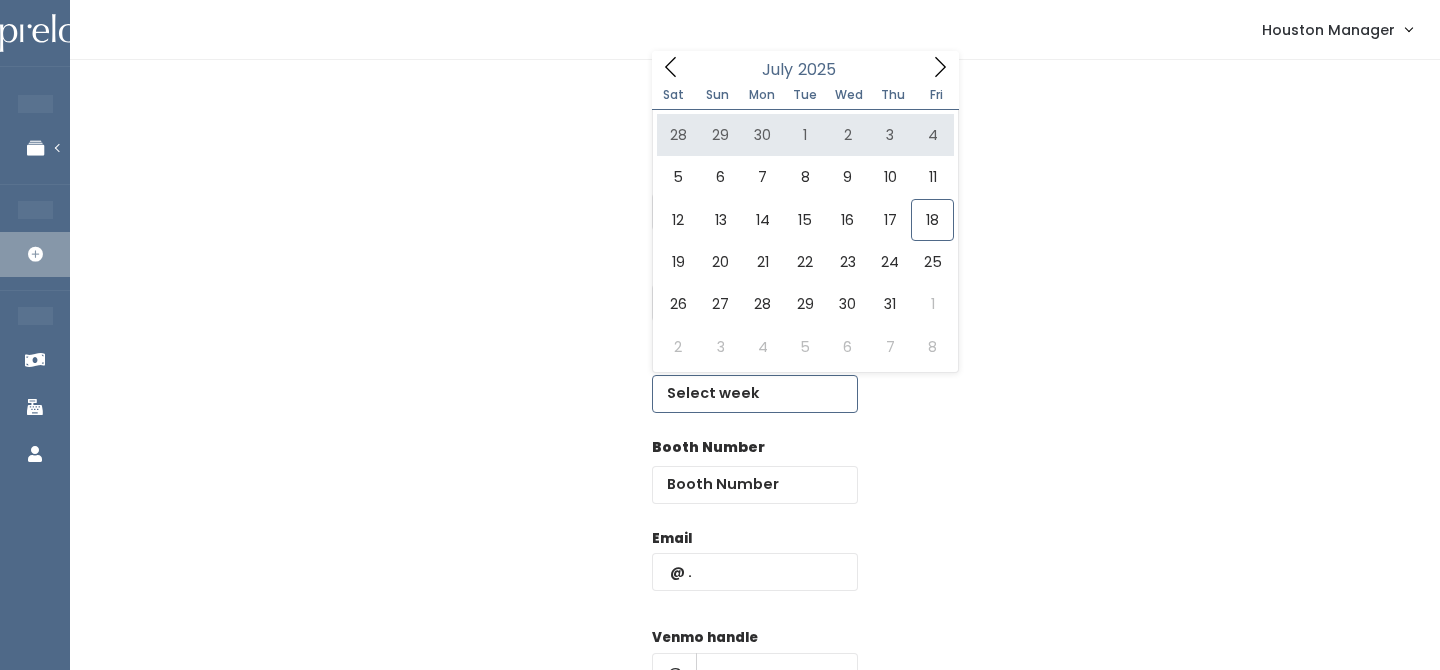 click 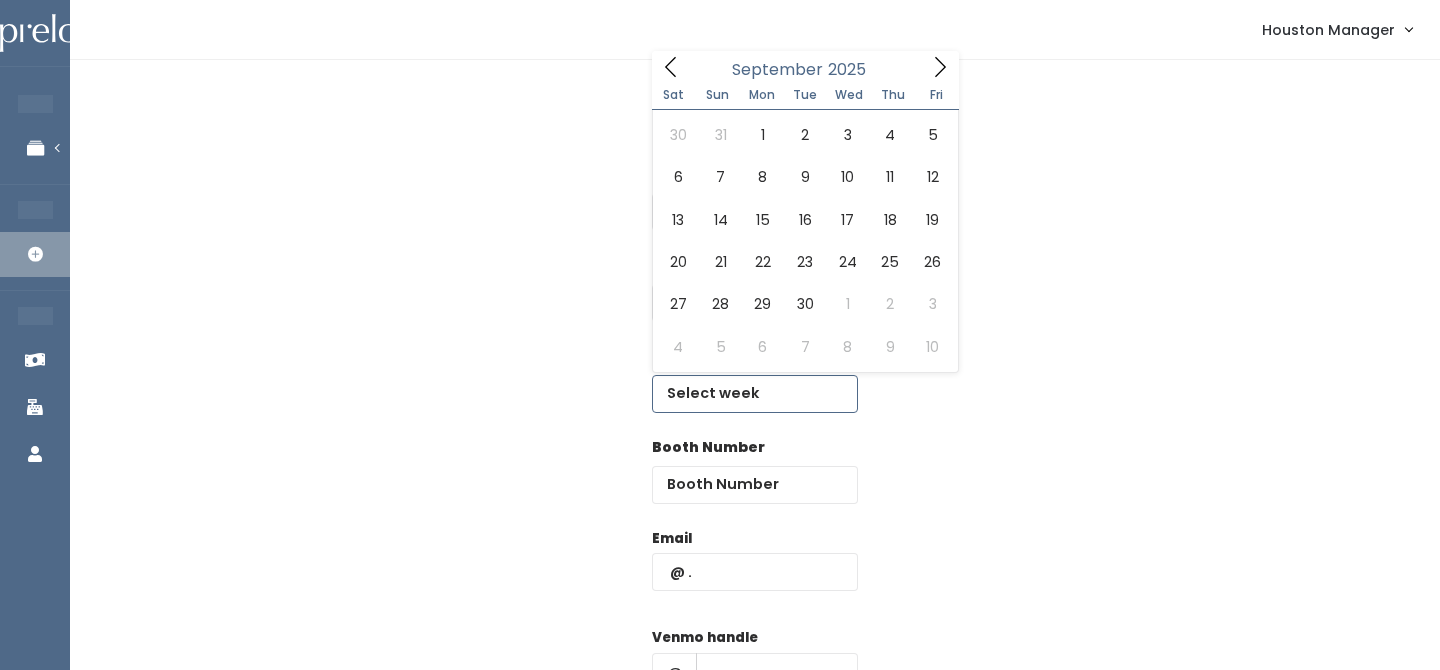 click 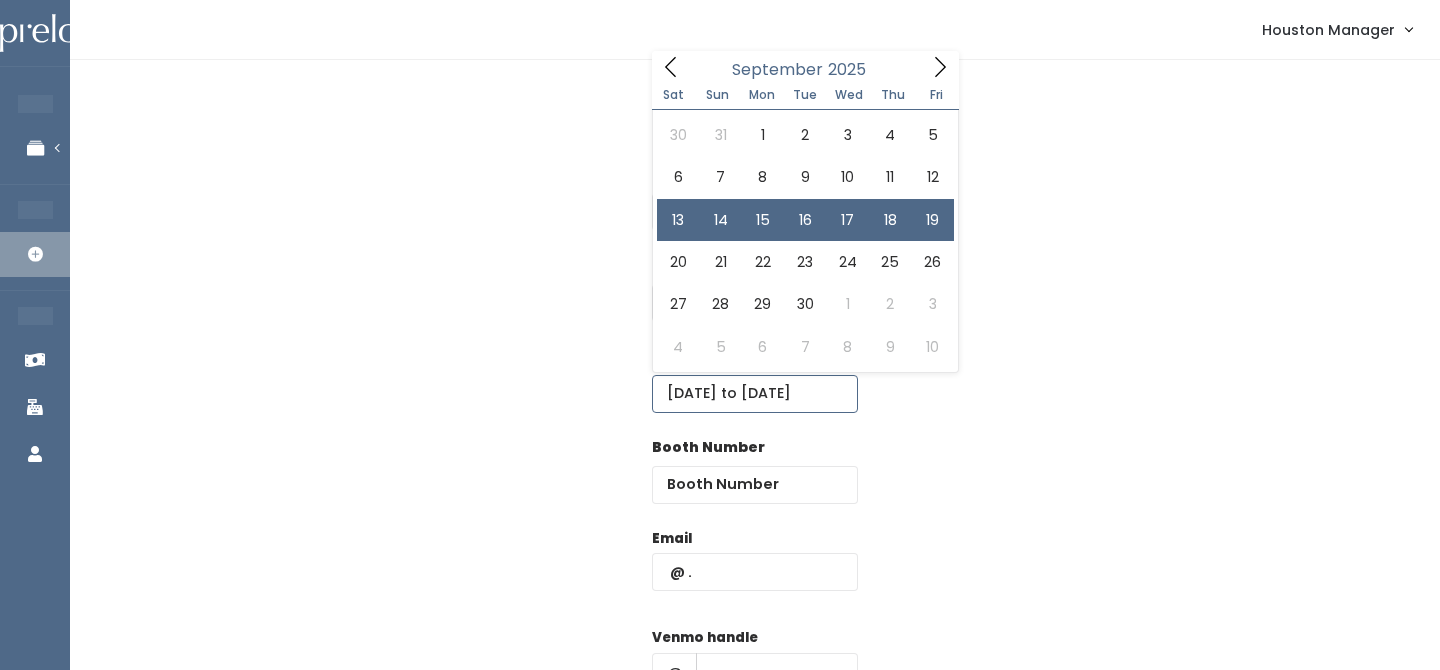 click on "September 13 to September 19" at bounding box center (755, 394) 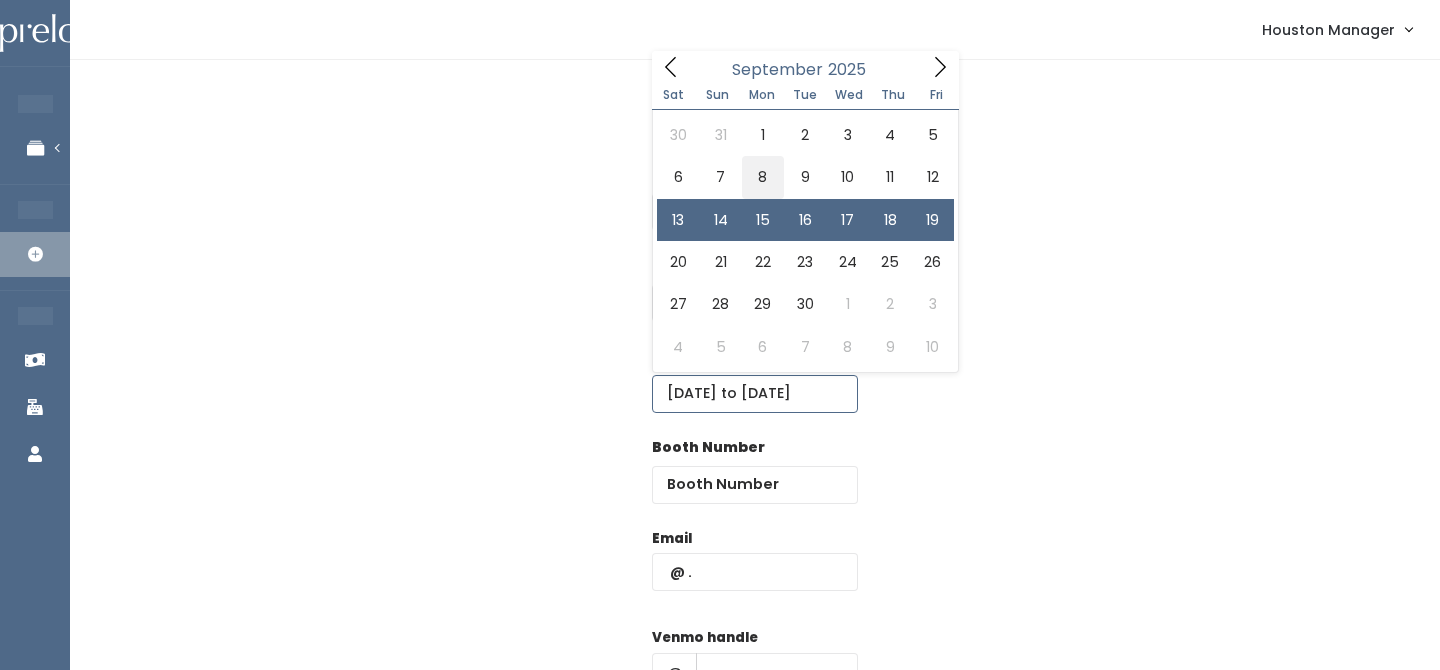type on "[DATE] to [DATE]" 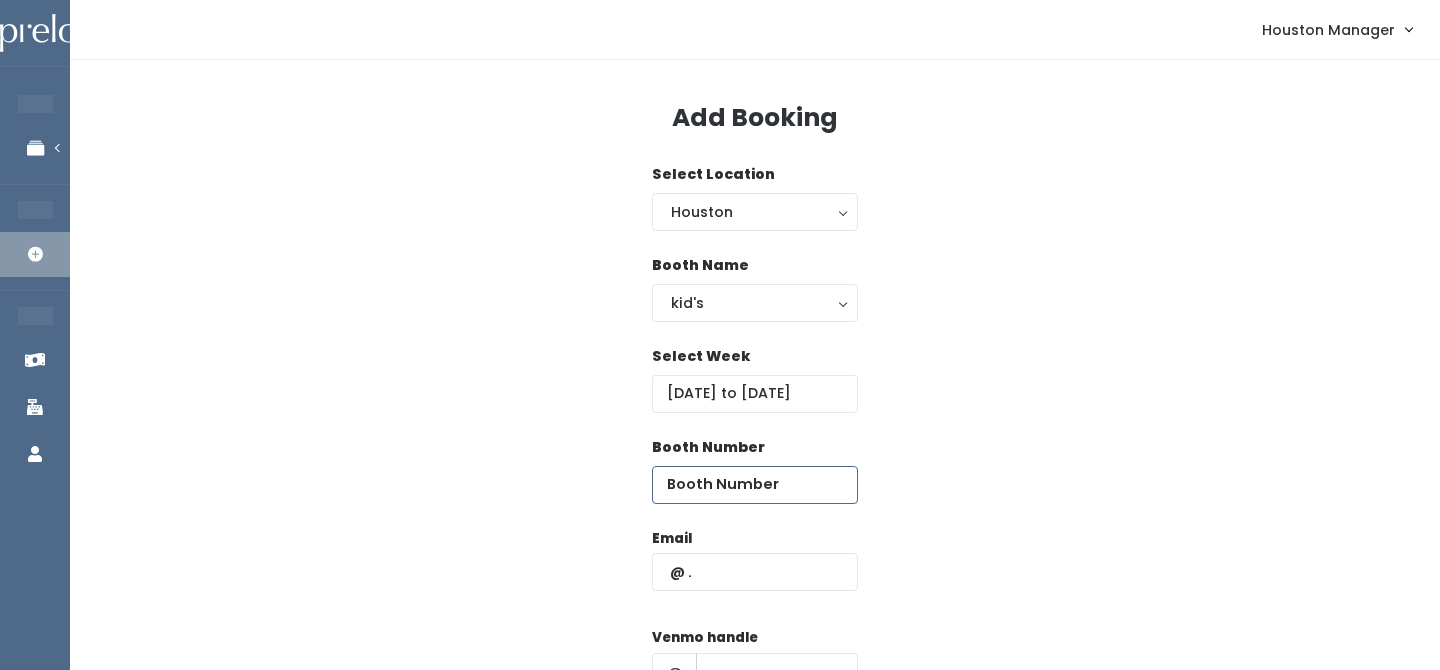 click at bounding box center (755, 485) 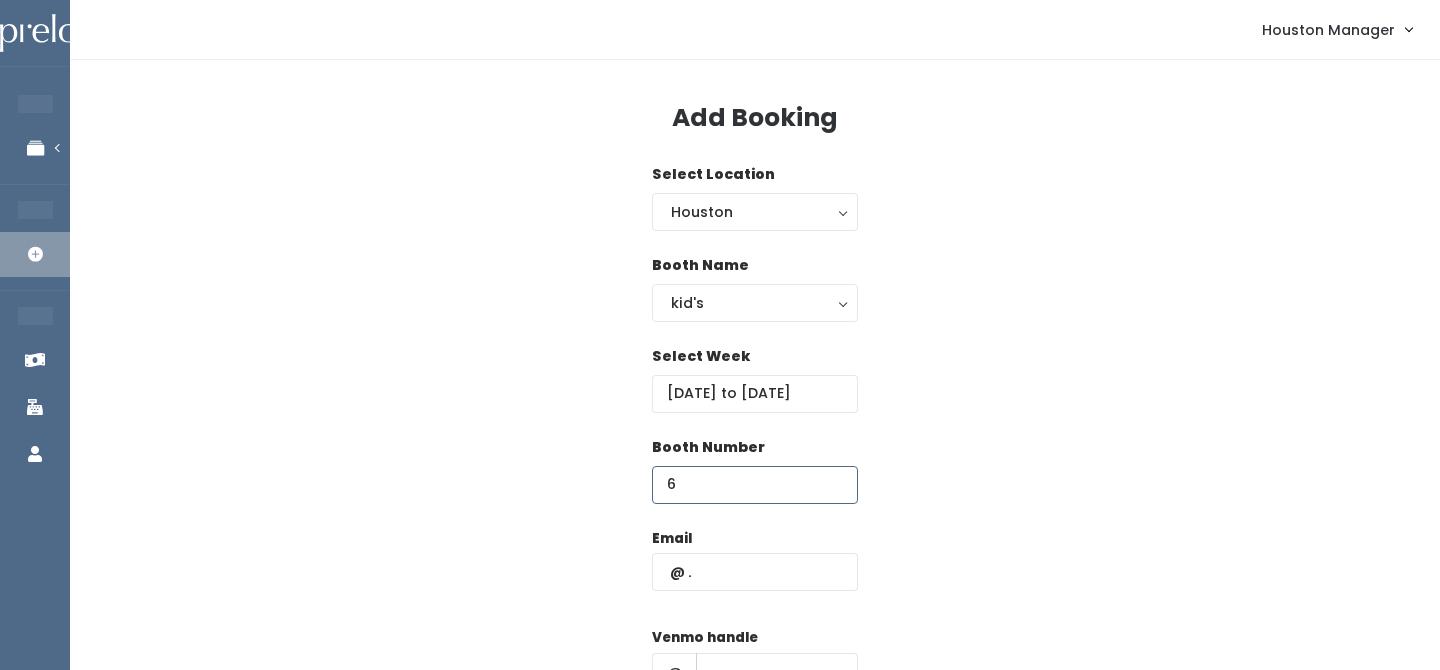 type on "6" 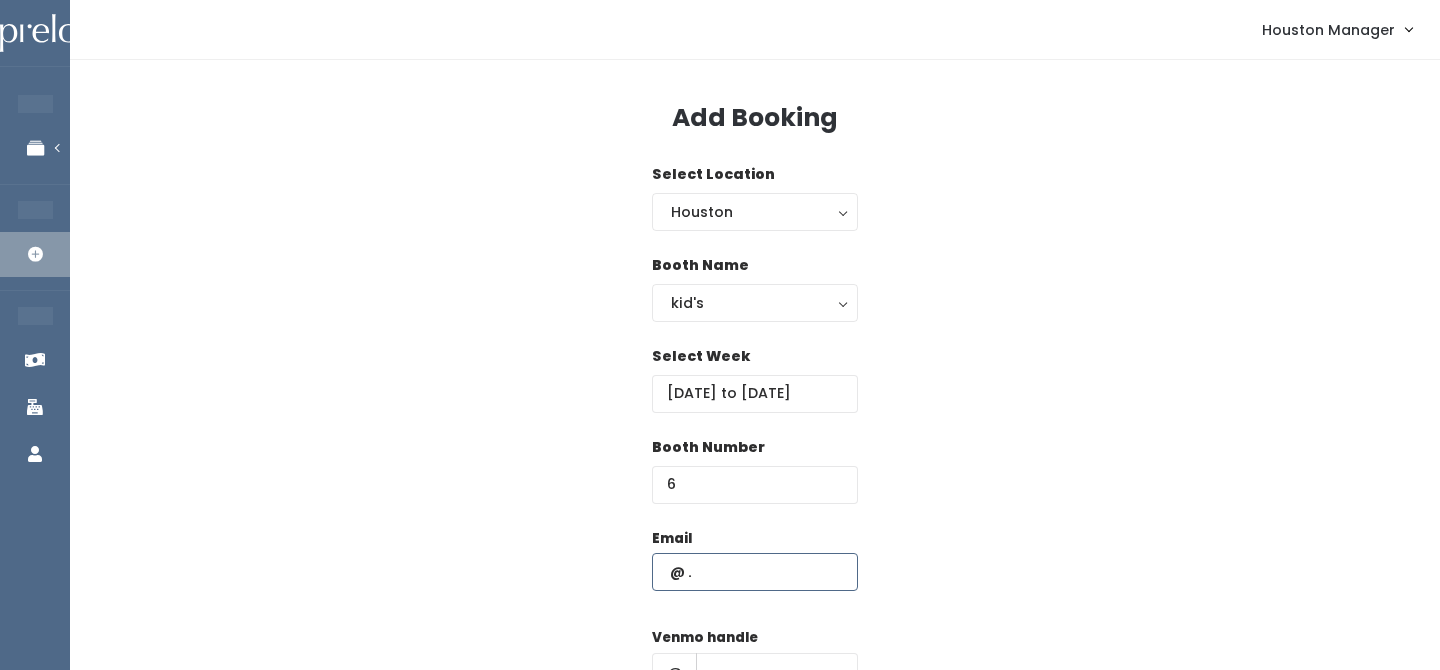 paste on "caroguti@yahoo.com" 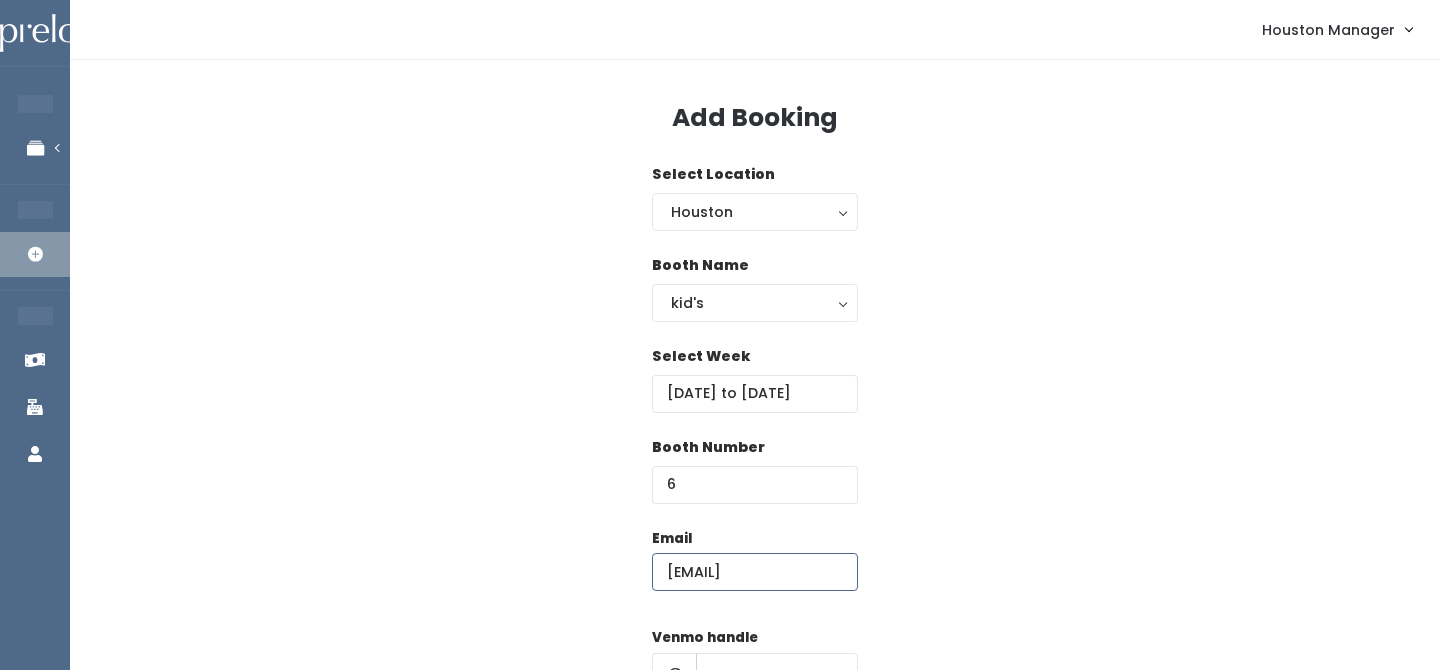 type on "caroguti@yahoo.com" 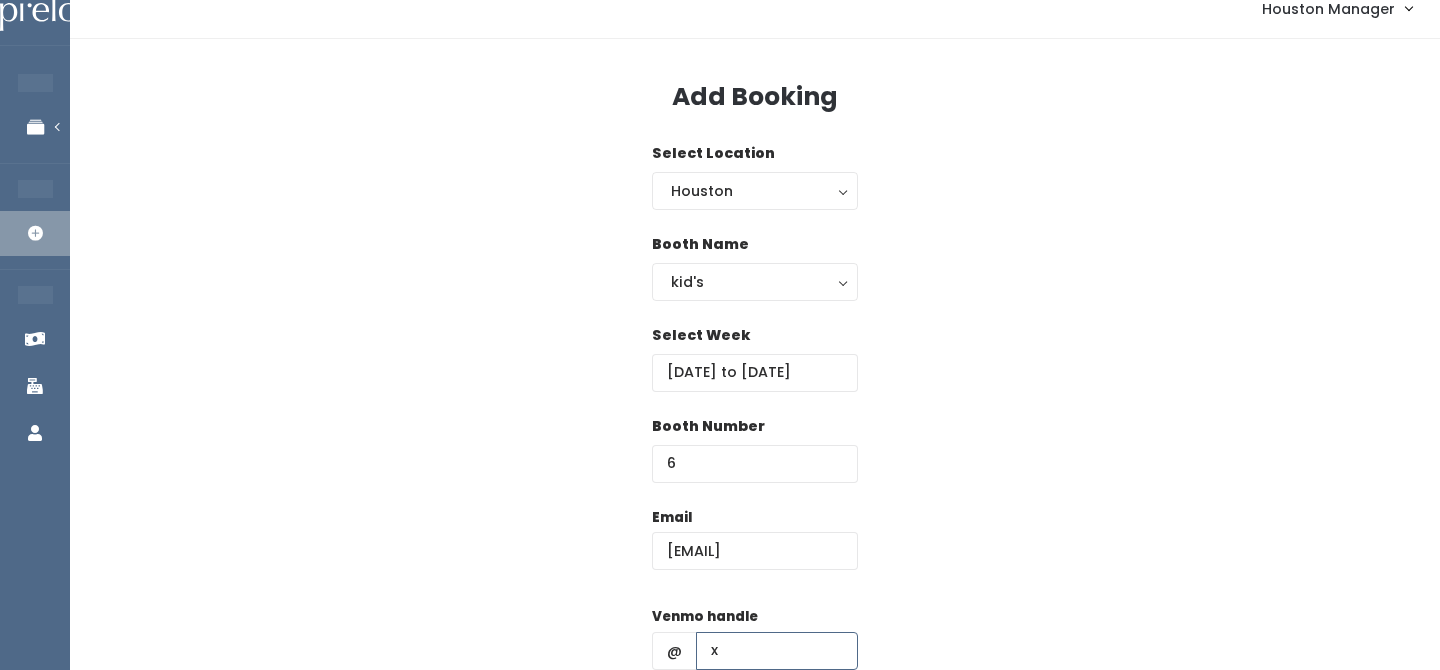 type on "x" 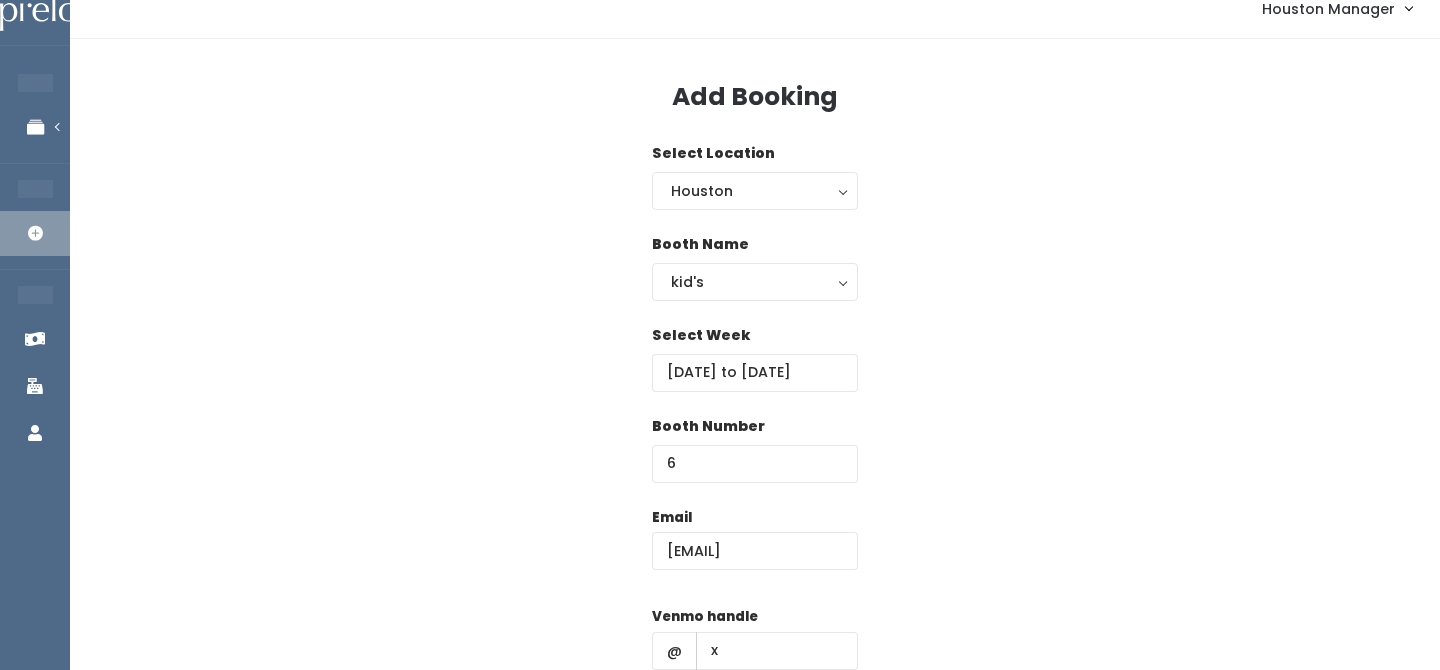 scroll, scrollTop: 287, scrollLeft: 0, axis: vertical 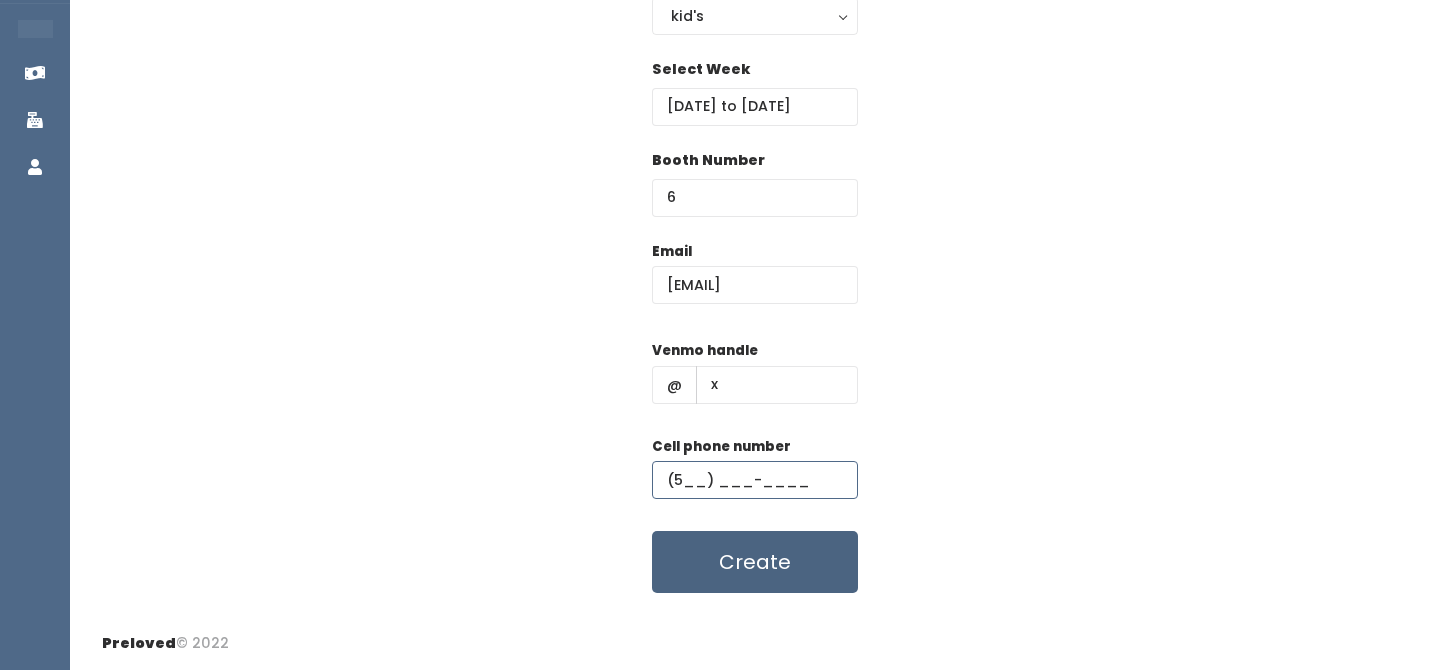 type on "(5__) ___-____" 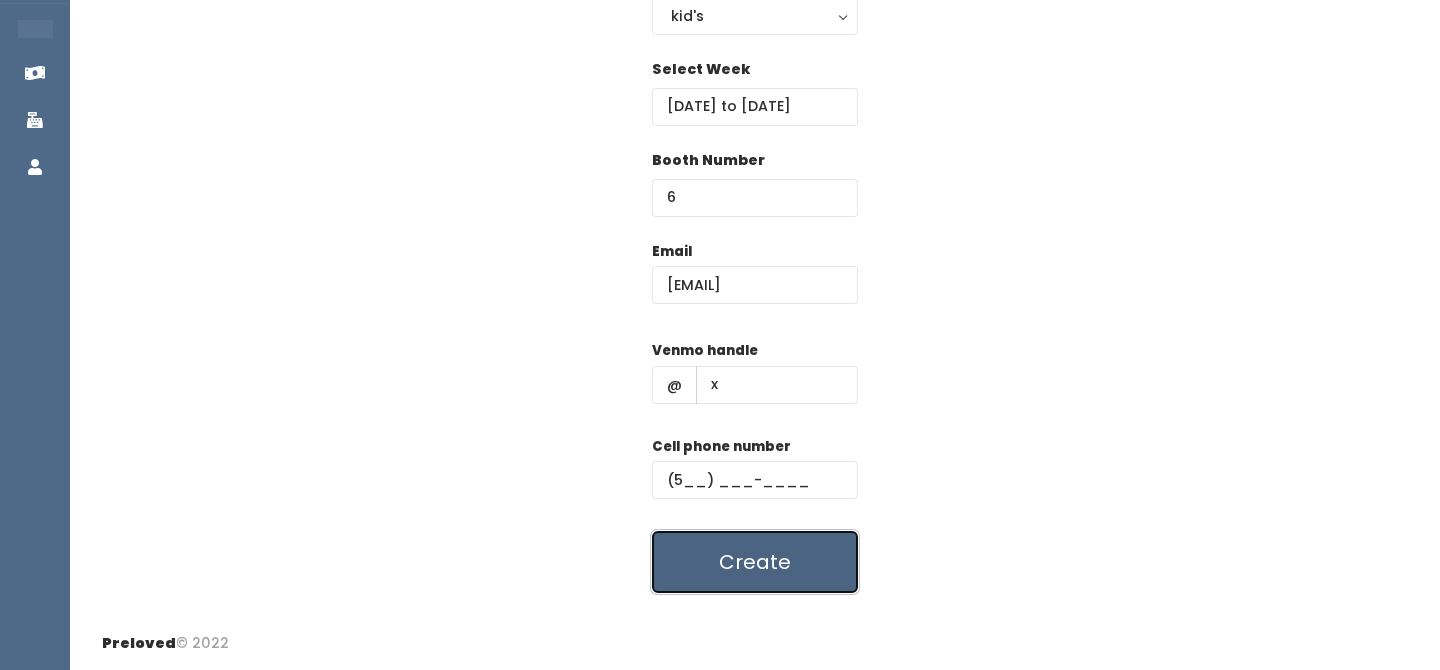 click on "Create" at bounding box center [755, 562] 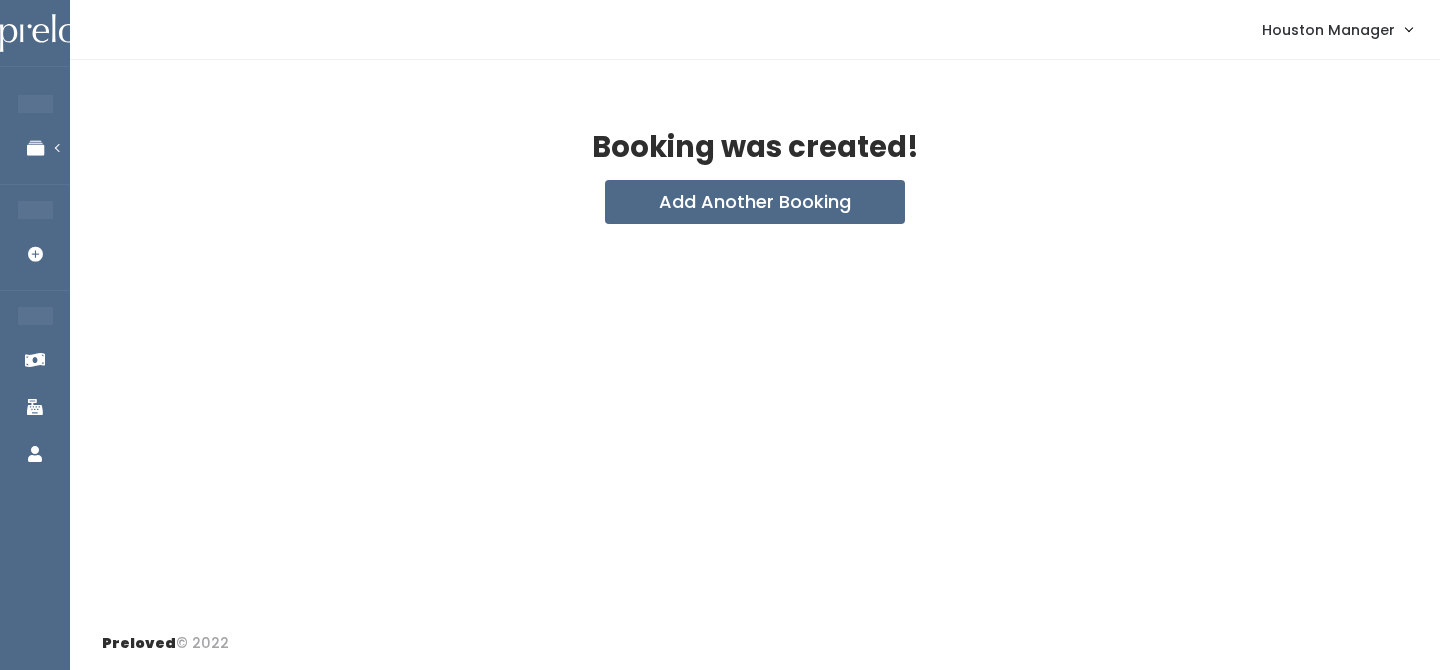 scroll, scrollTop: 0, scrollLeft: 0, axis: both 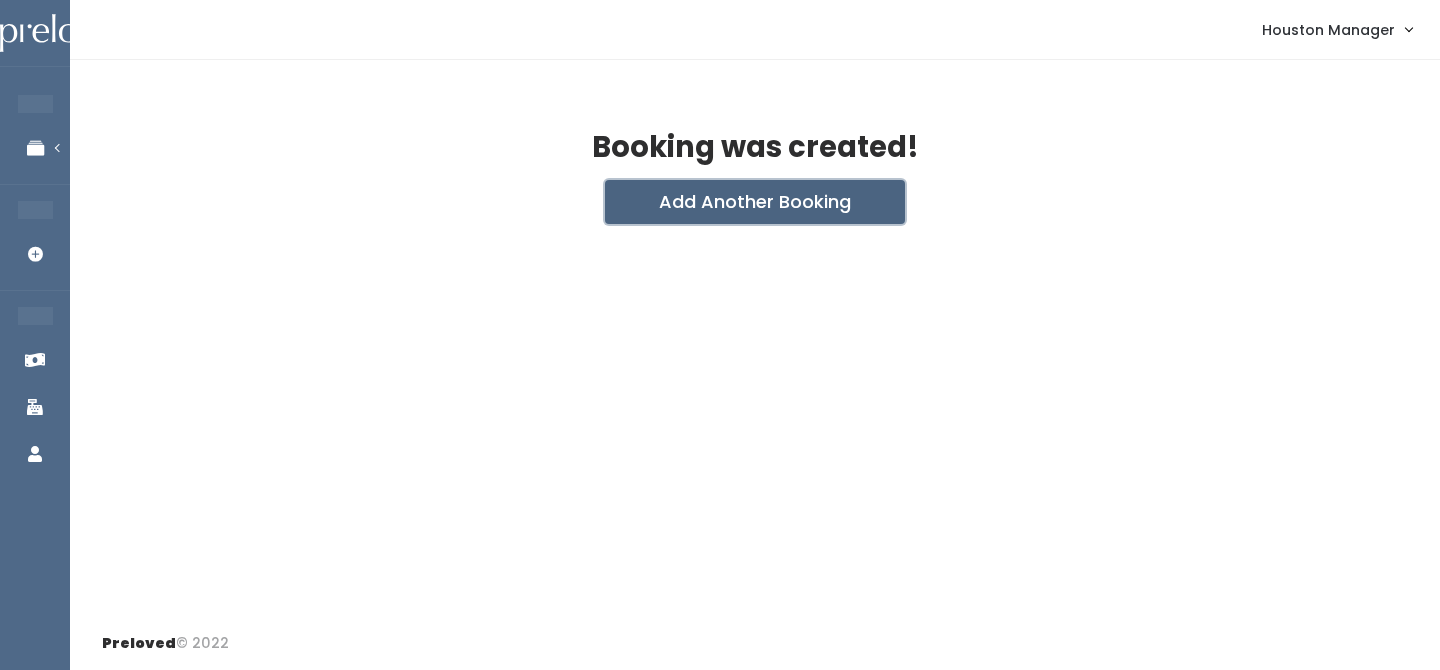 click on "Add Another Booking" at bounding box center [755, 202] 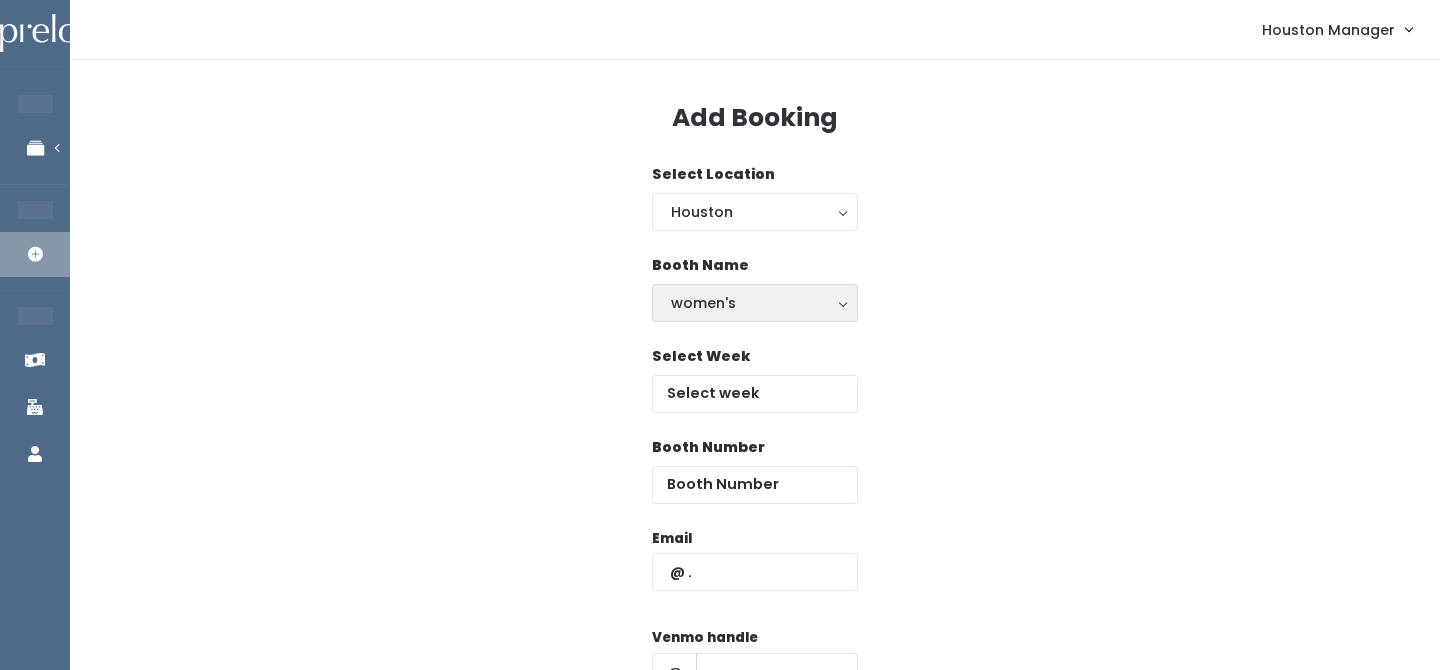 scroll, scrollTop: 0, scrollLeft: 0, axis: both 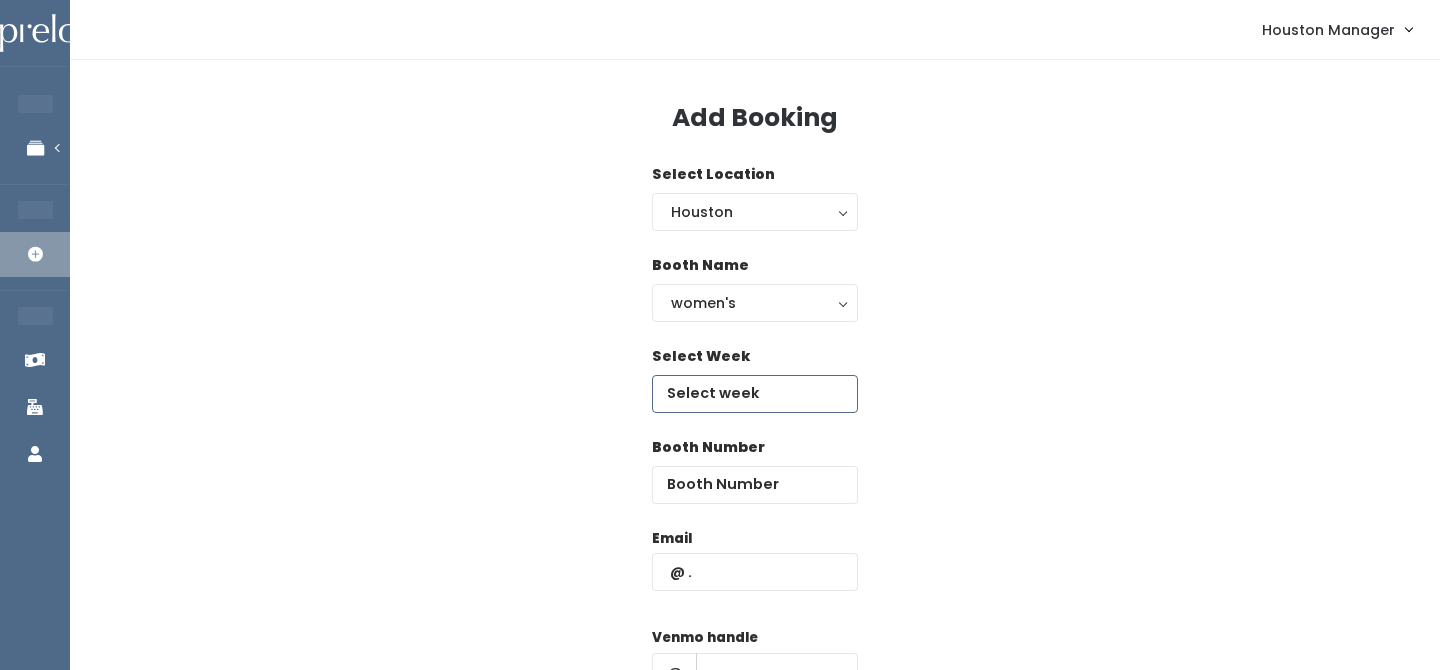 click at bounding box center [755, 394] 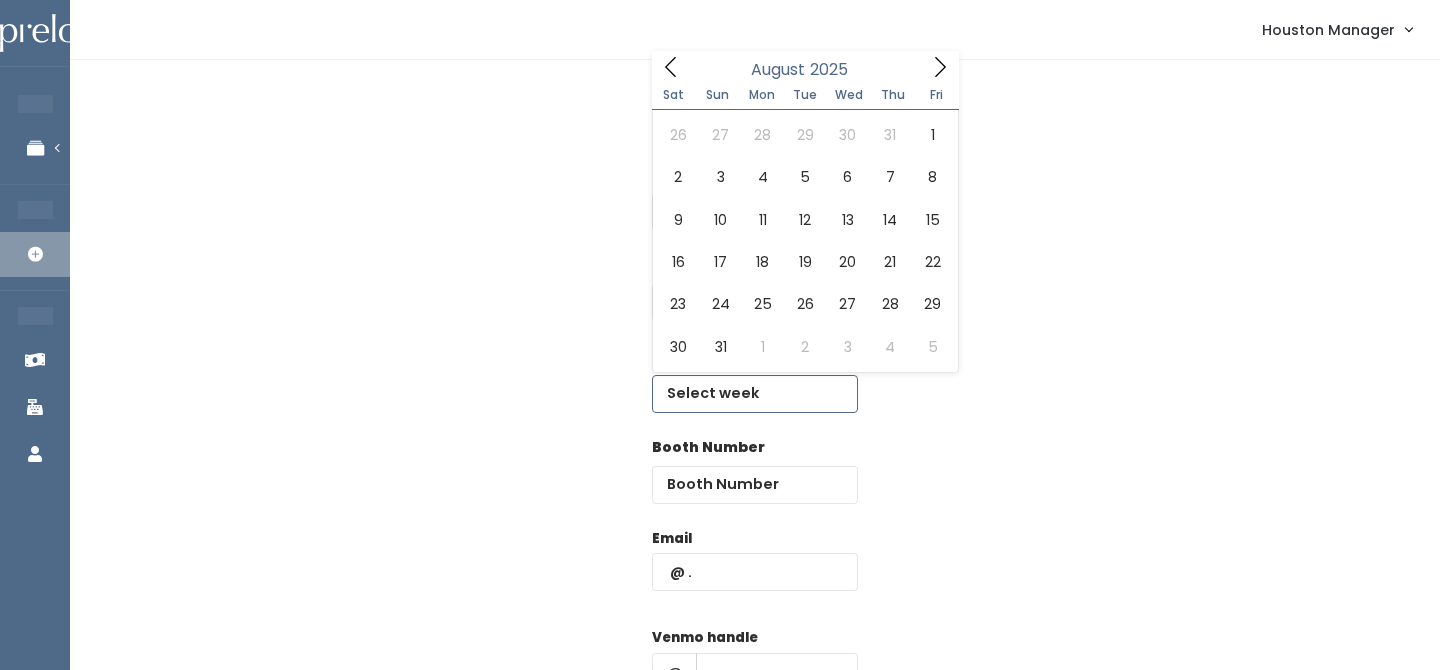 click at bounding box center (940, 66) 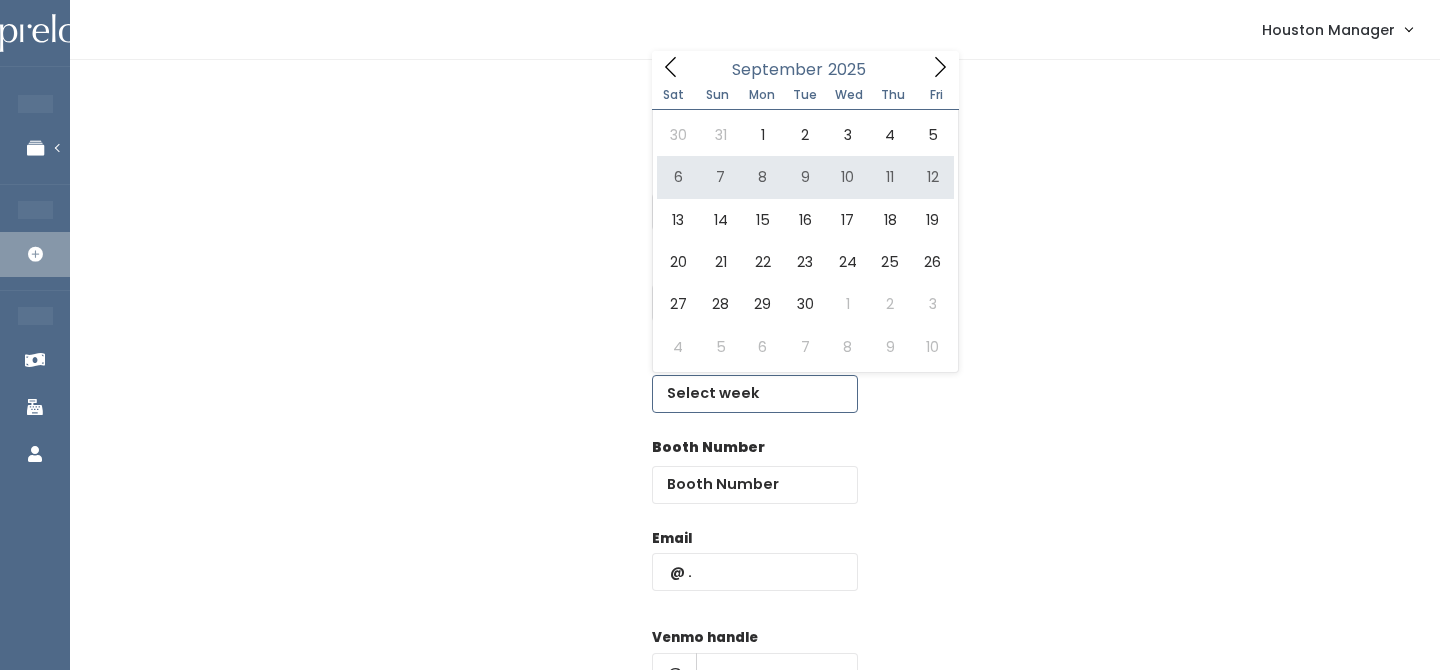 type on "September 6 to September 12" 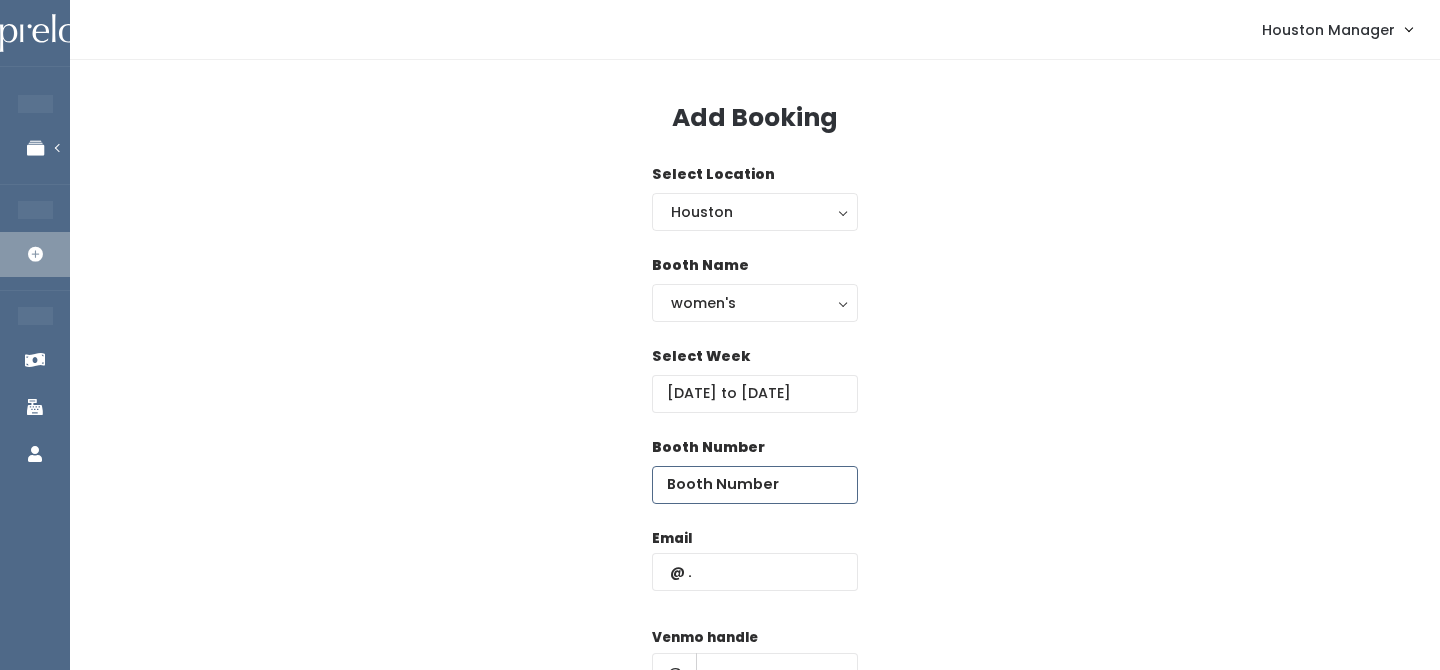 click at bounding box center [755, 485] 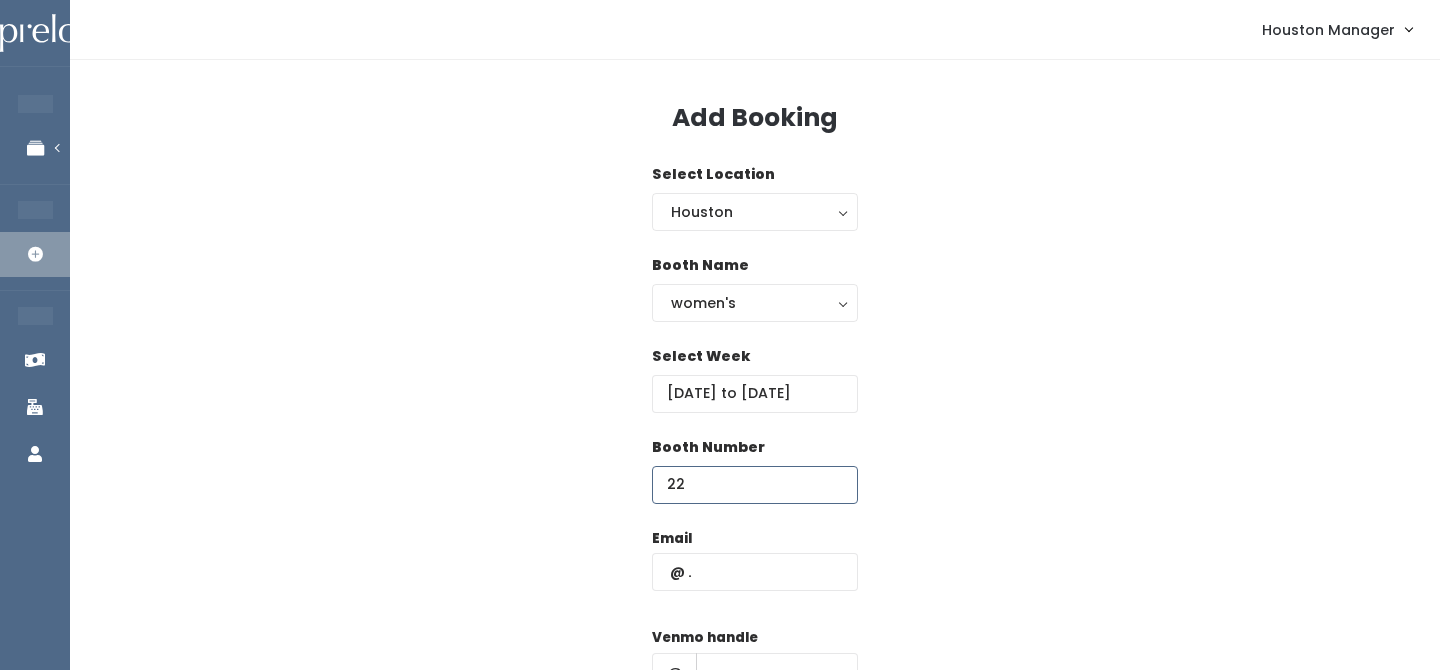 type on "22" 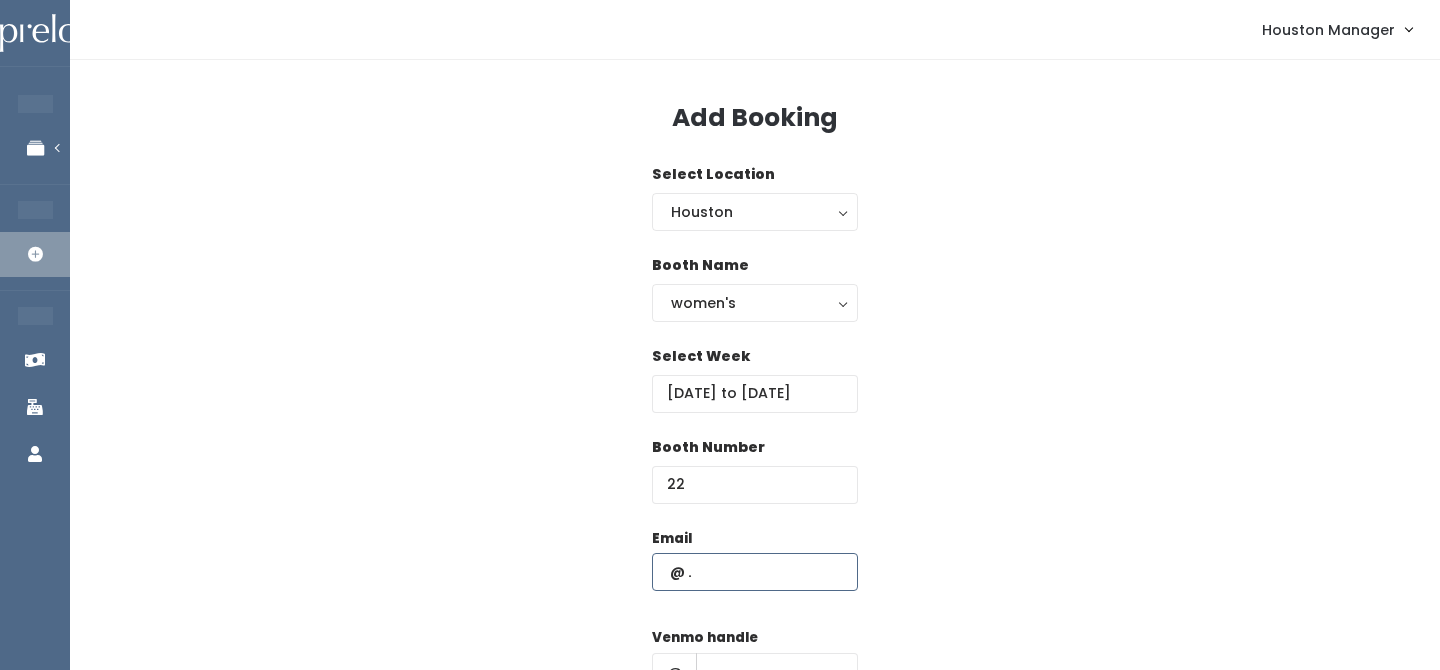 paste on "caroguti@yahoo.com" 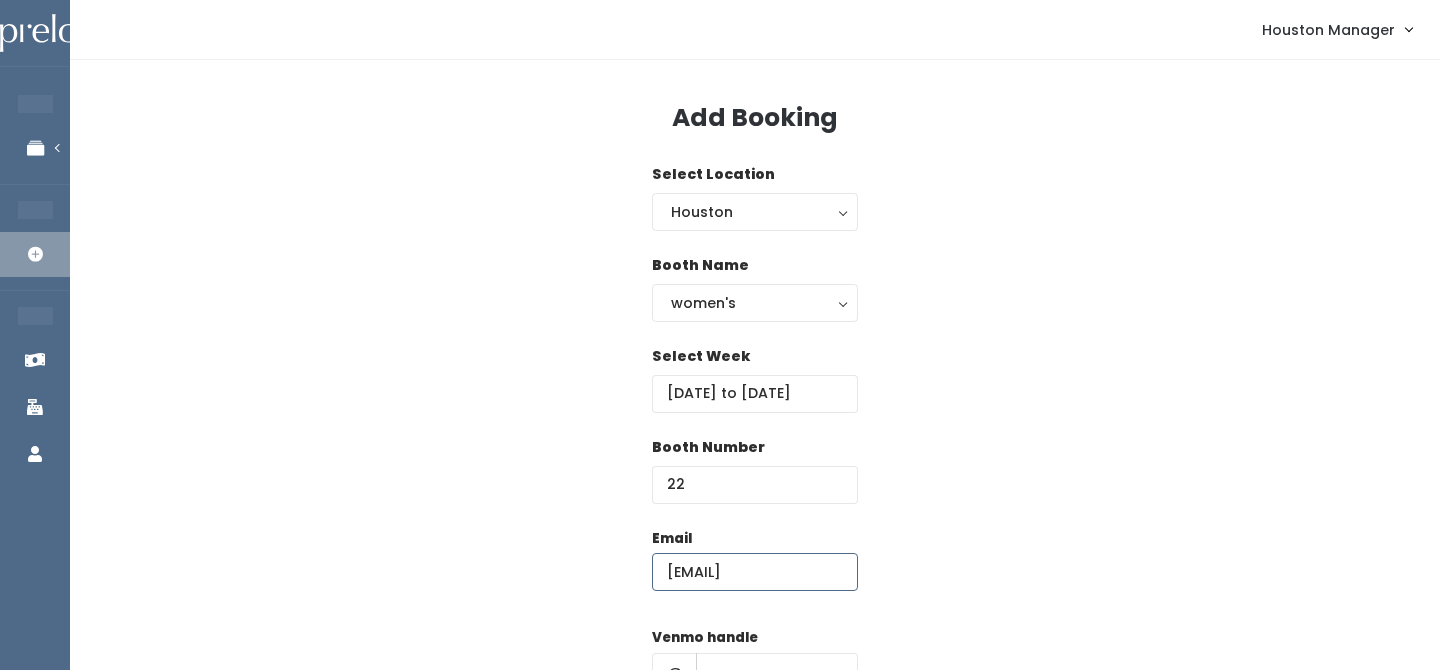 type on "caroguti@yahoo.com" 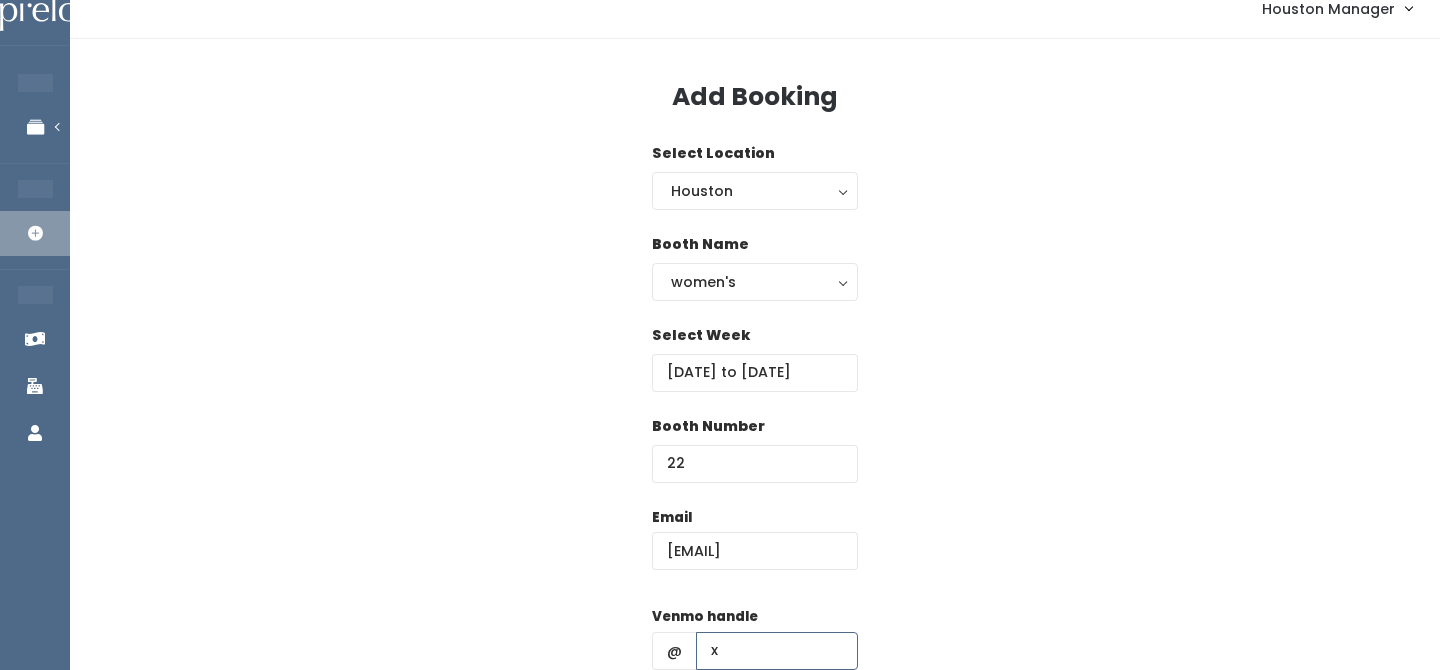type on "x" 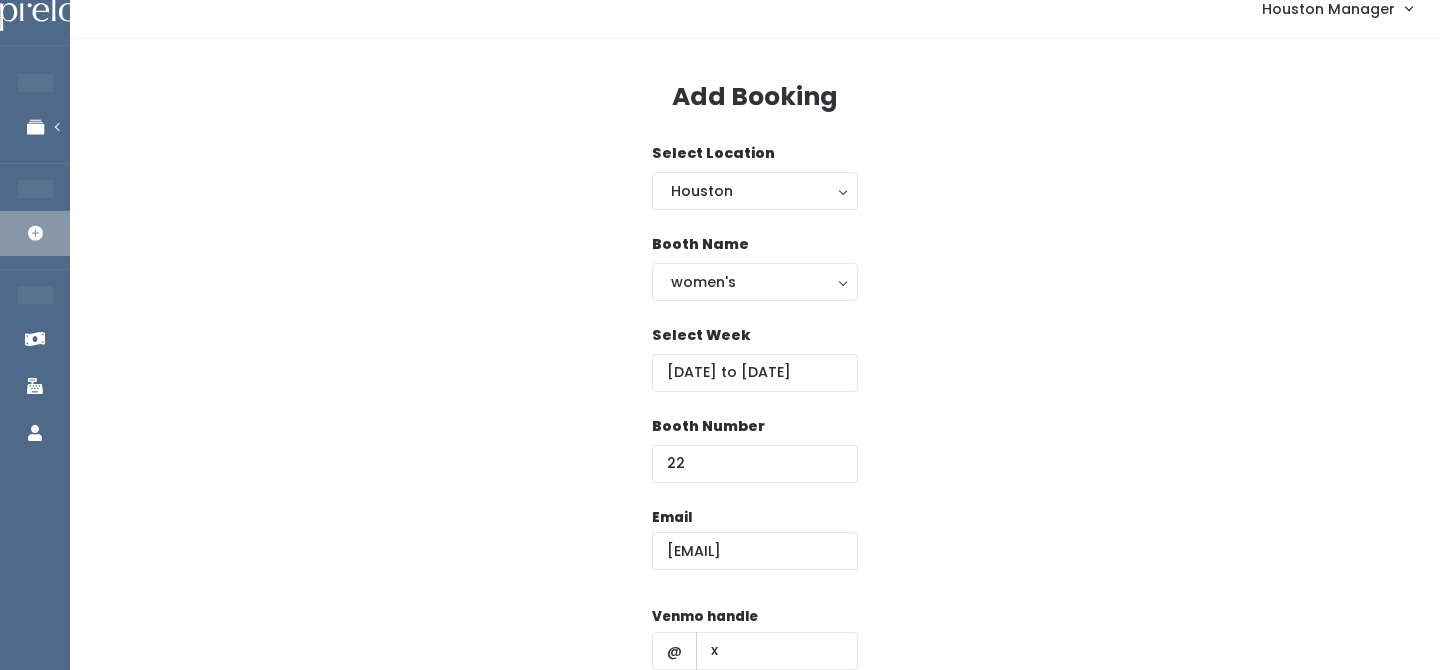 scroll, scrollTop: 287, scrollLeft: 0, axis: vertical 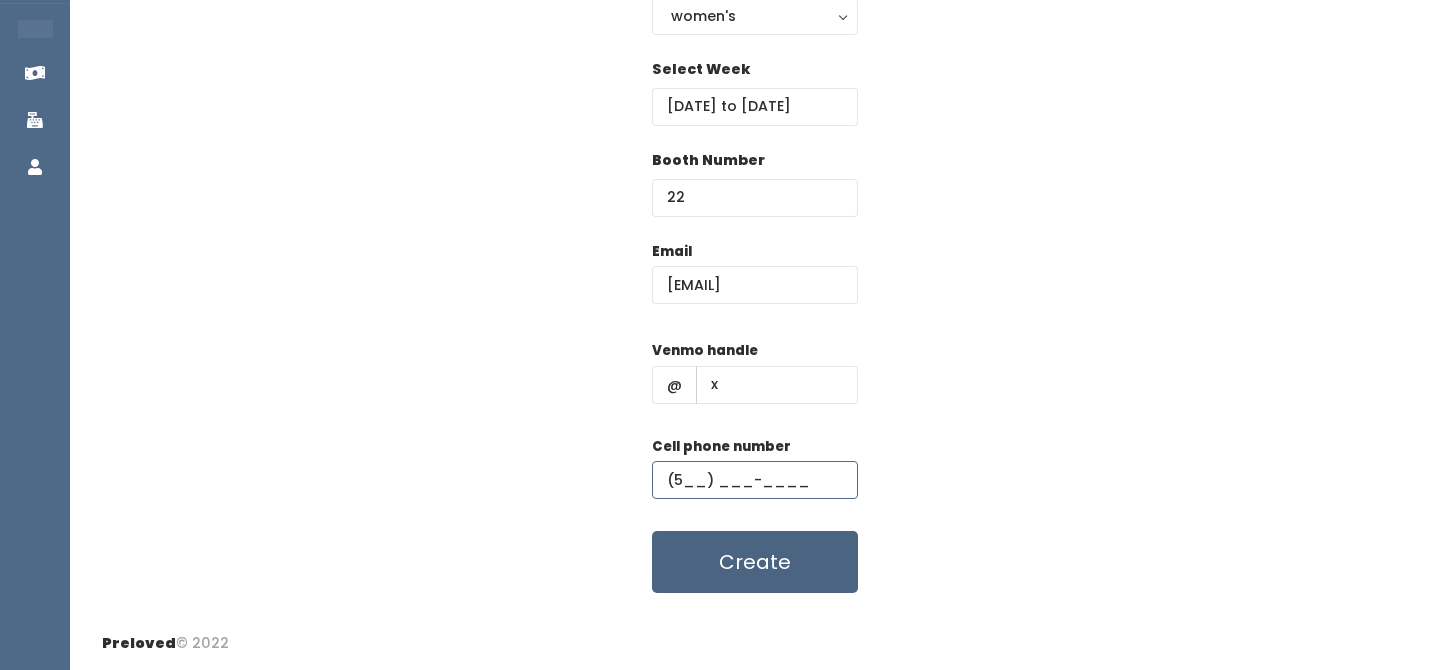 type on "(5__) ___-____" 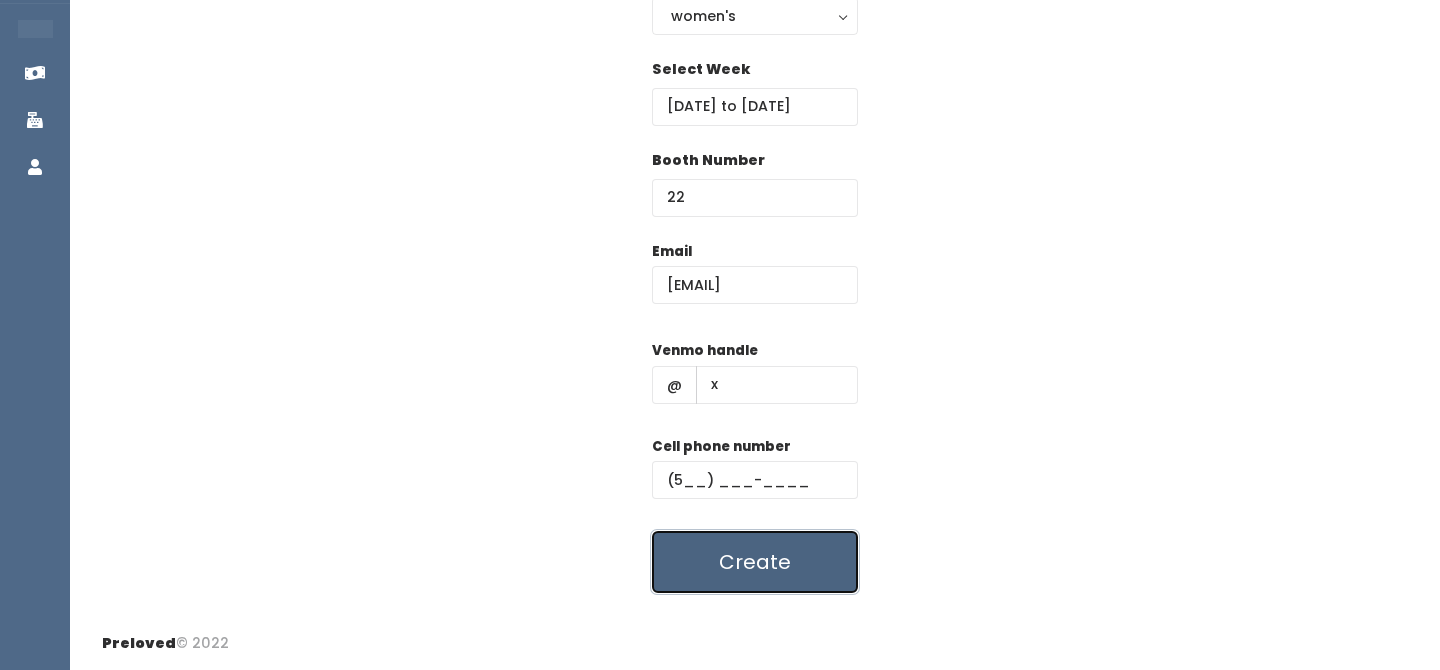 click on "Create" at bounding box center [755, 562] 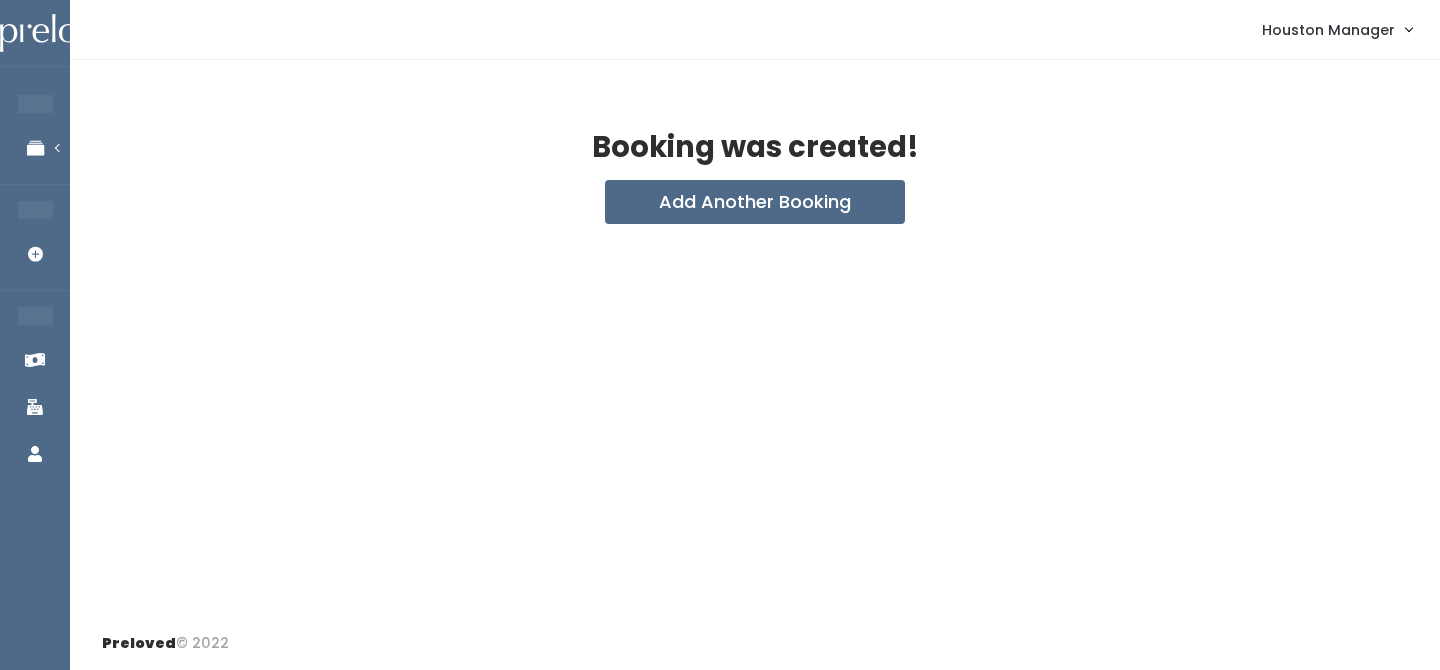 scroll, scrollTop: 0, scrollLeft: 0, axis: both 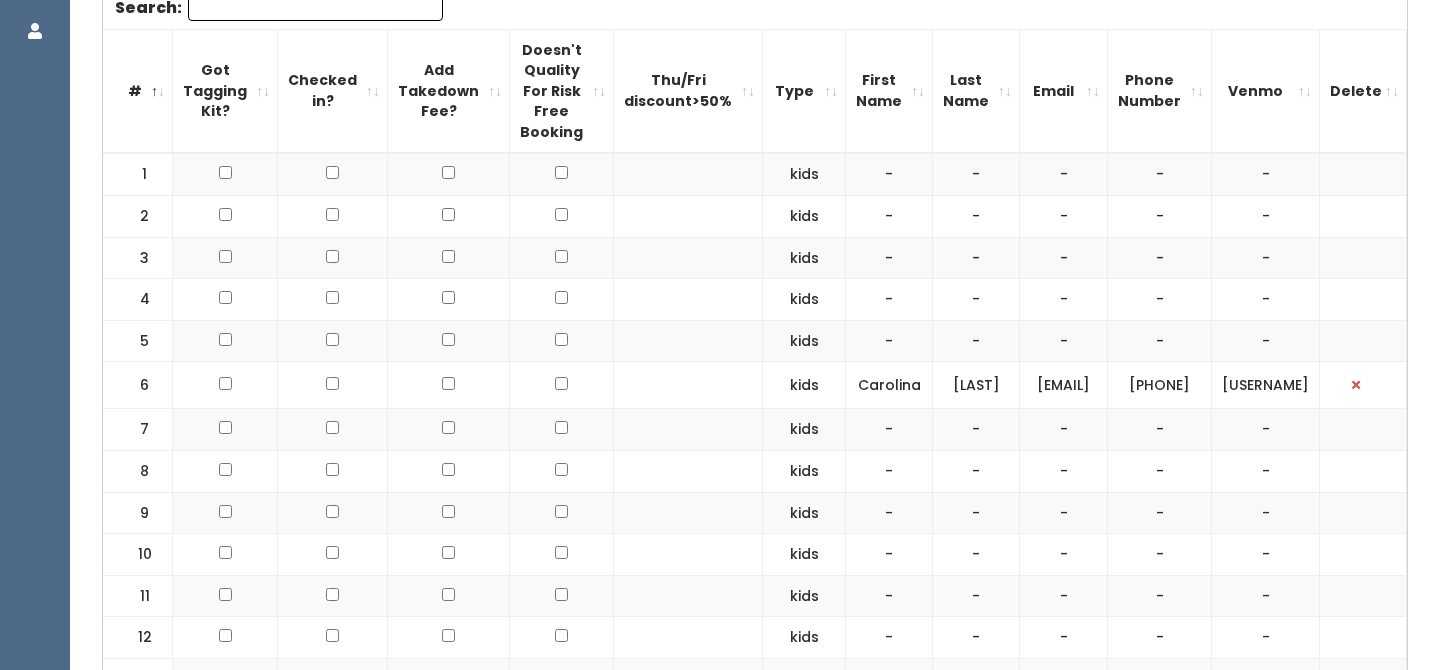 click at bounding box center [225, 385] 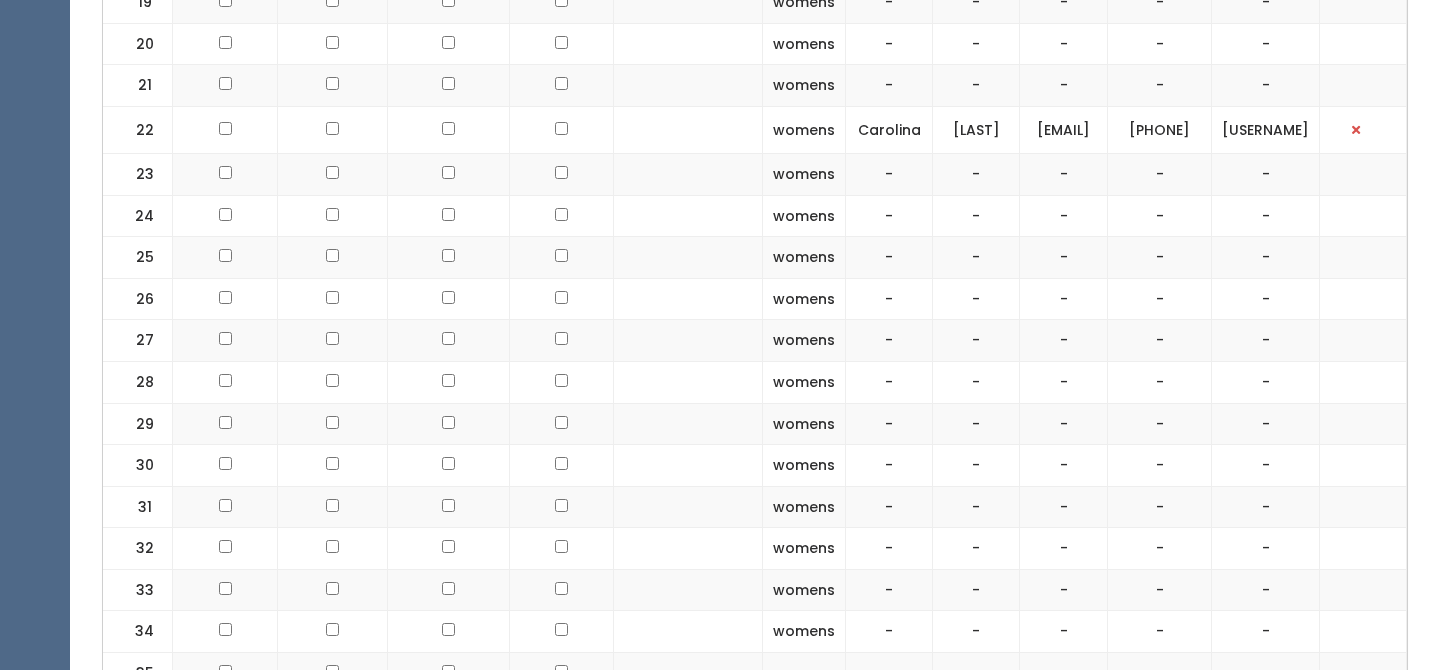 scroll, scrollTop: 1596, scrollLeft: 0, axis: vertical 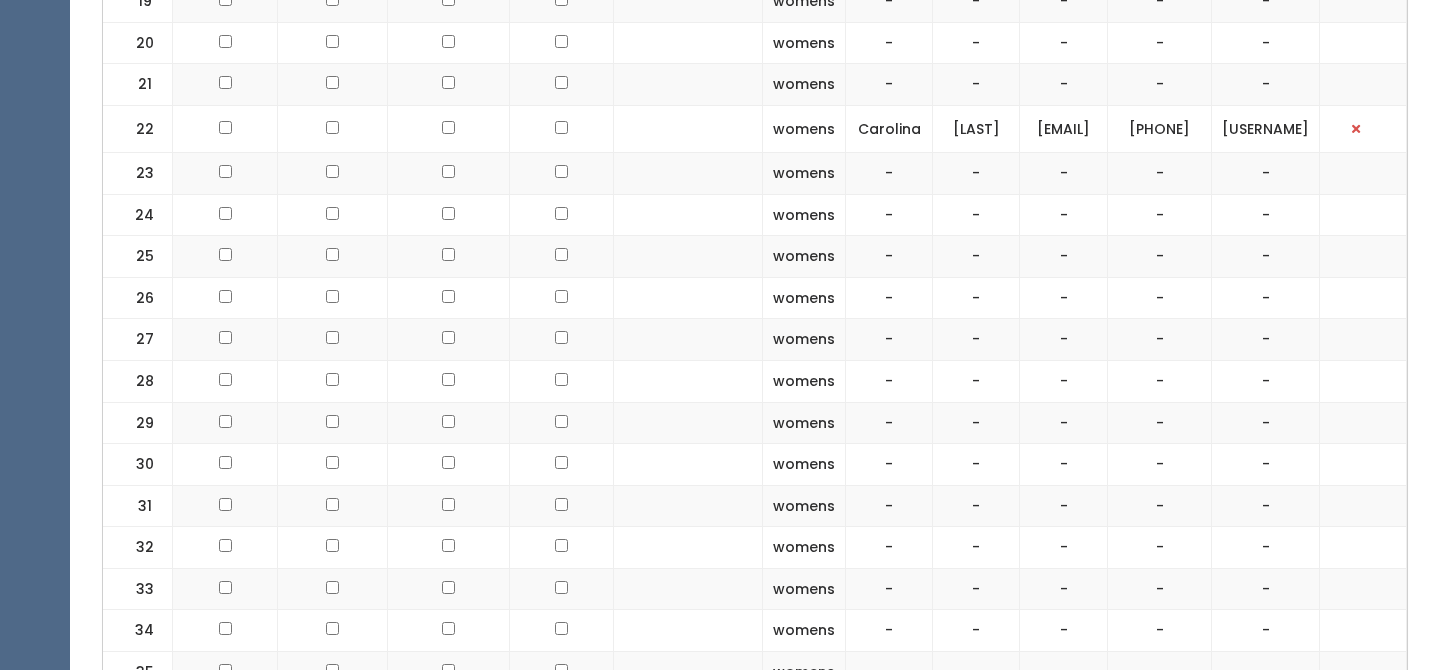 click at bounding box center [225, 129] 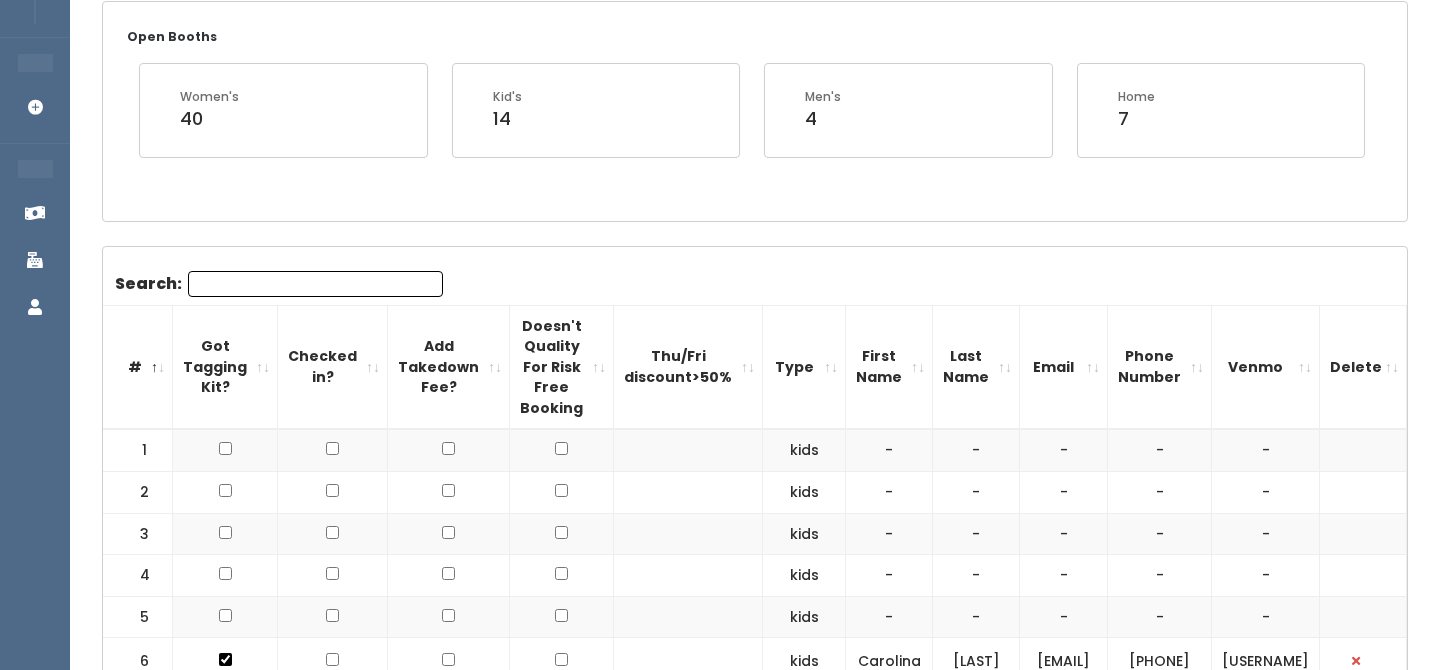 scroll, scrollTop: 0, scrollLeft: 0, axis: both 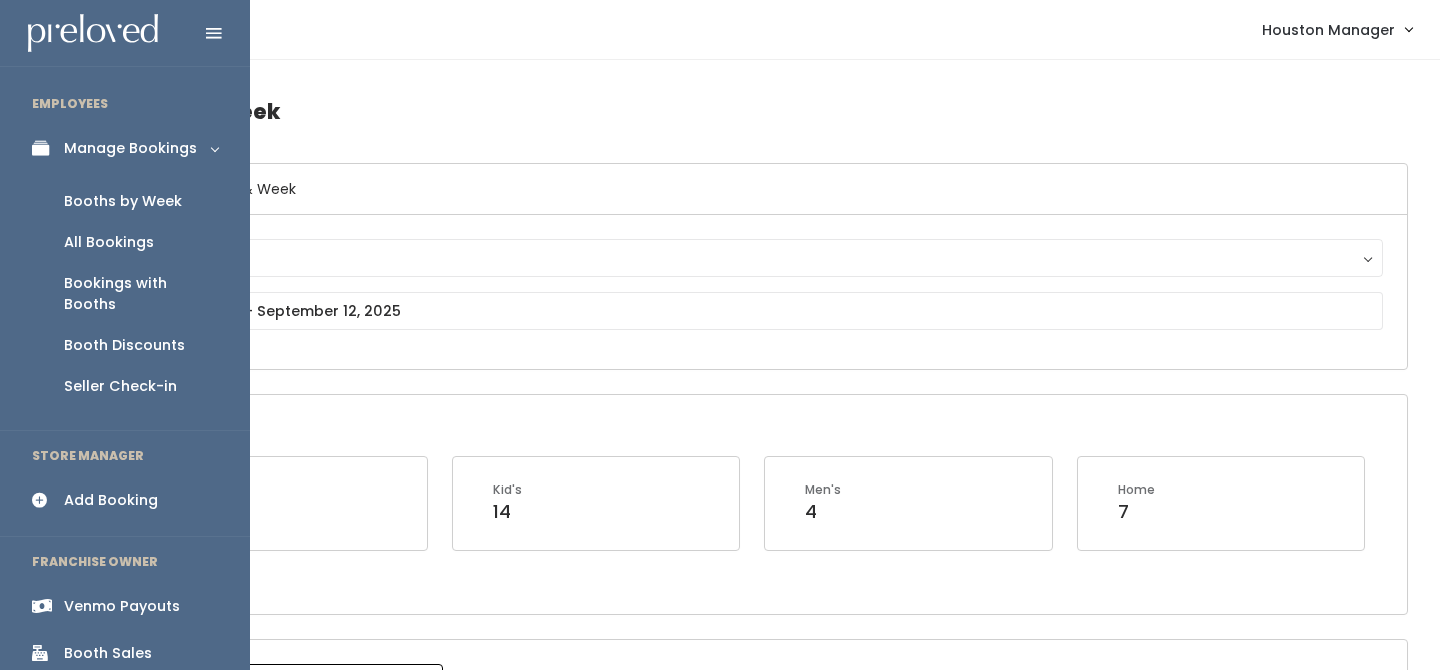 click on "Booth Sales" at bounding box center [108, 653] 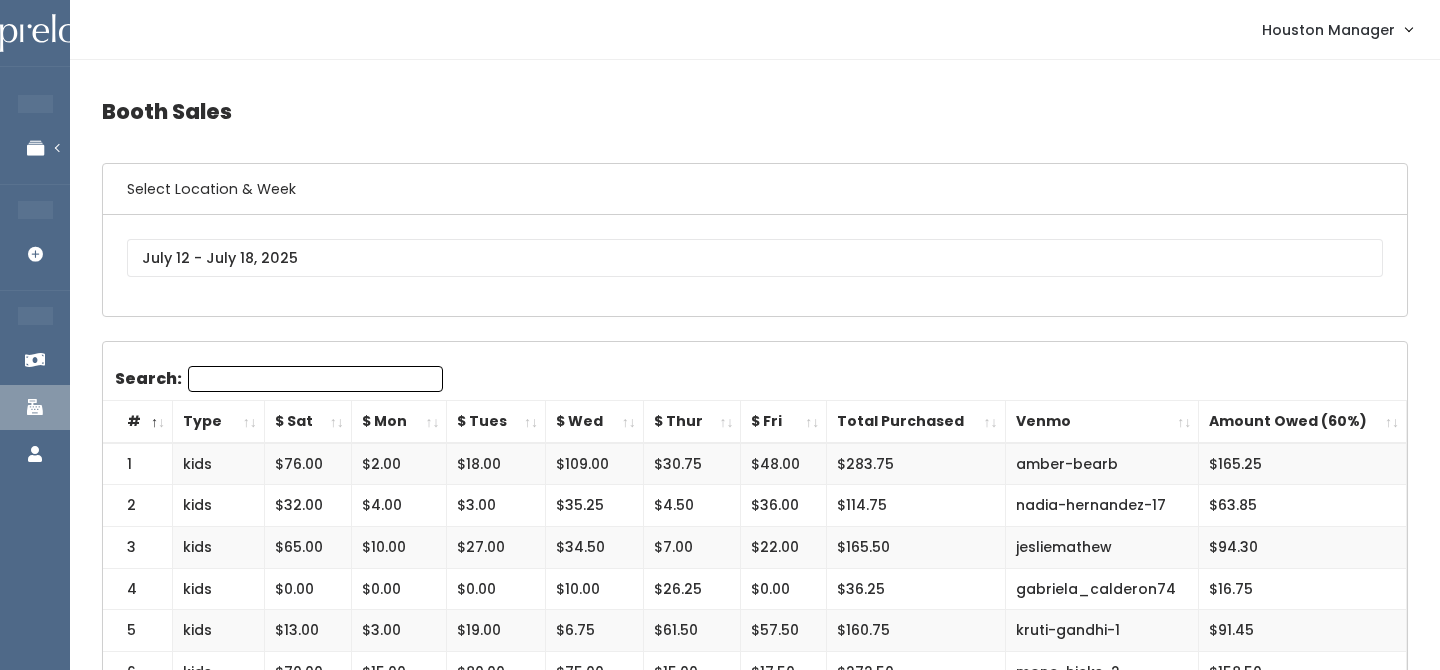 scroll, scrollTop: 0, scrollLeft: 0, axis: both 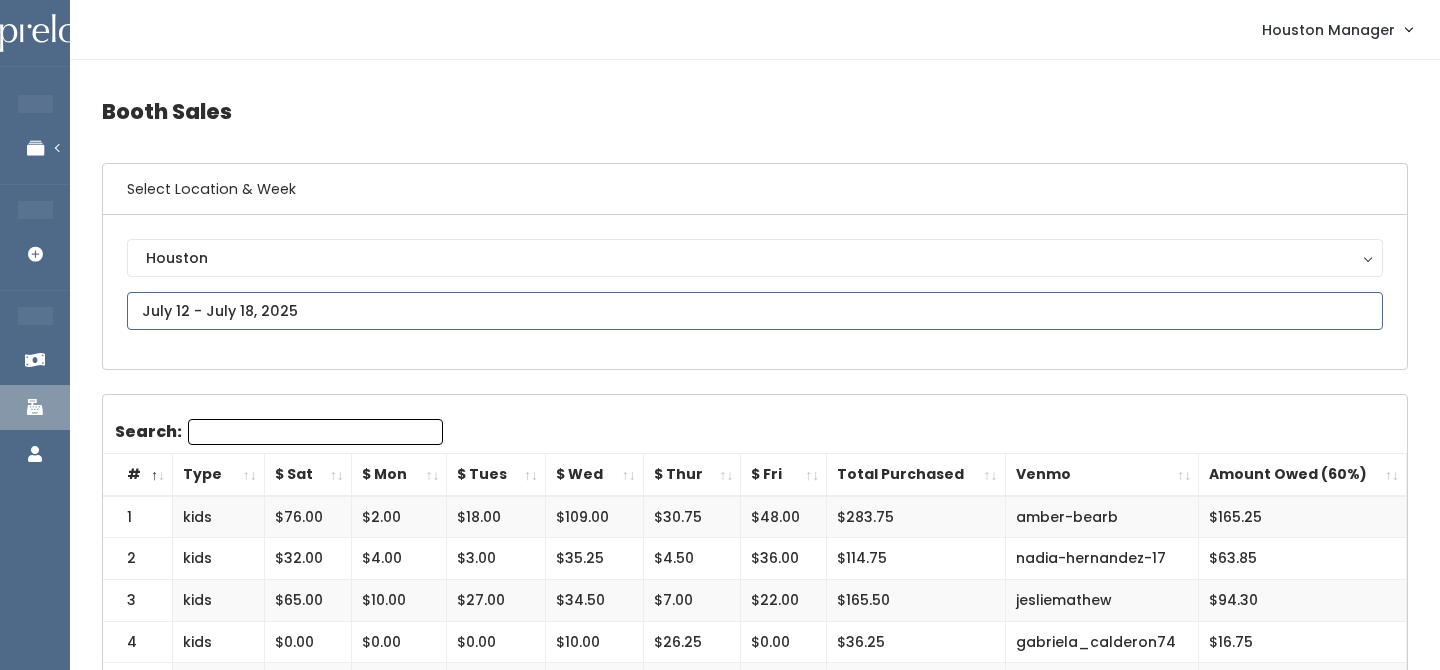 click at bounding box center [755, 311] 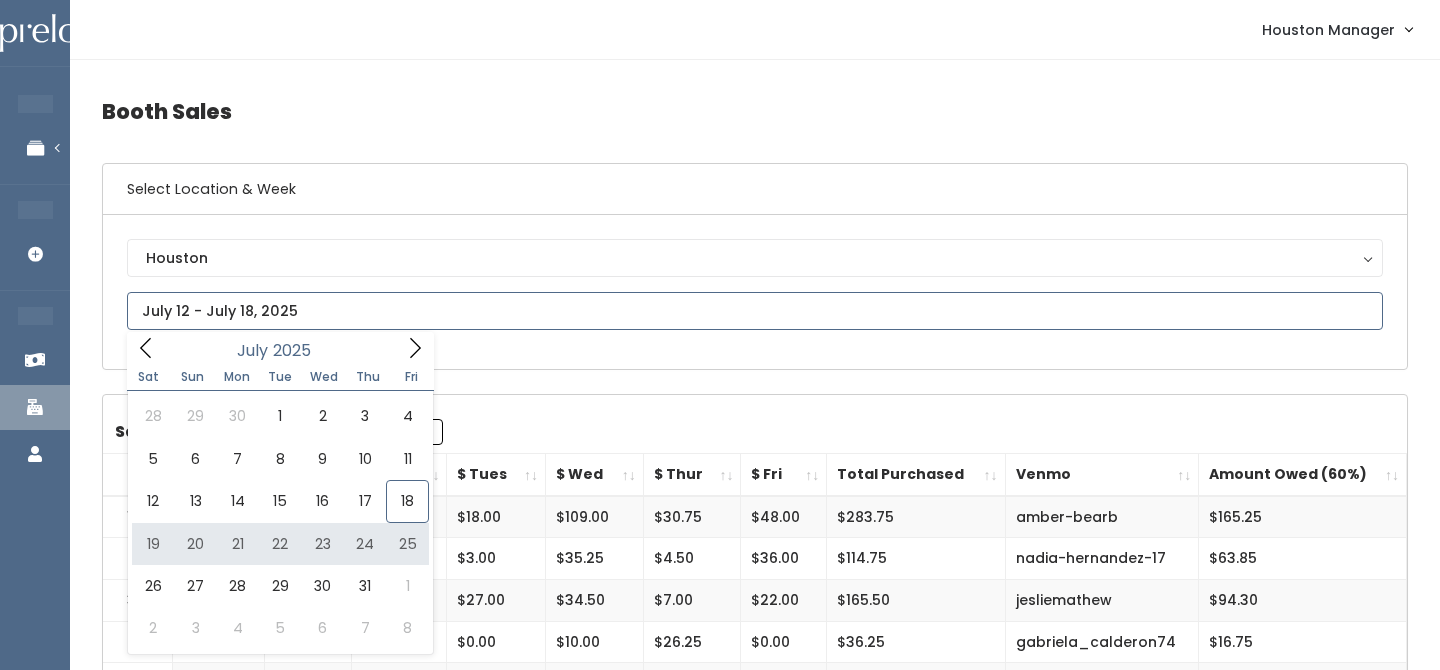 type on "July 19 to July 25" 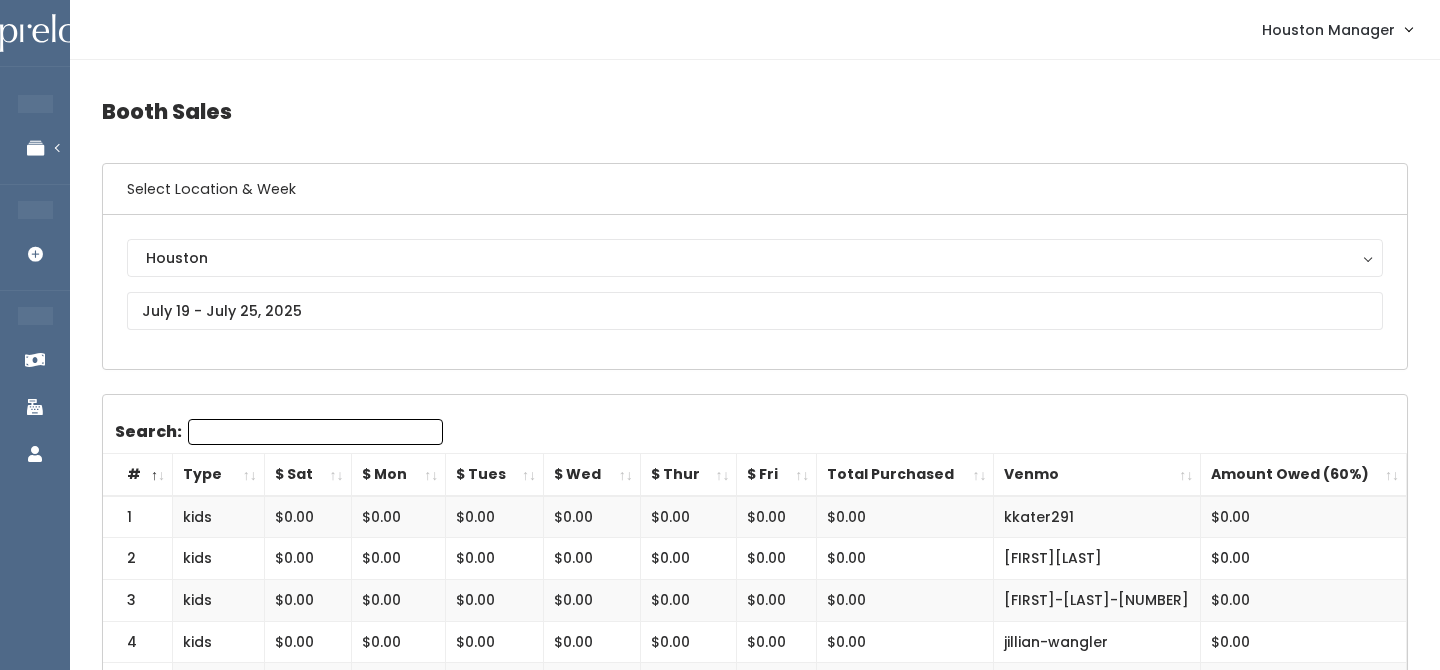 scroll, scrollTop: 0, scrollLeft: 0, axis: both 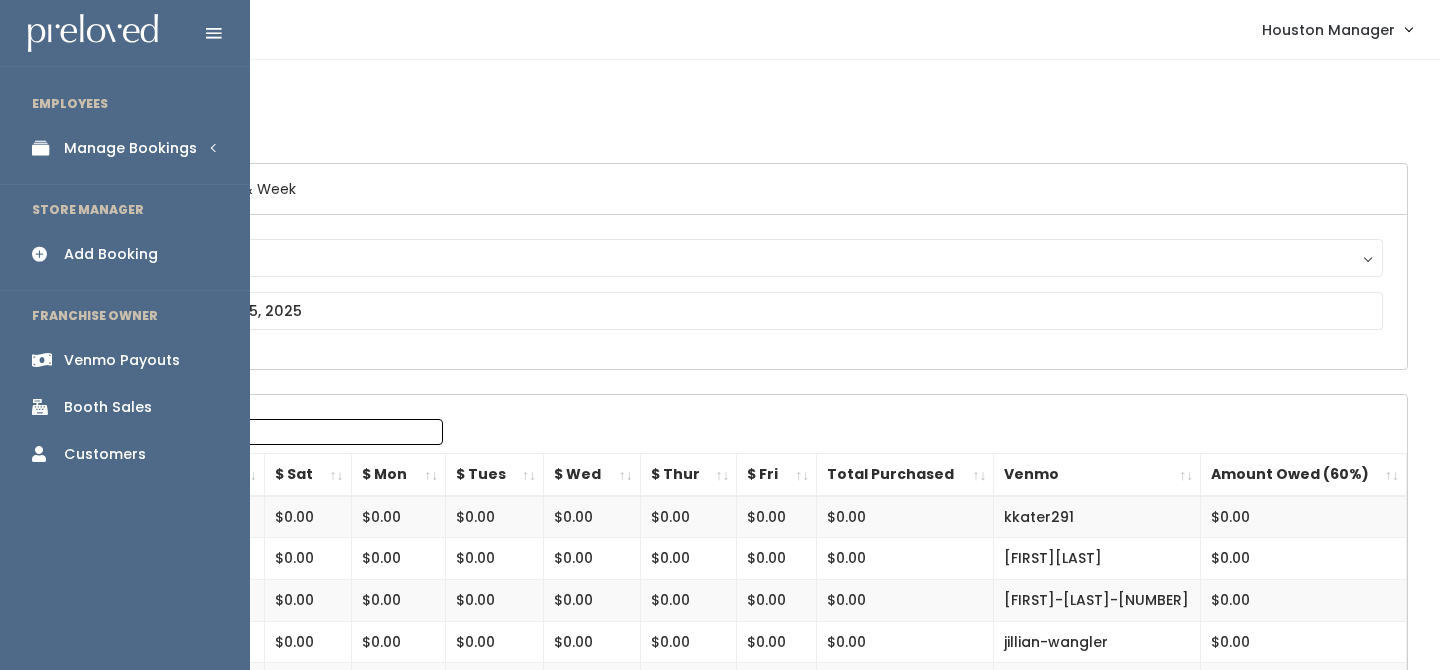 click on "Manage Bookings" at bounding box center [130, 148] 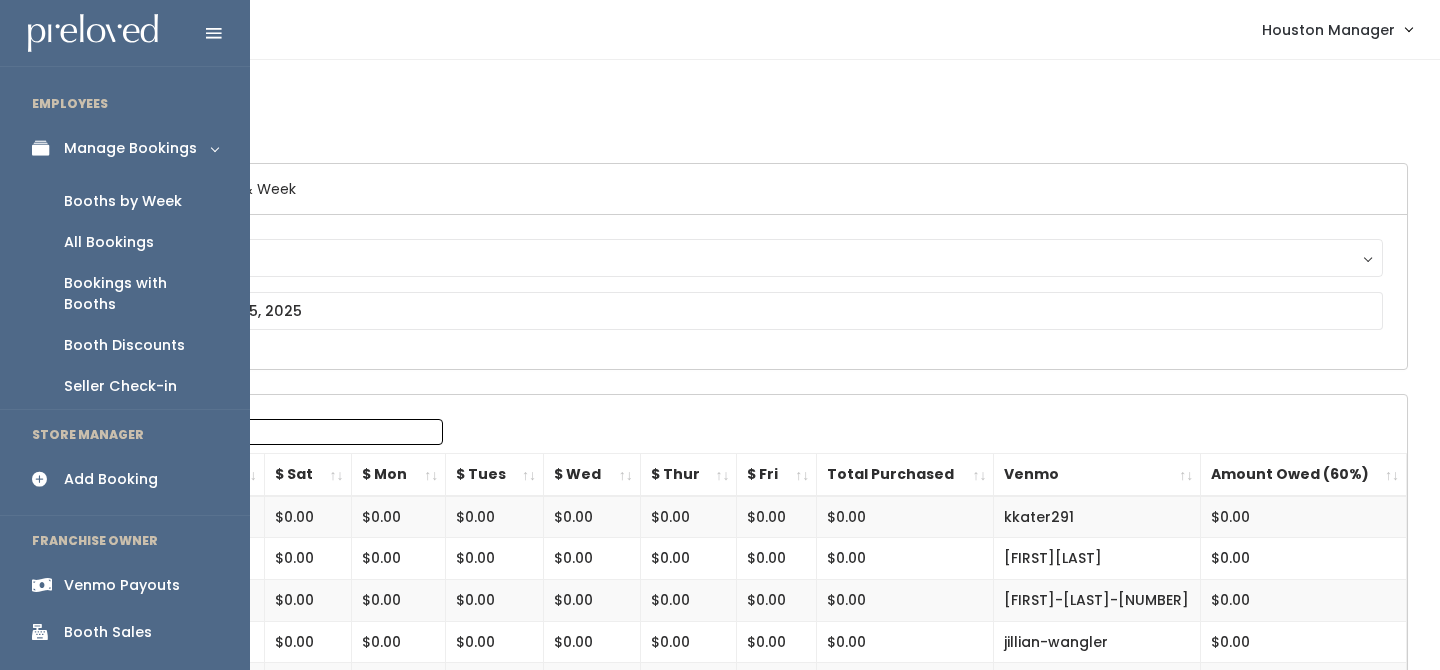 click on "Booths by Week" at bounding box center [123, 201] 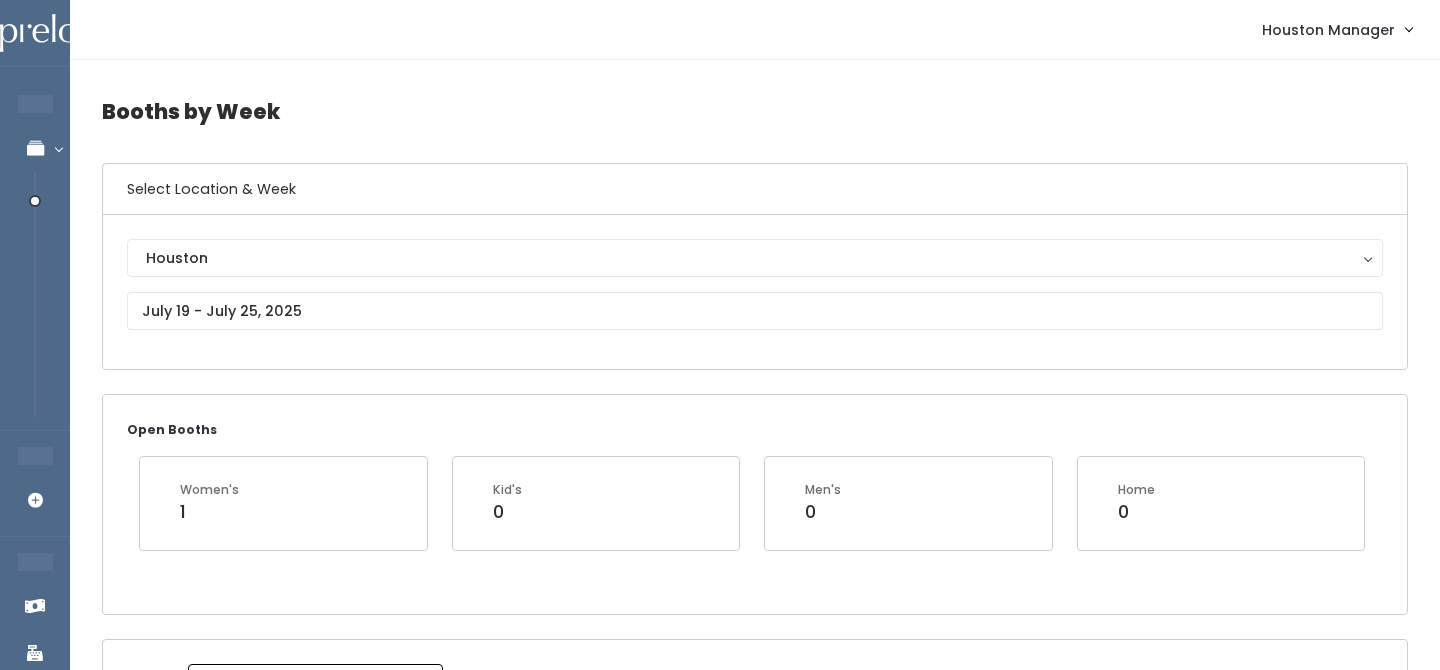 scroll, scrollTop: 0, scrollLeft: 0, axis: both 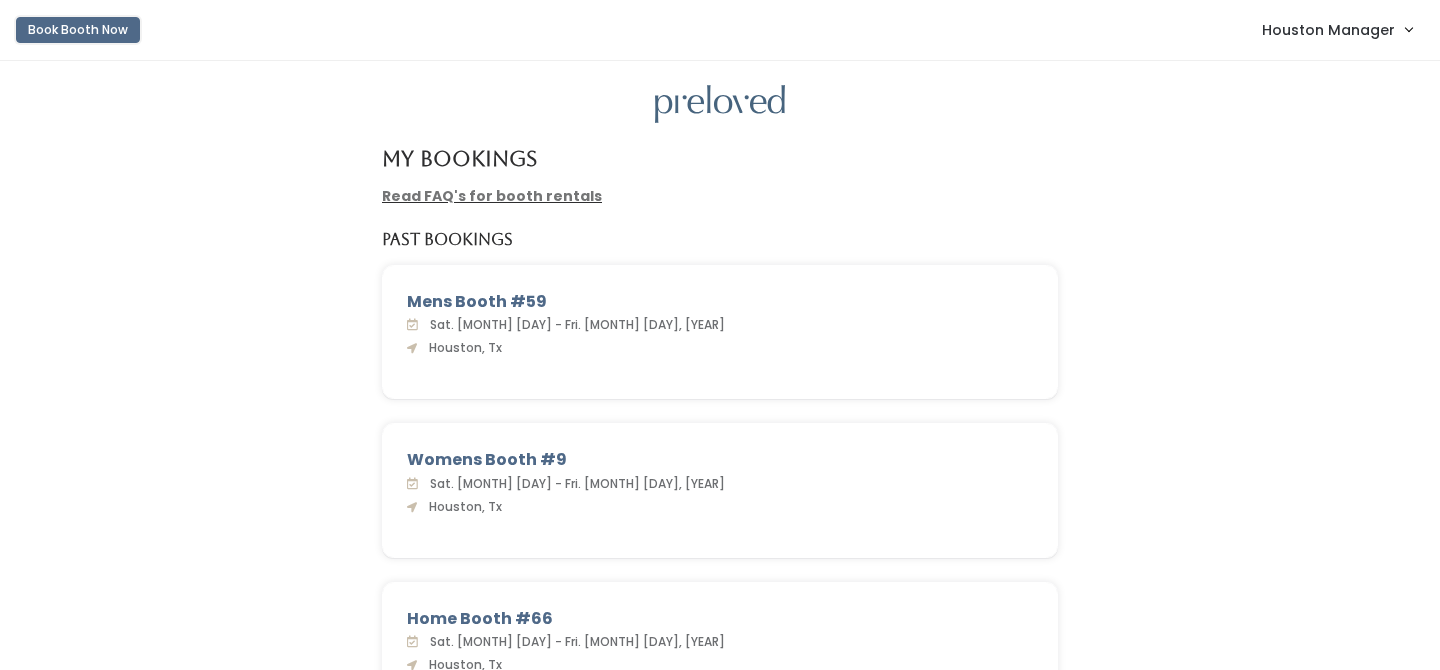 click on "Book Booth Now" at bounding box center (78, 30) 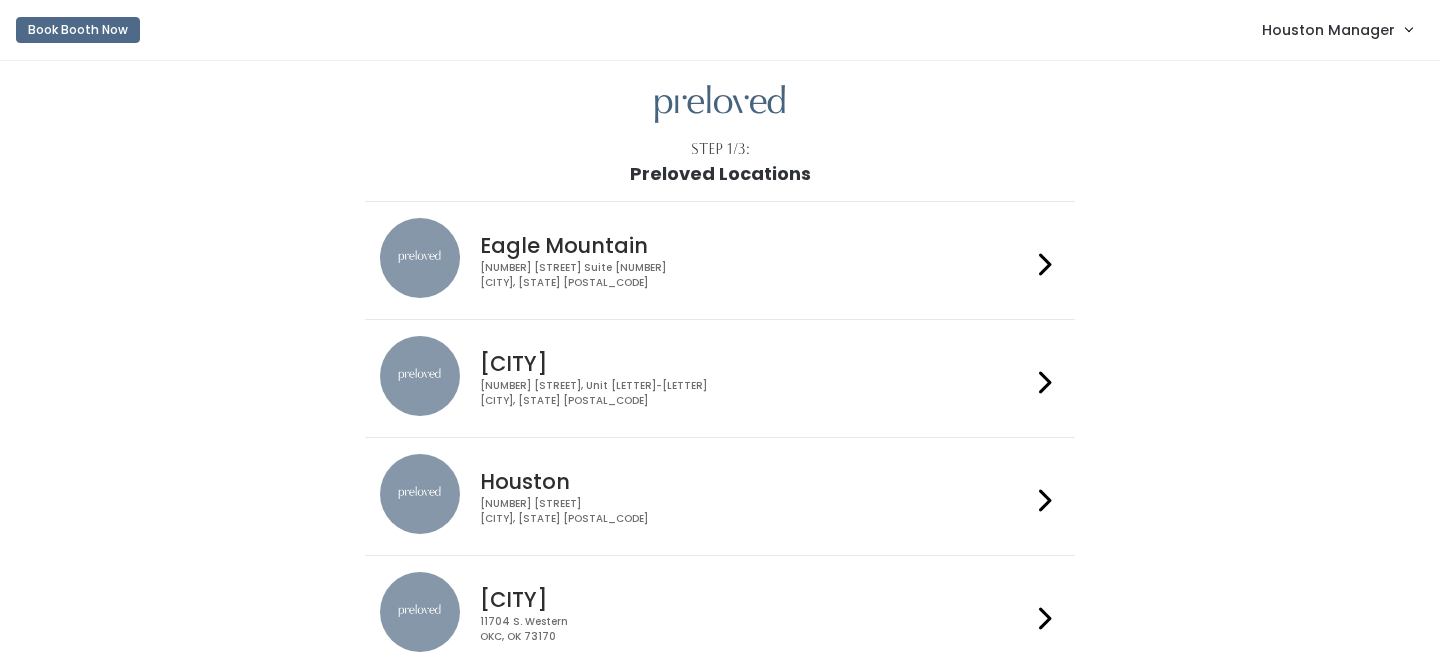scroll, scrollTop: 0, scrollLeft: 0, axis: both 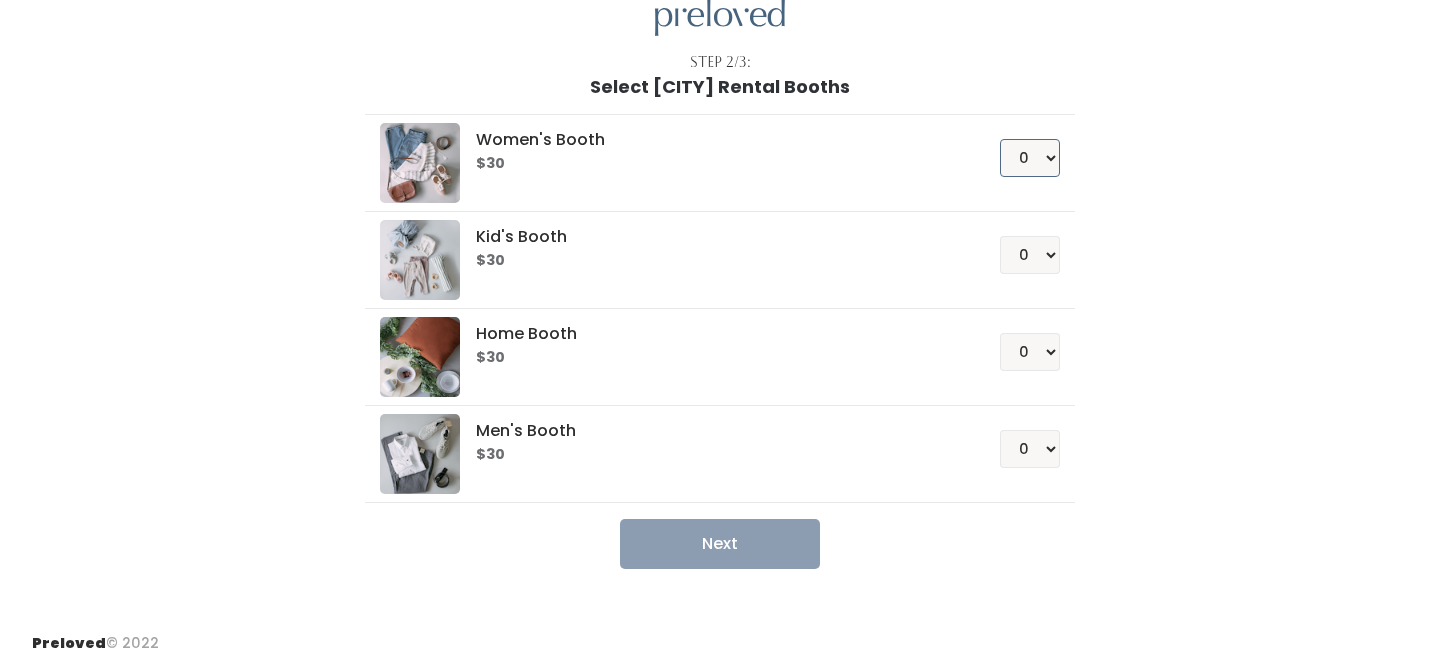 click on "0
1
2
3
4" at bounding box center (1030, 158) 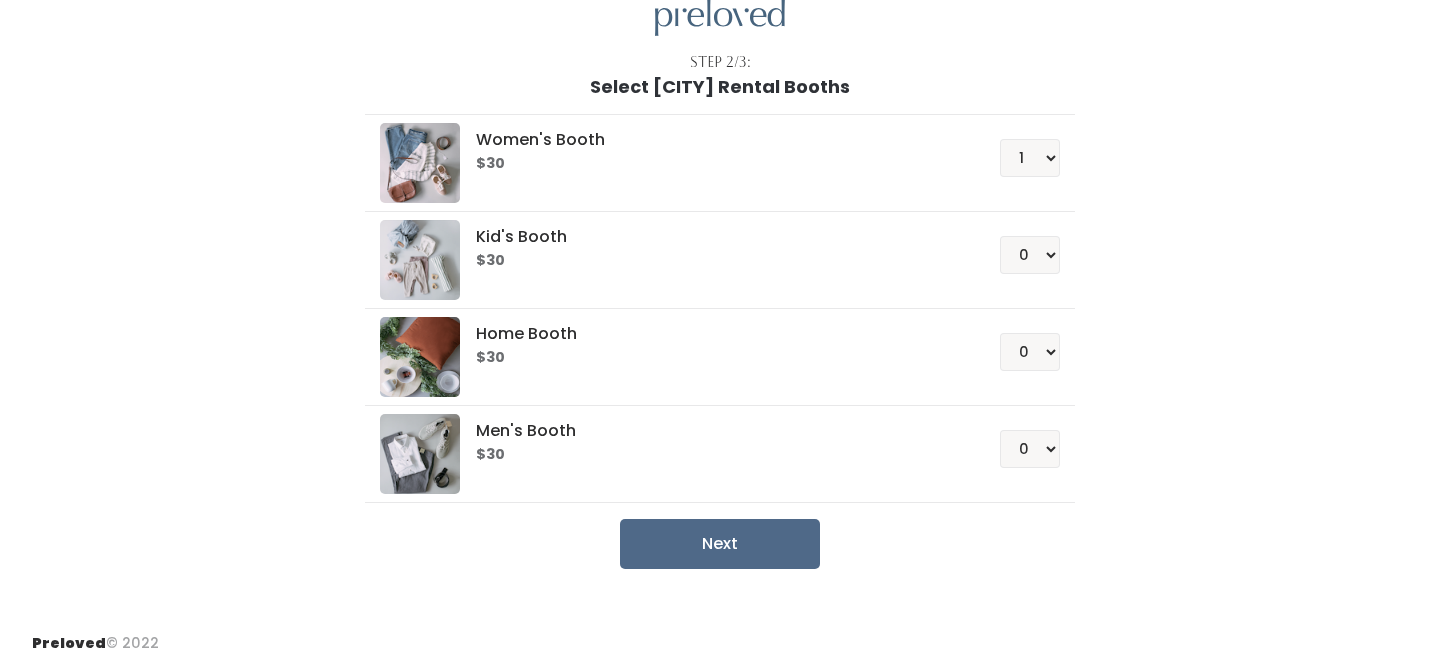 click on "Women's Booth
$30
[NUMBER]
[NUMBER]
[NUMBER]
[NUMBER]
[NUMBER]
Kid's Booth
$30
[NUMBER]
[NUMBER]
[NUMBER]
[NUMBER]
[NUMBER]" at bounding box center [719, 333] 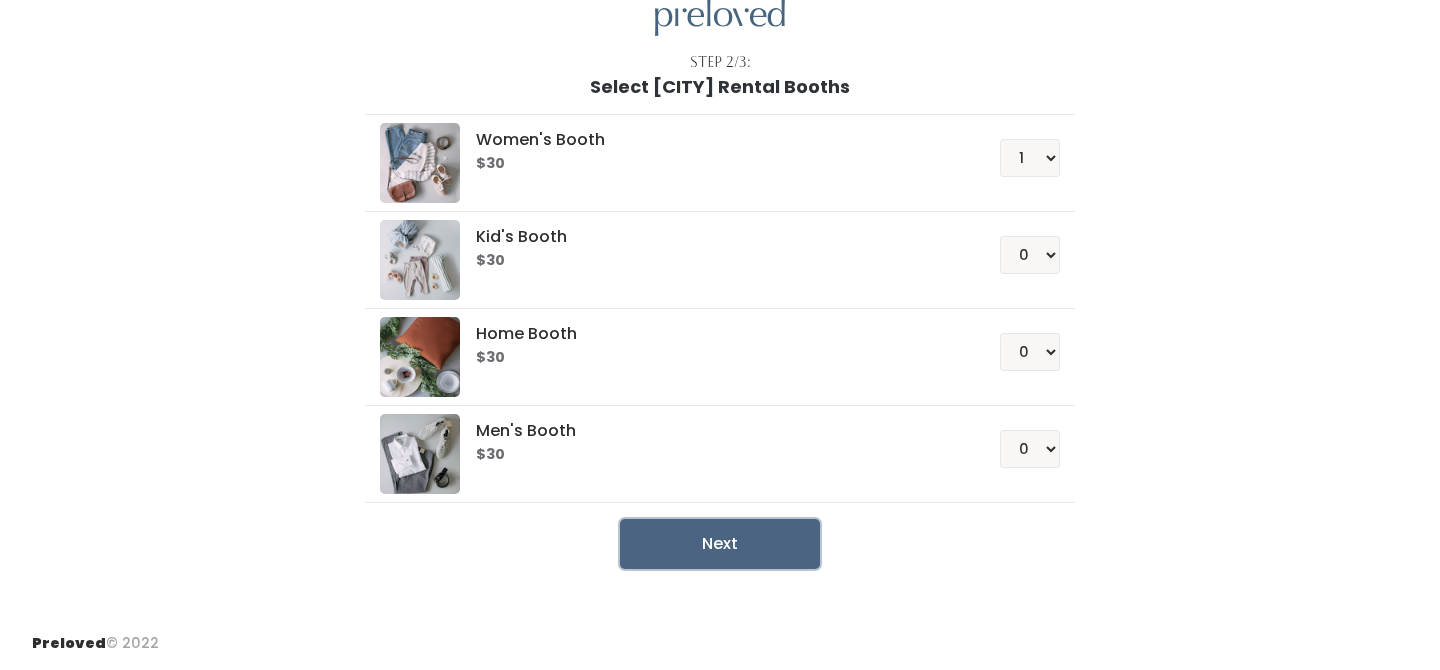 click on "Next" at bounding box center [720, 544] 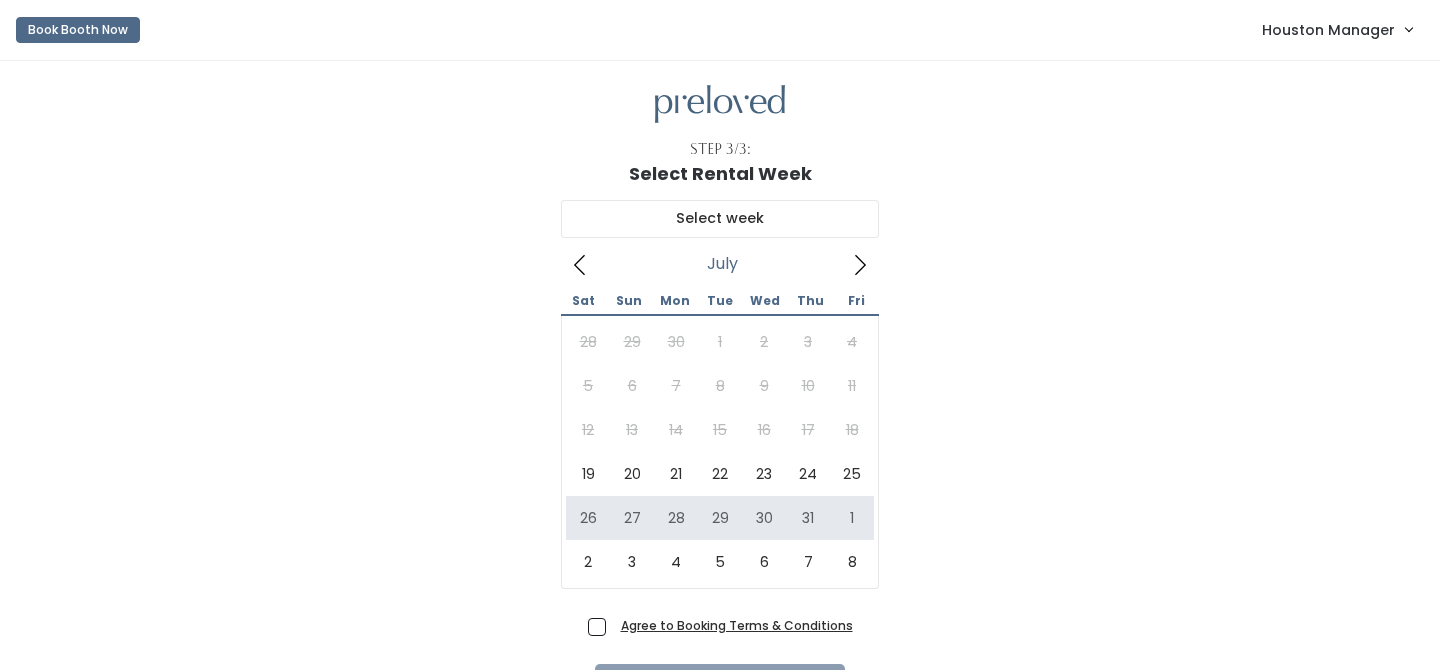 scroll, scrollTop: 0, scrollLeft: 0, axis: both 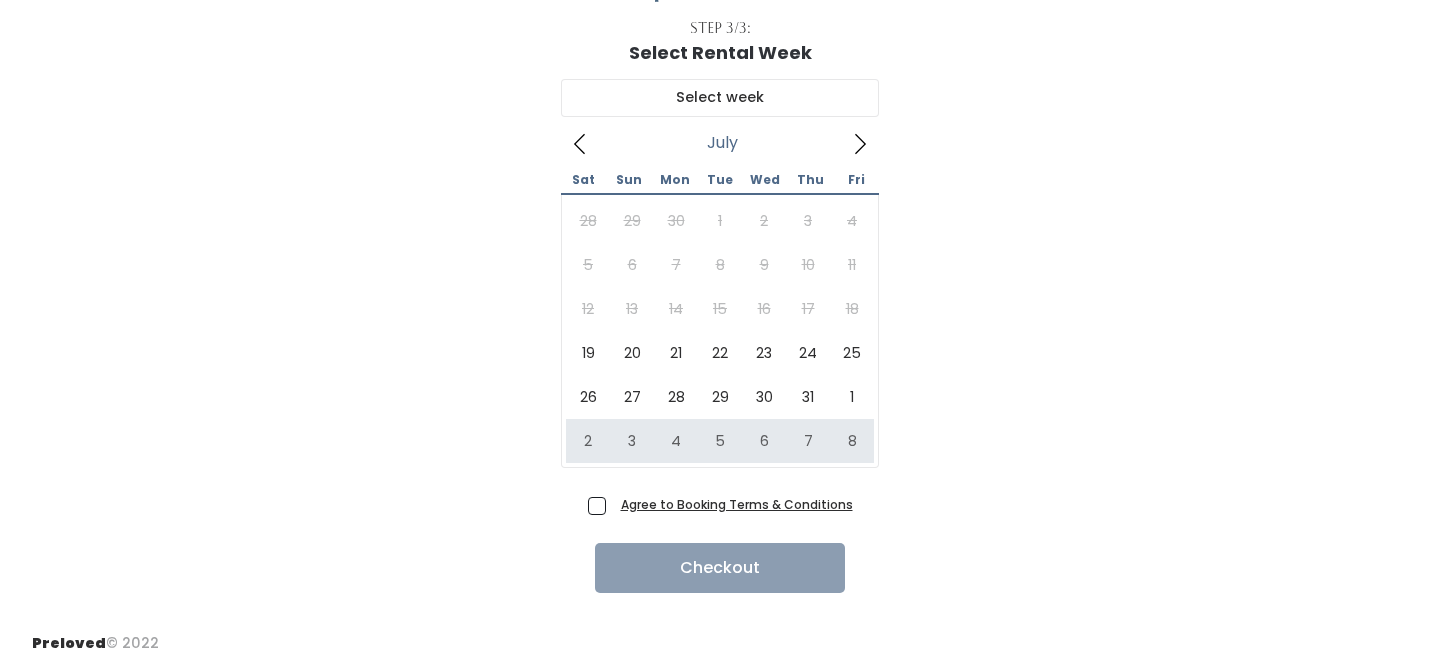 click on "Agree to Booking Terms & Conditions" at bounding box center [737, 504] 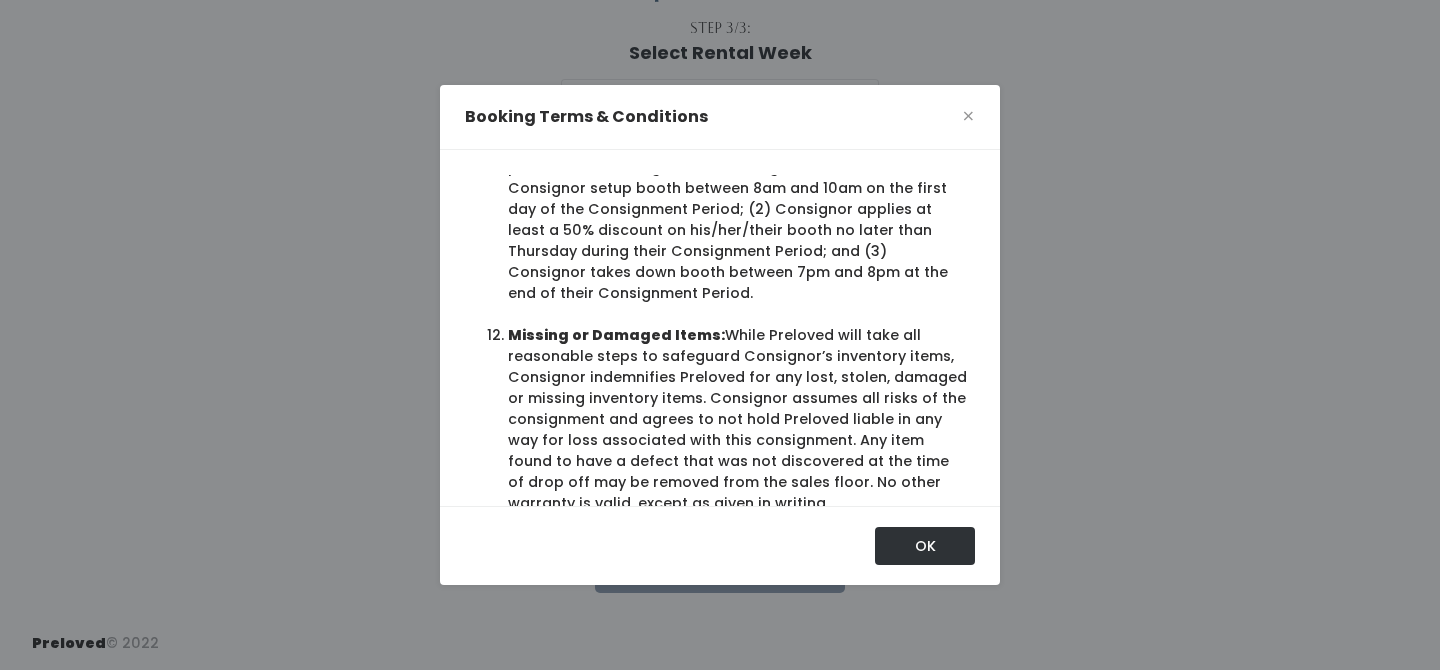 scroll, scrollTop: 2482, scrollLeft: 0, axis: vertical 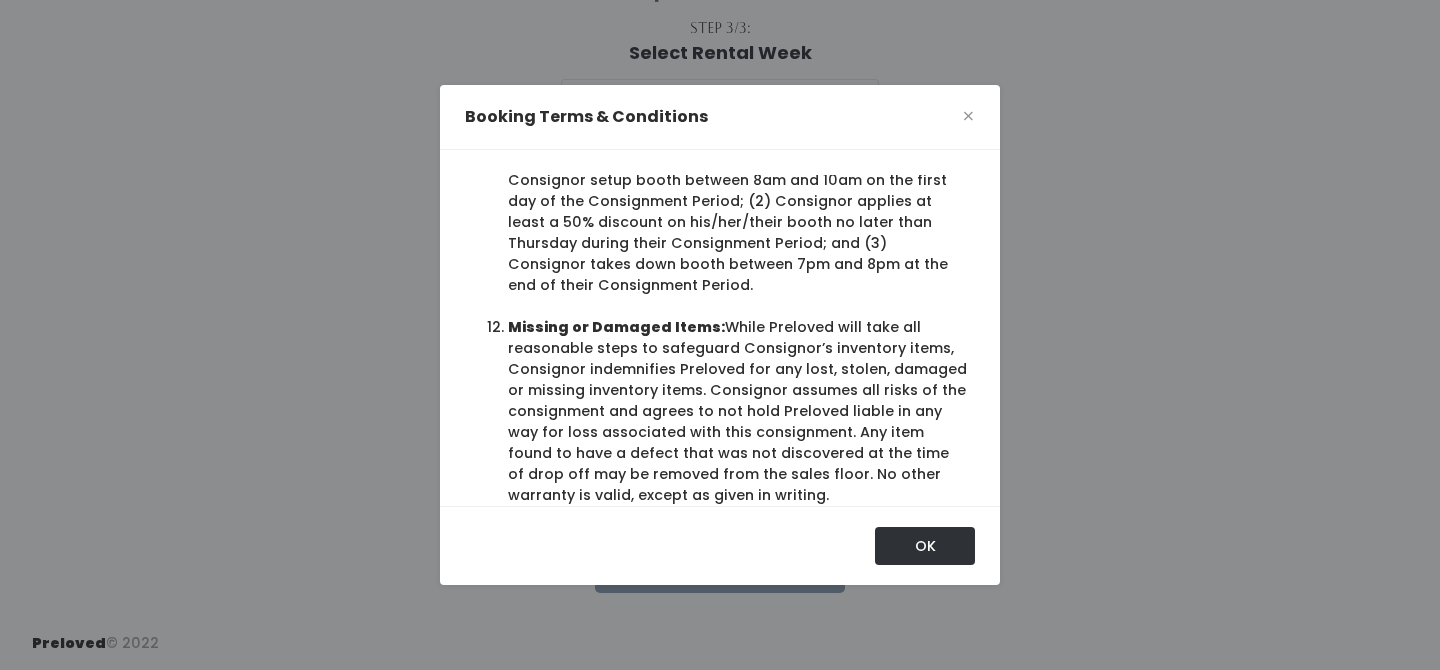drag, startPoint x: 488, startPoint y: 263, endPoint x: 754, endPoint y: 432, distance: 315.146 